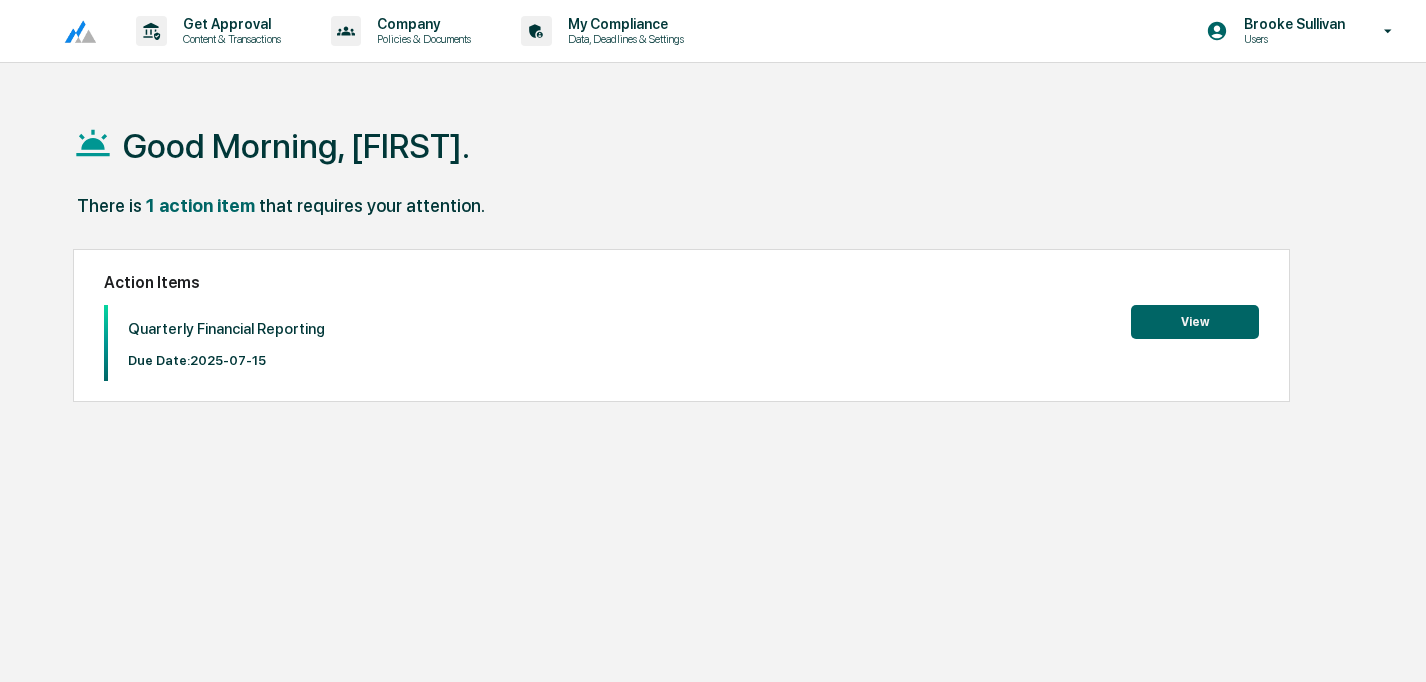 scroll, scrollTop: 0, scrollLeft: 0, axis: both 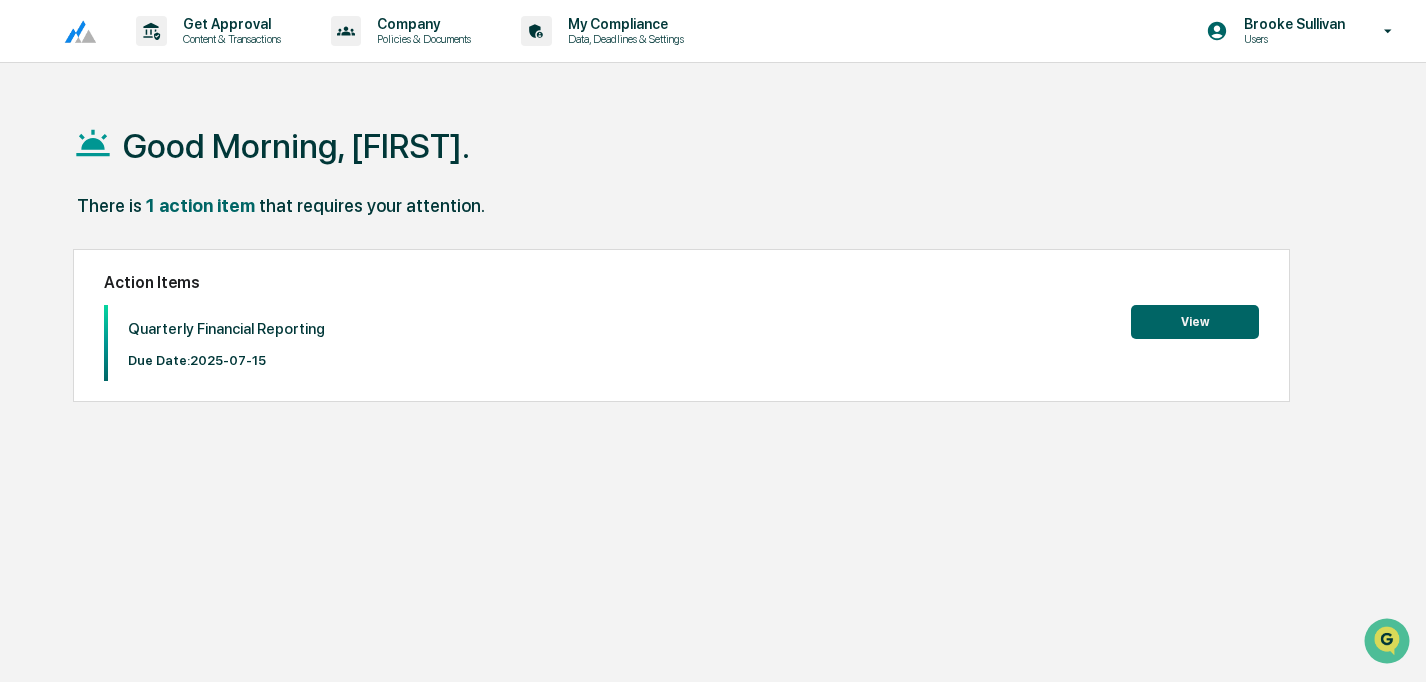 click at bounding box center [72, 31] 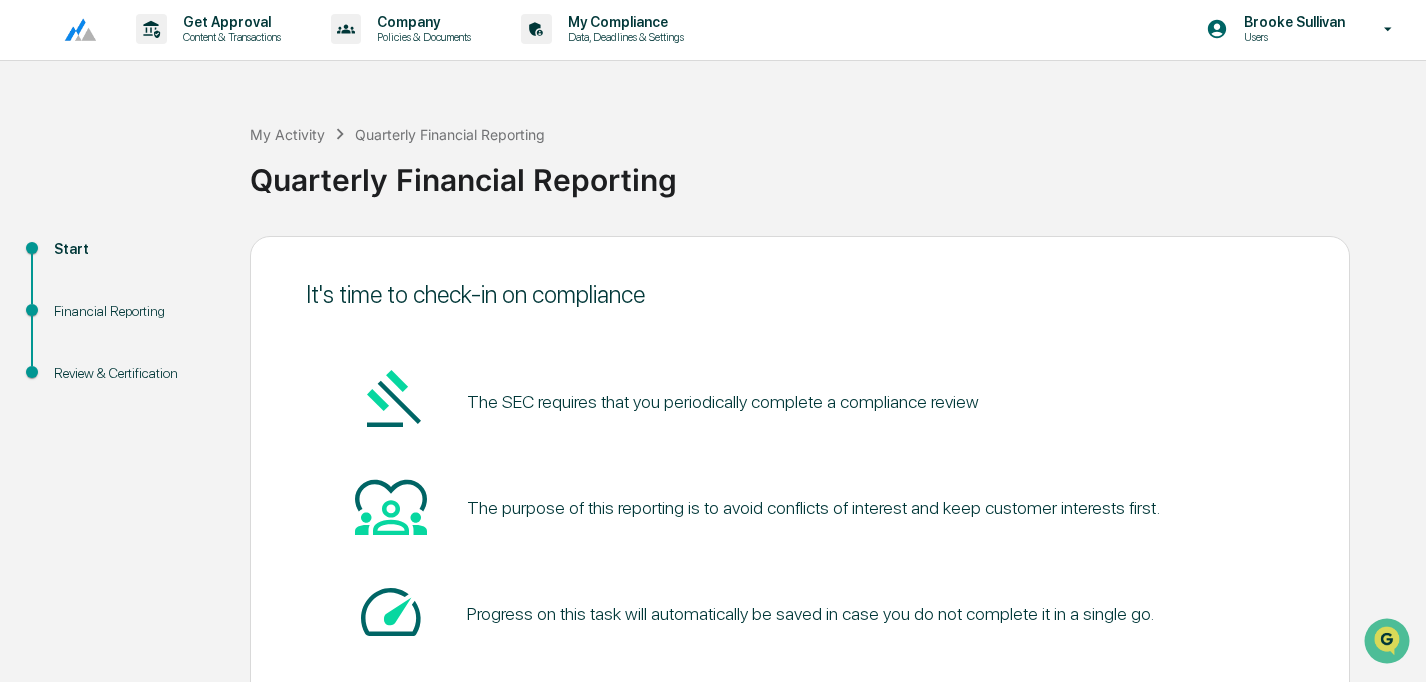 scroll, scrollTop: 0, scrollLeft: 0, axis: both 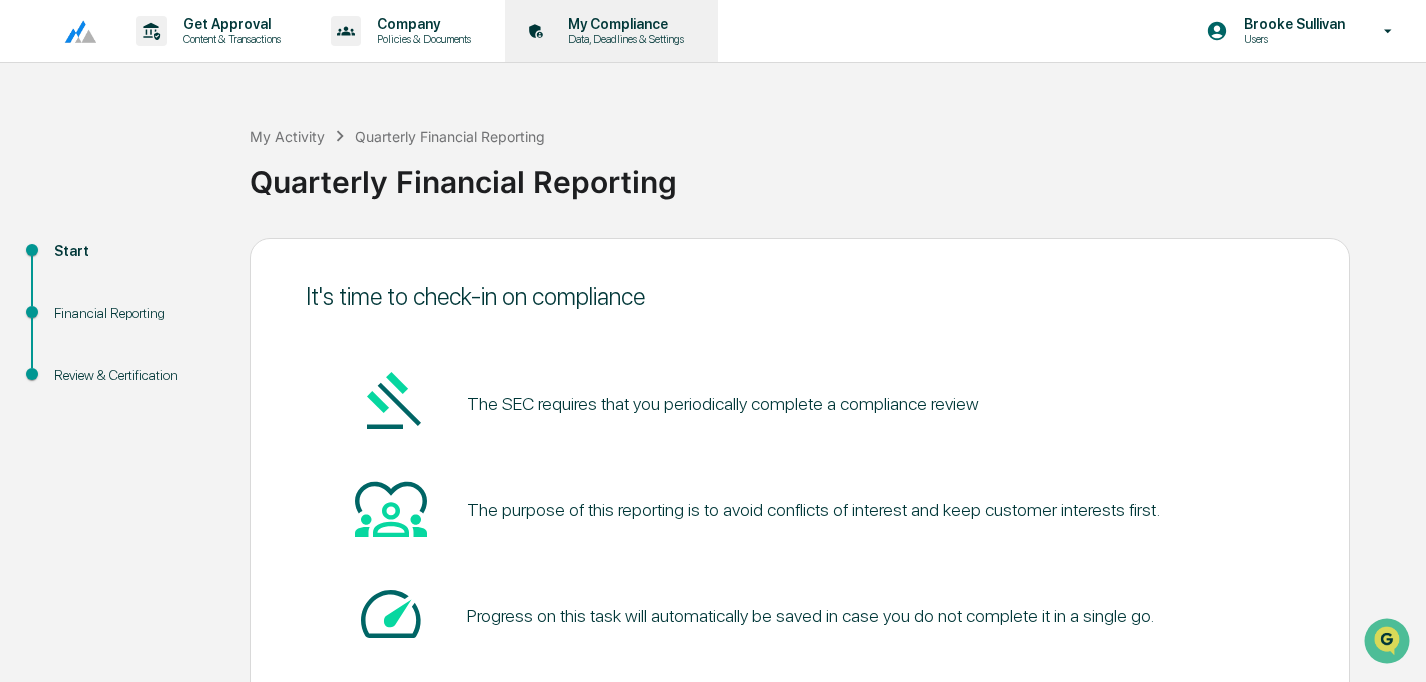 click on "Data, Deadlines & Settings" at bounding box center (623, 39) 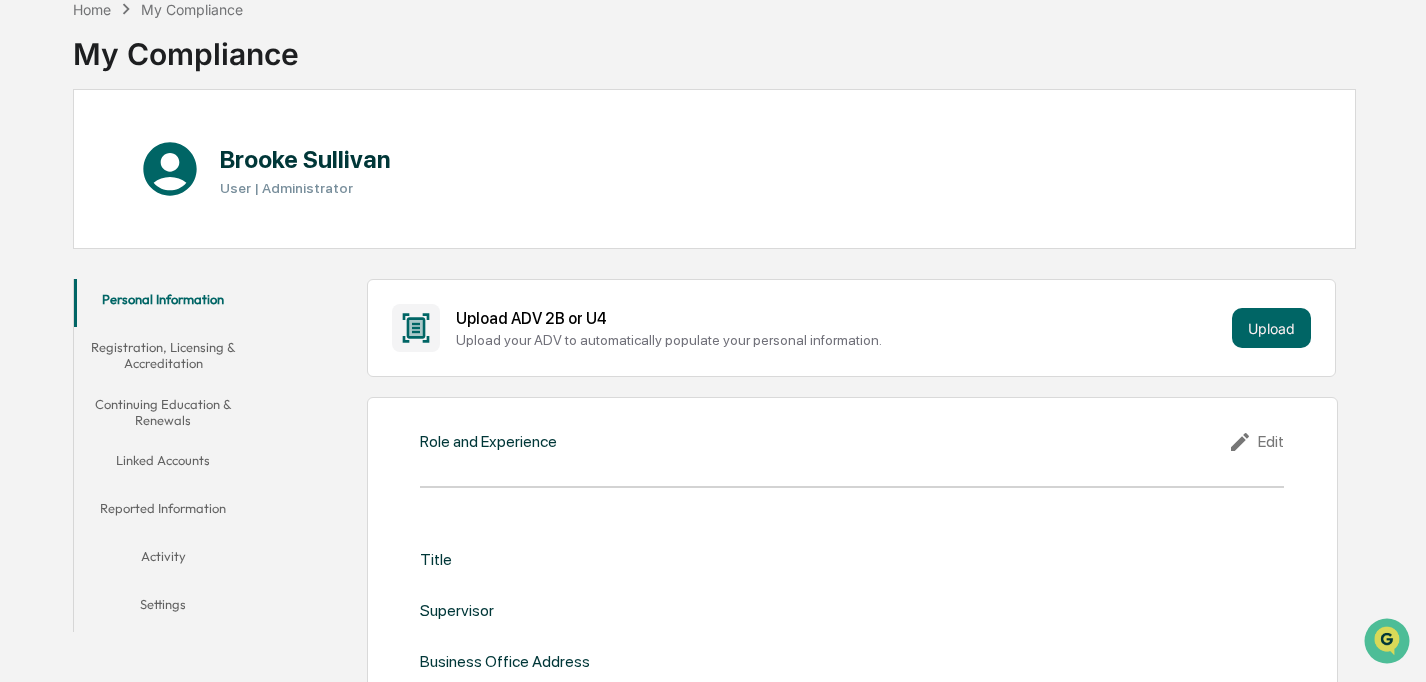 scroll, scrollTop: 107, scrollLeft: 0, axis: vertical 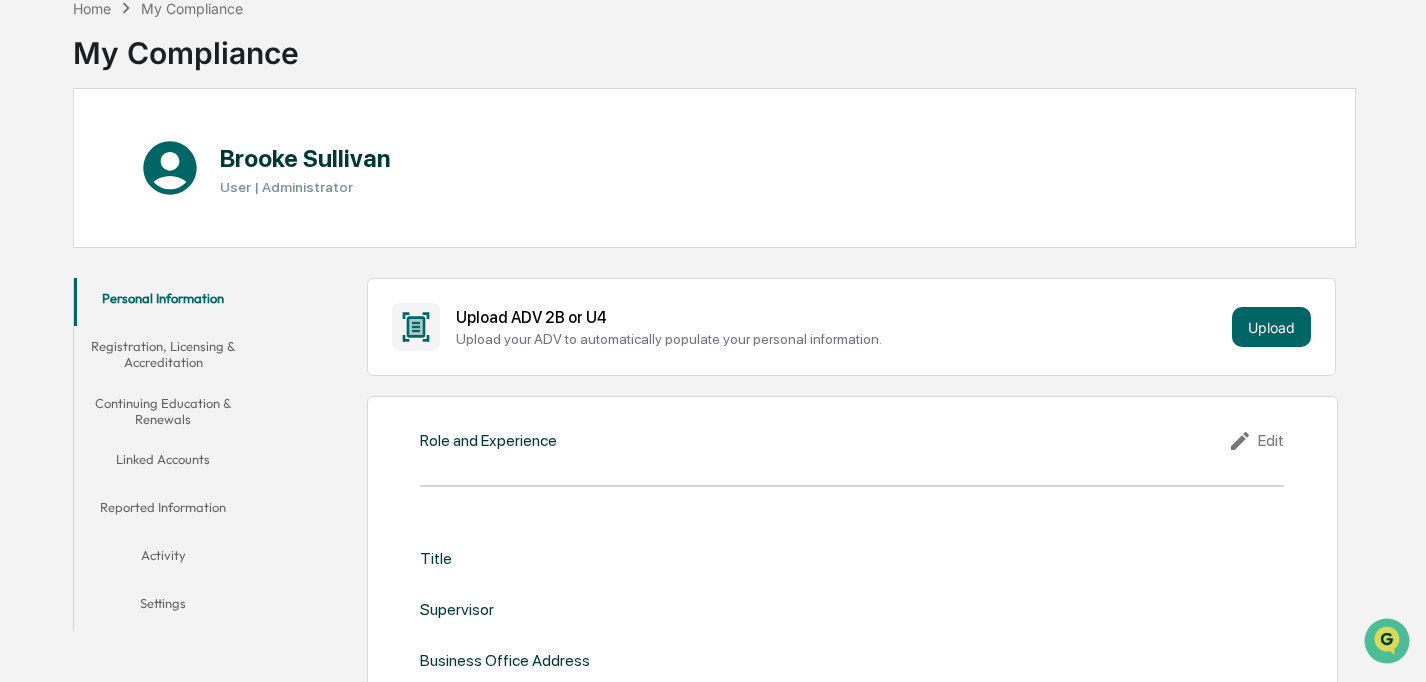 click on "Linked Accounts" at bounding box center (163, 463) 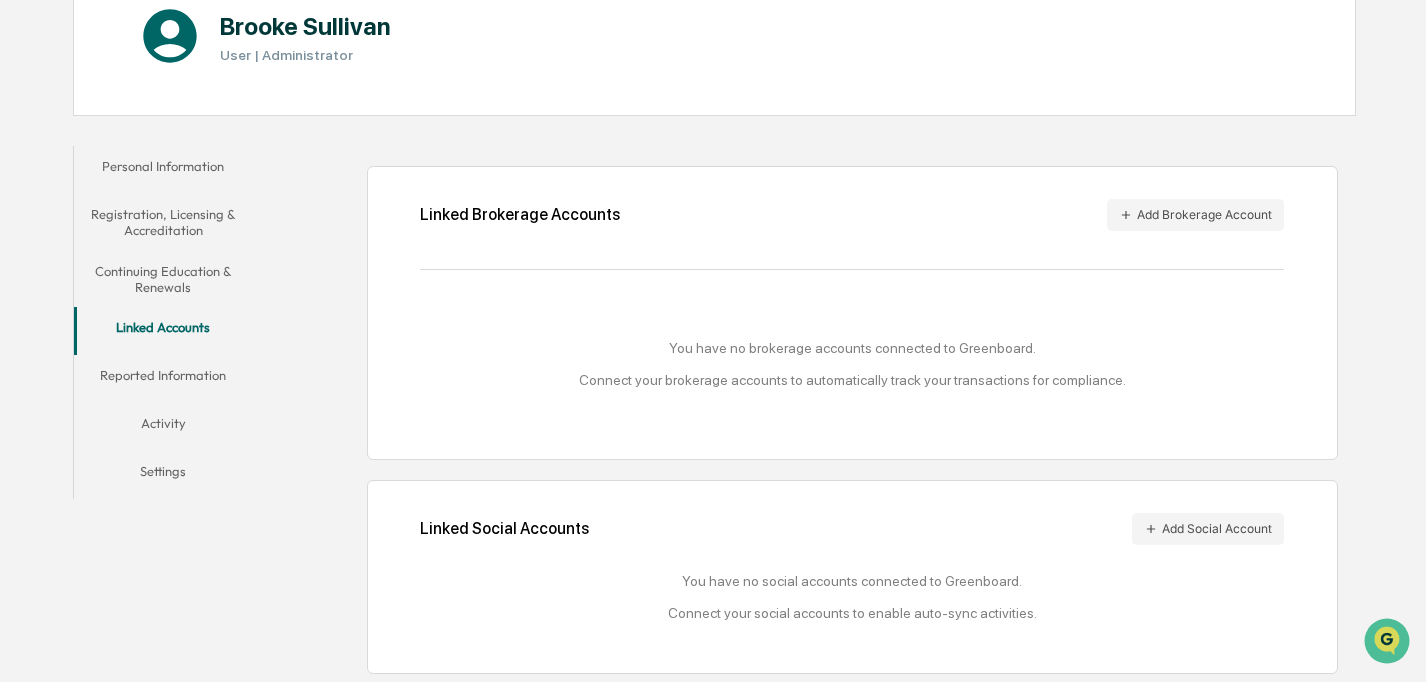 scroll, scrollTop: 243, scrollLeft: 0, axis: vertical 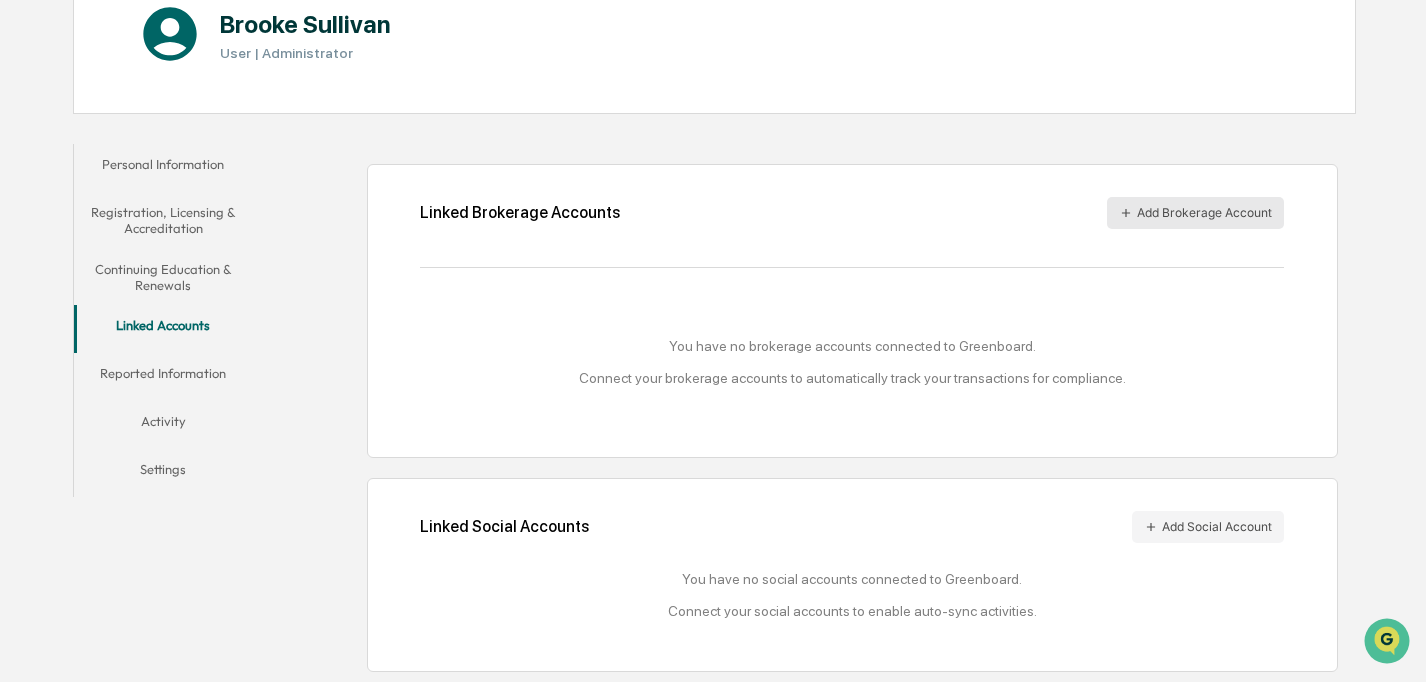 click on "Add Brokerage Account" at bounding box center (1195, 213) 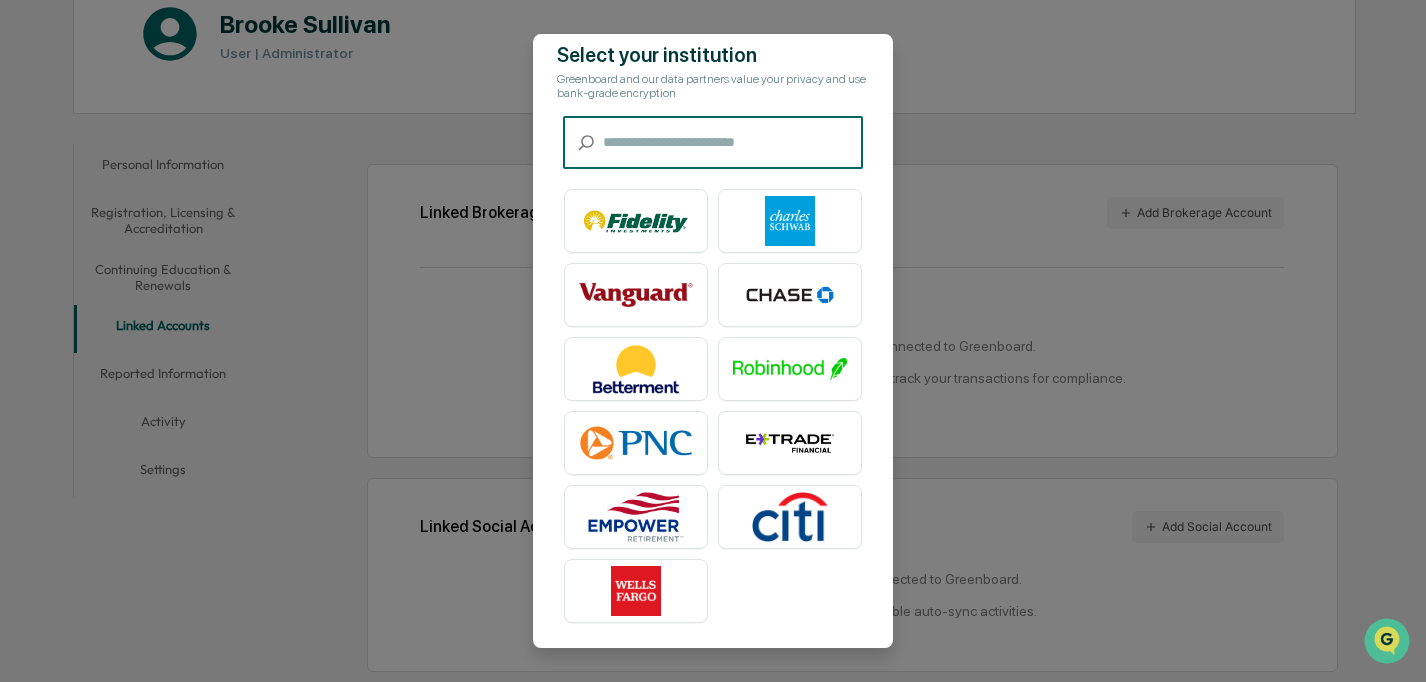 scroll, scrollTop: 0, scrollLeft: 0, axis: both 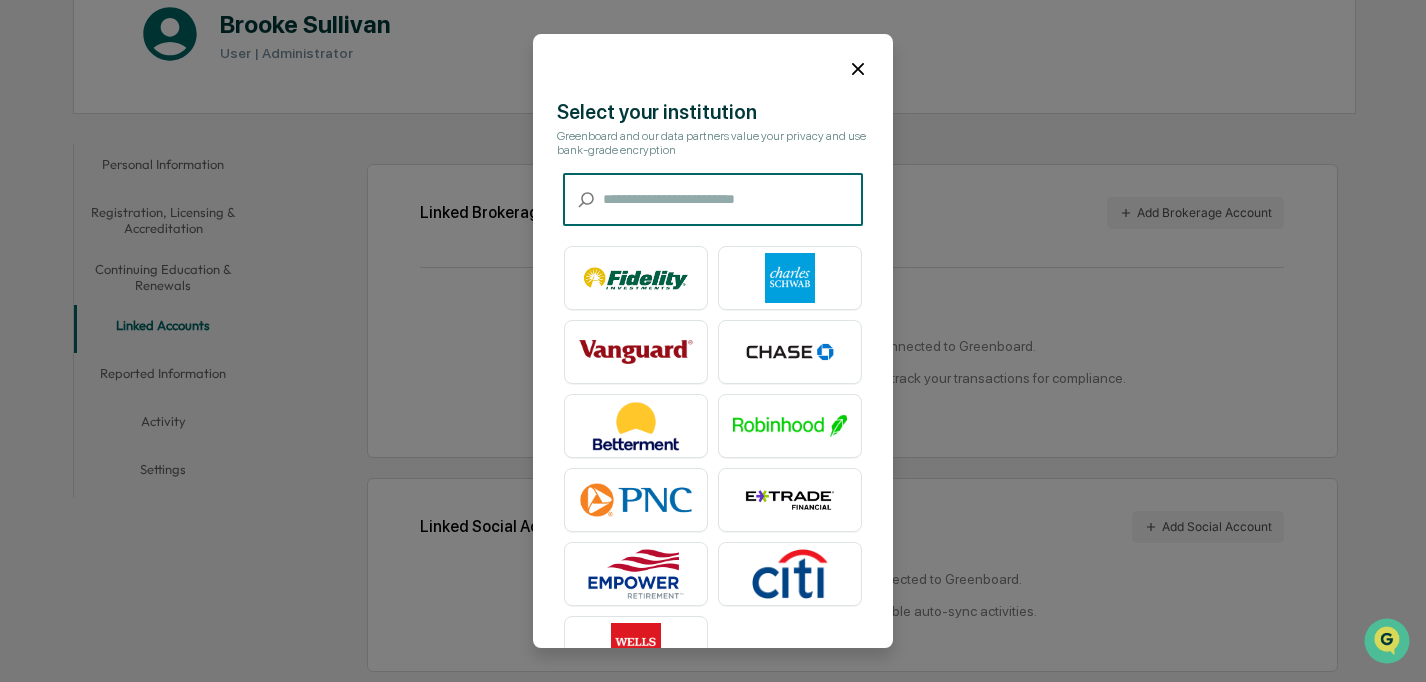 click 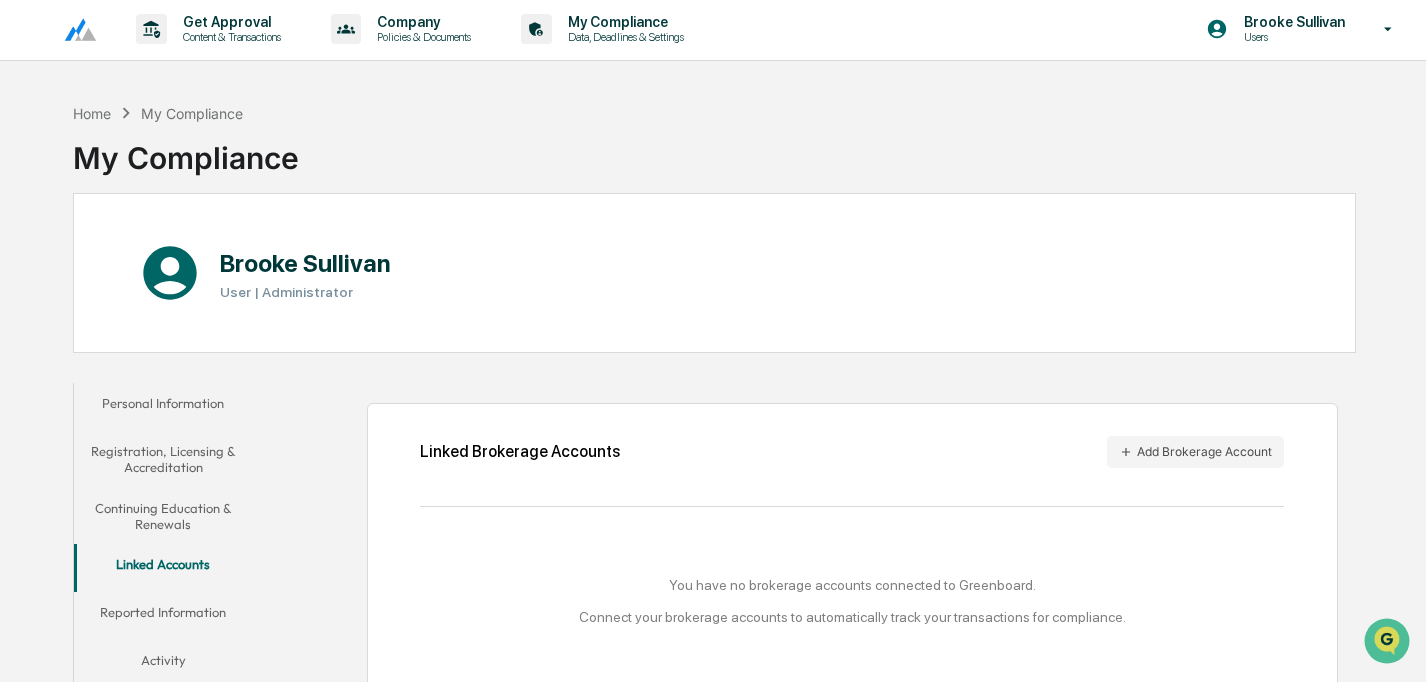 scroll, scrollTop: 0, scrollLeft: 0, axis: both 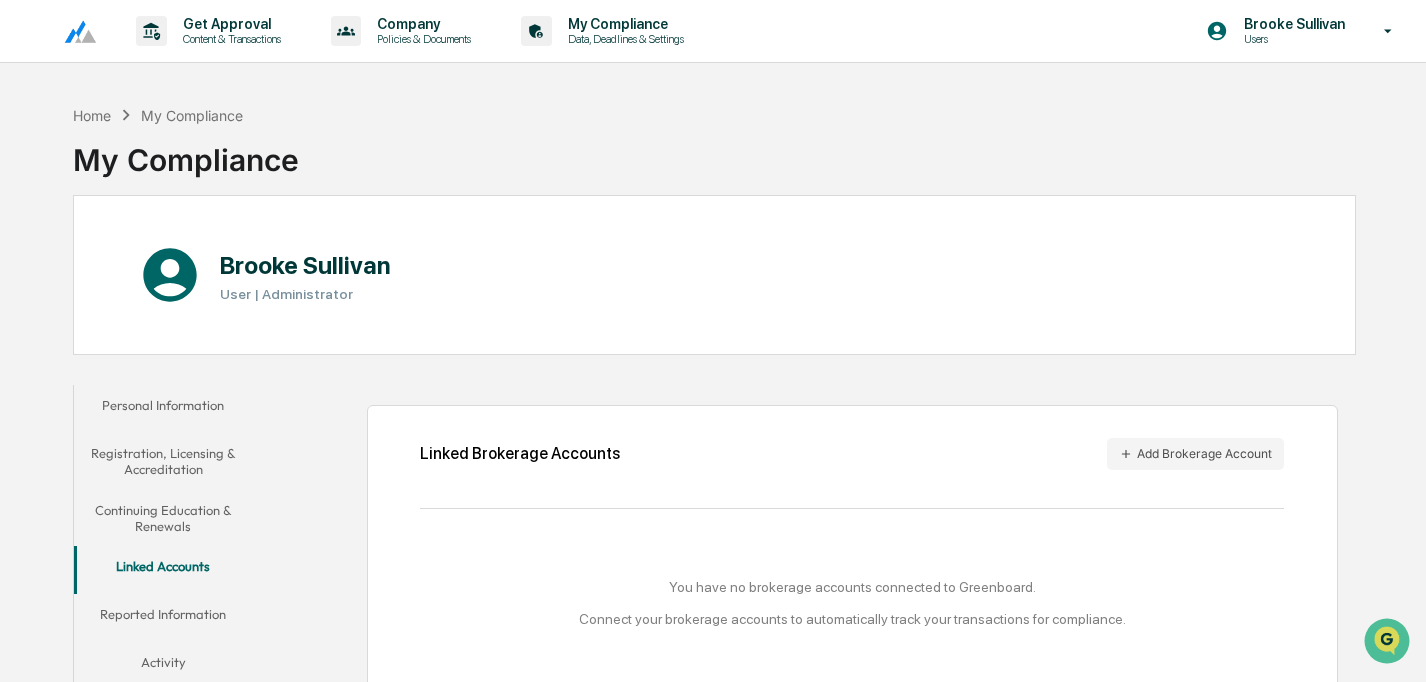 click at bounding box center (72, 31) 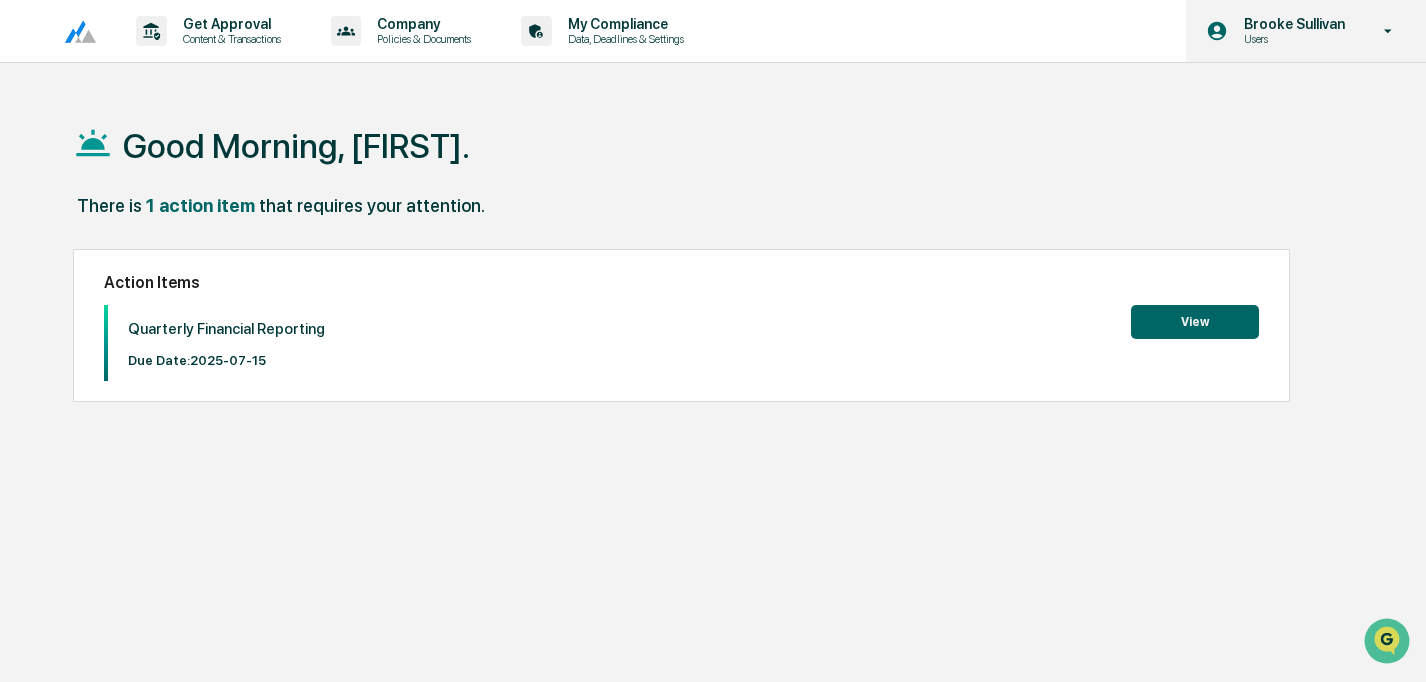 click 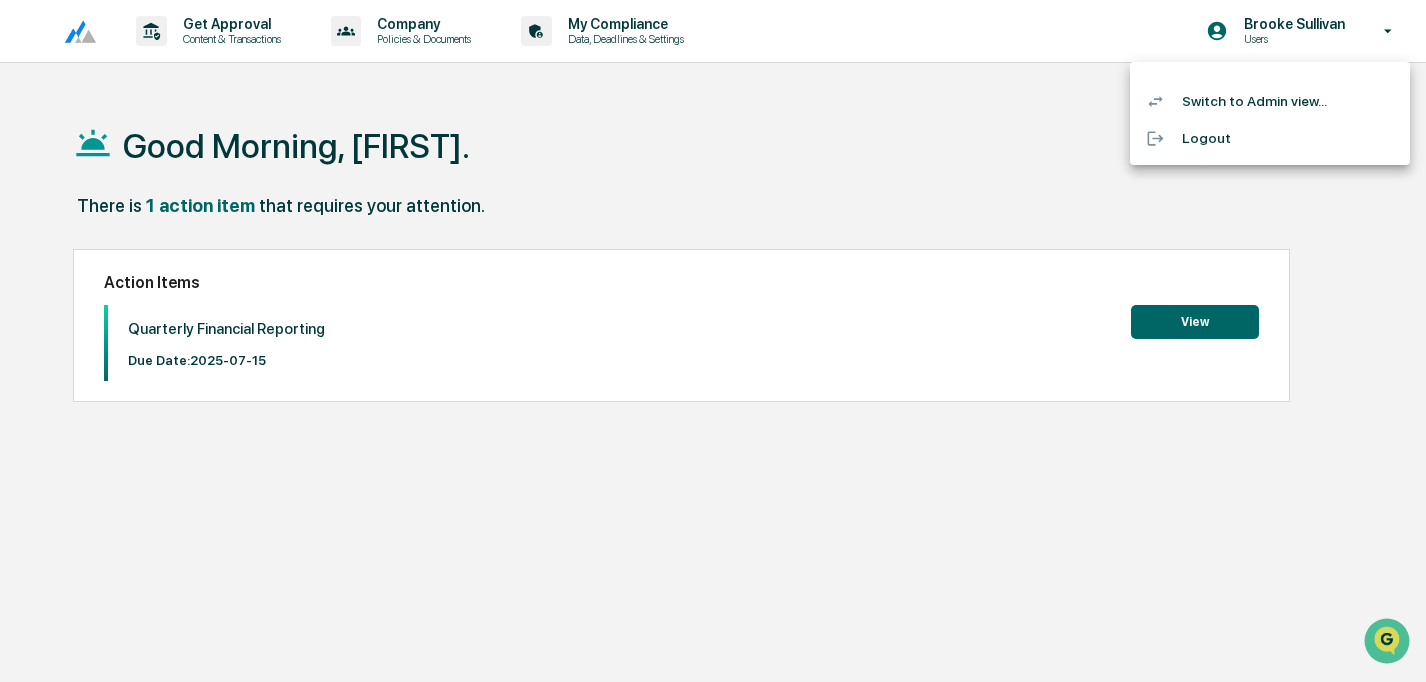 click on "Switch to Admin view..." at bounding box center [1270, 101] 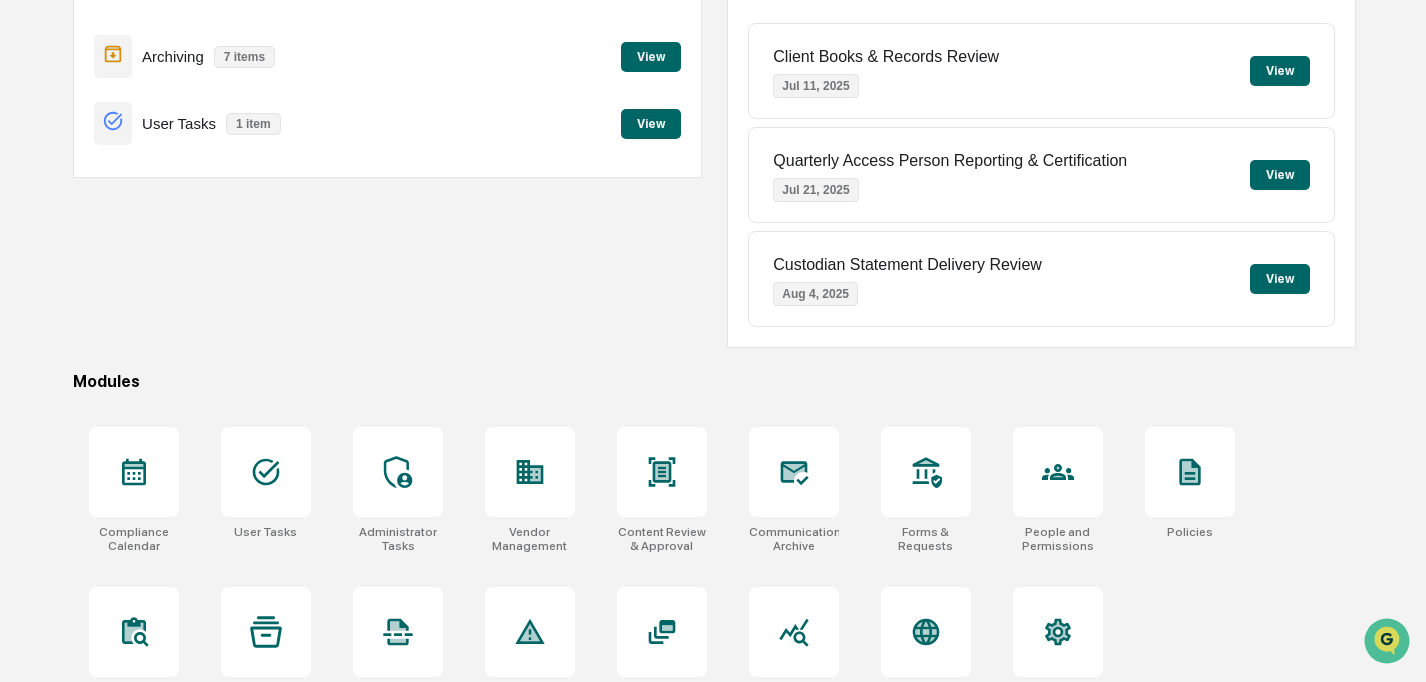scroll, scrollTop: 287, scrollLeft: 0, axis: vertical 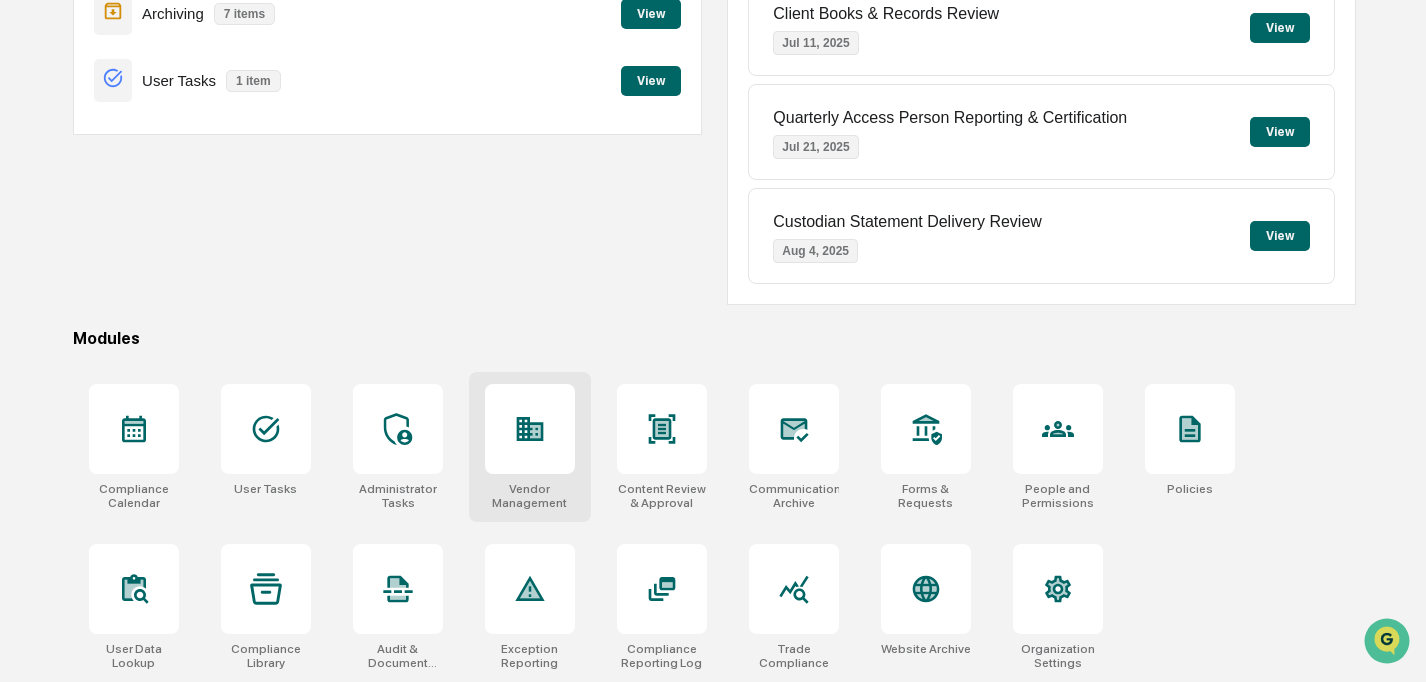 click 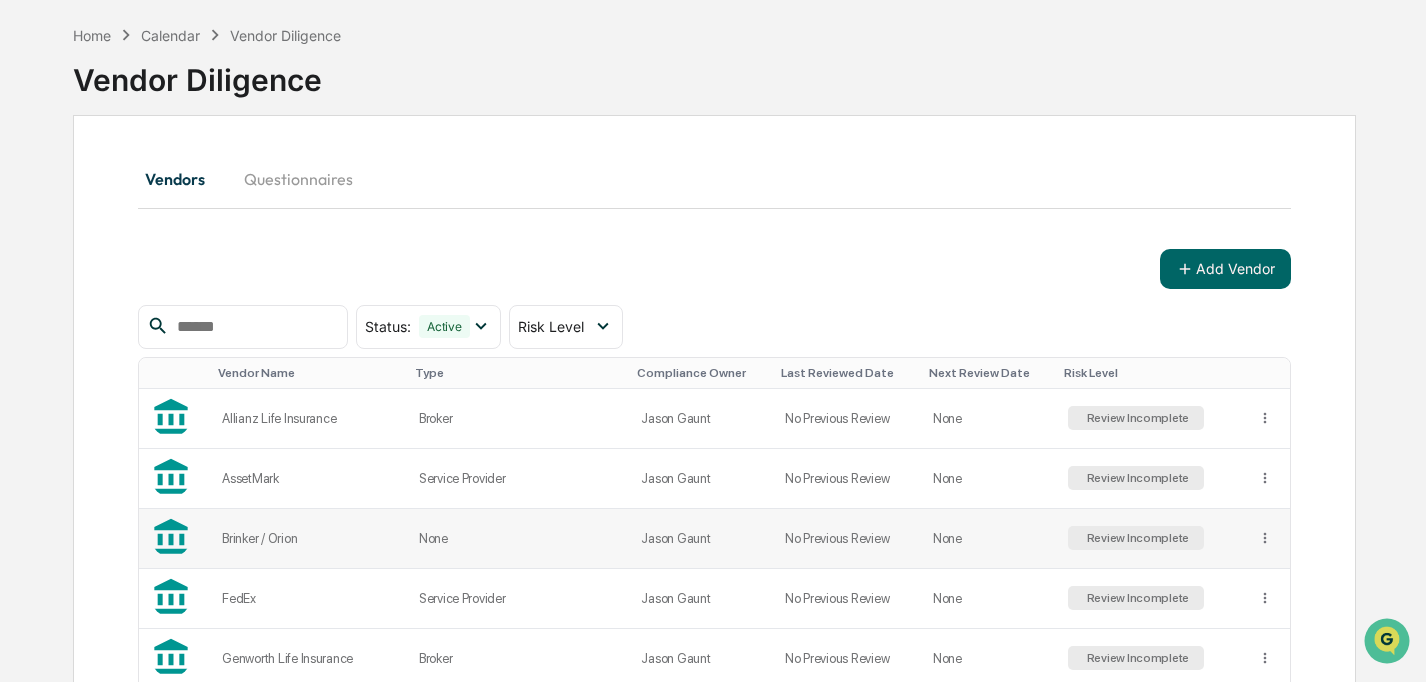 scroll, scrollTop: 68, scrollLeft: 0, axis: vertical 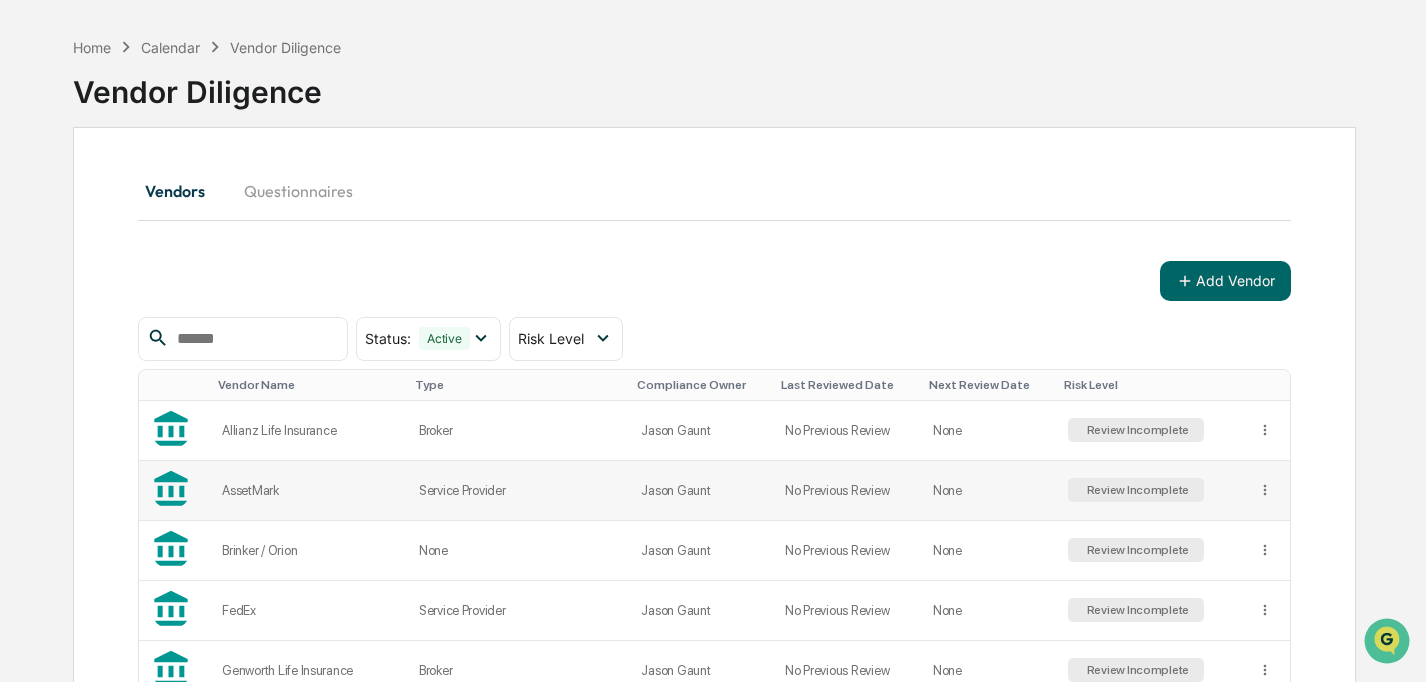 click on "Service Provider" at bounding box center [518, 491] 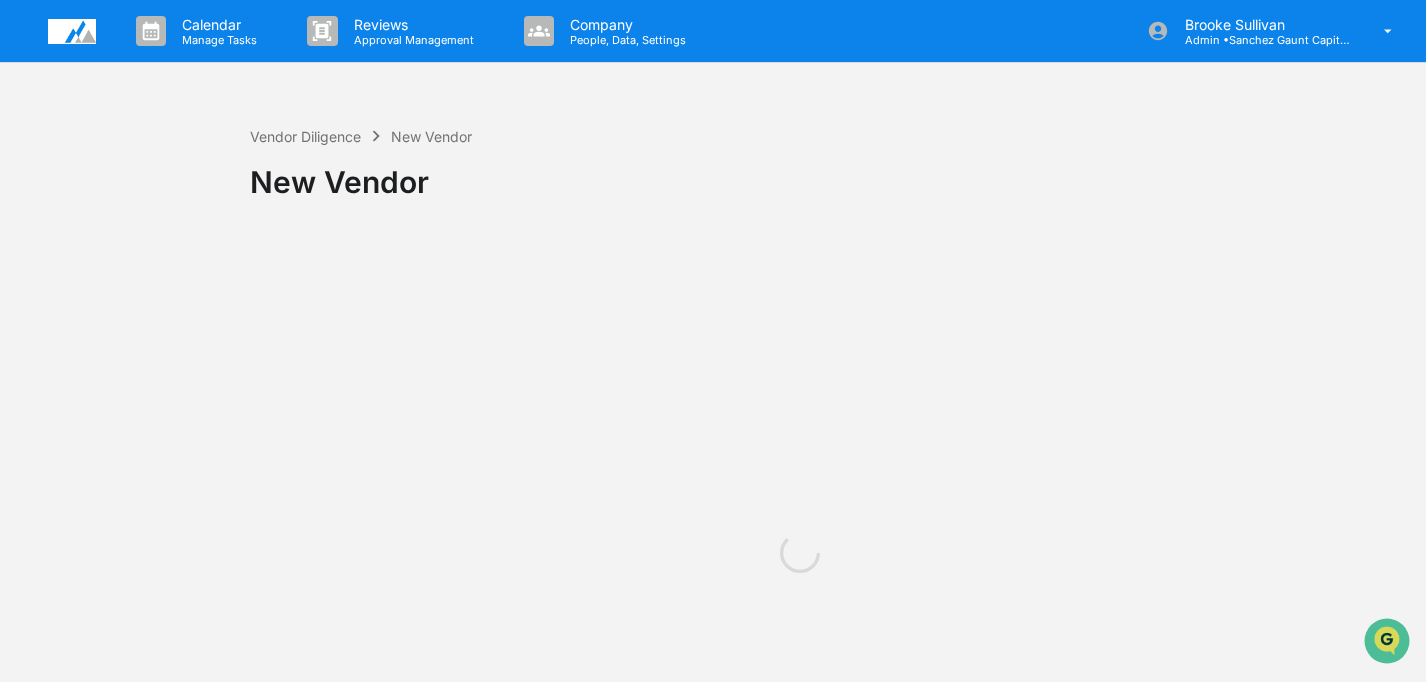 scroll, scrollTop: 0, scrollLeft: 0, axis: both 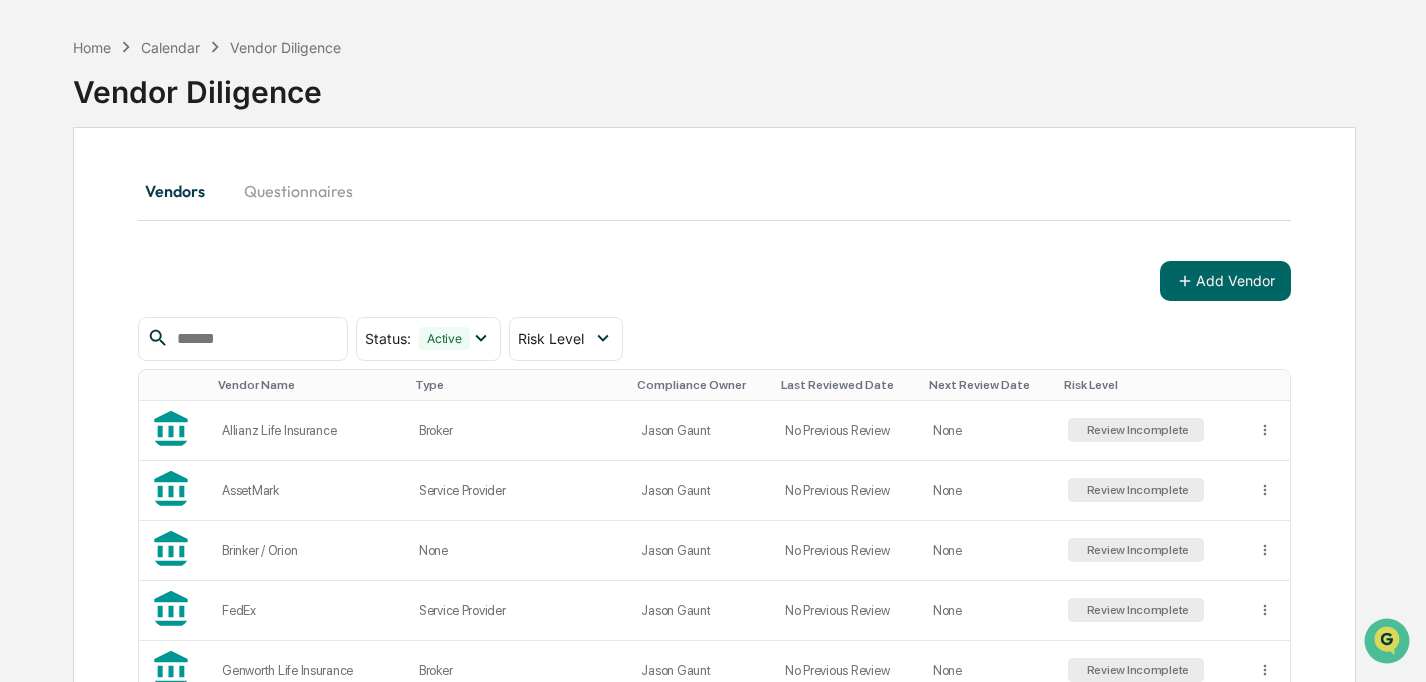 click on "Type" at bounding box center (518, 385) 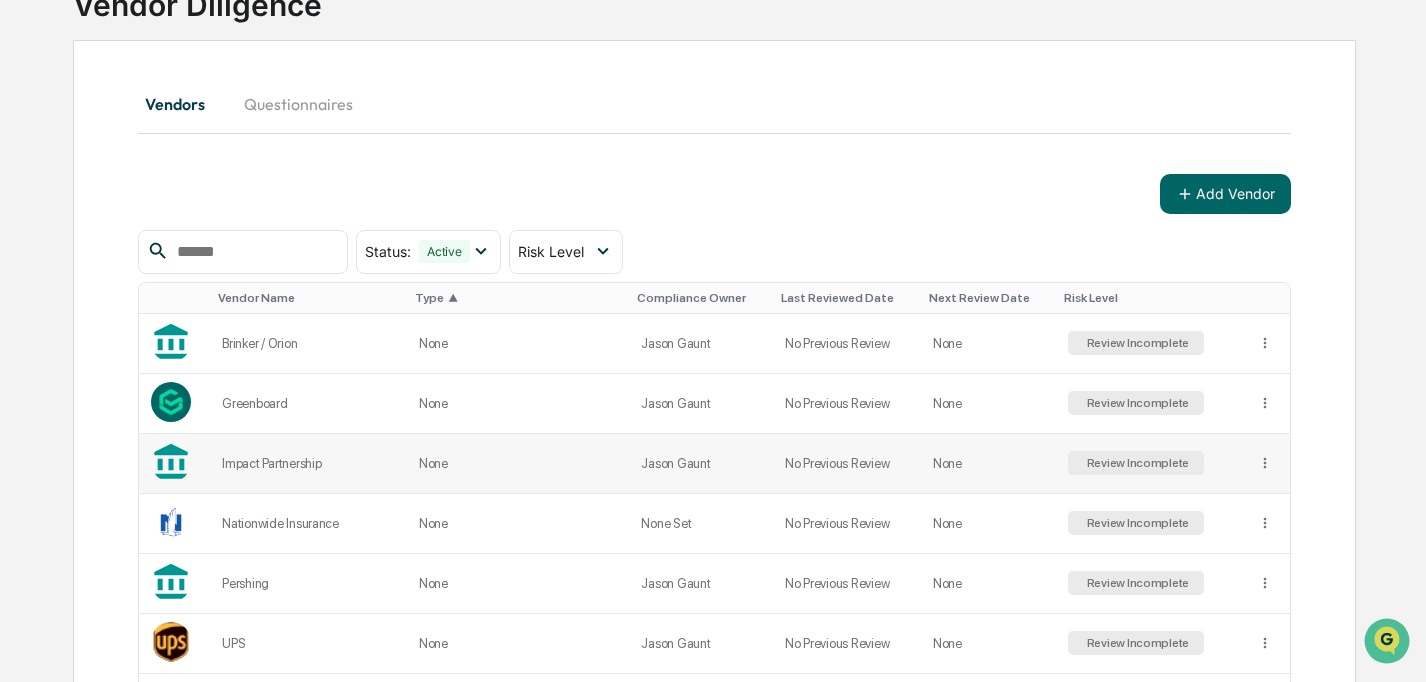 scroll, scrollTop: 157, scrollLeft: 0, axis: vertical 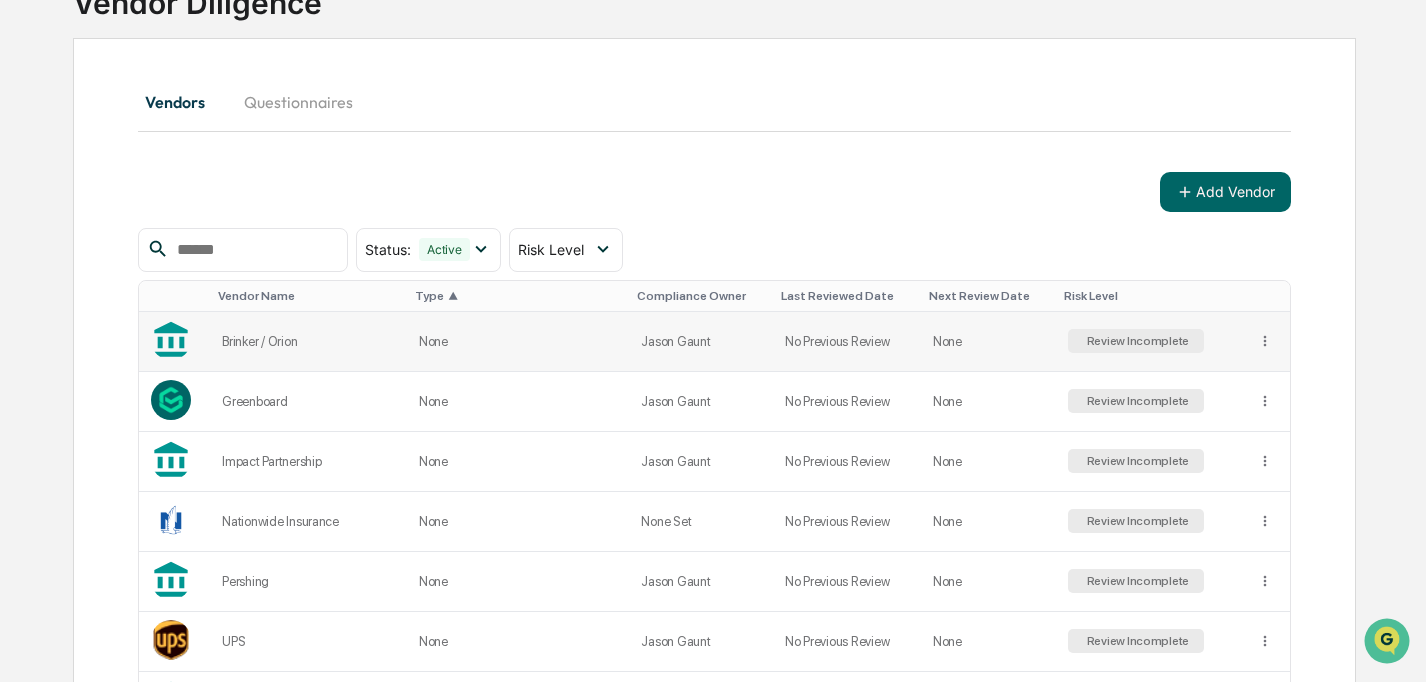 click on "Review Incomplete" at bounding box center [1136, 341] 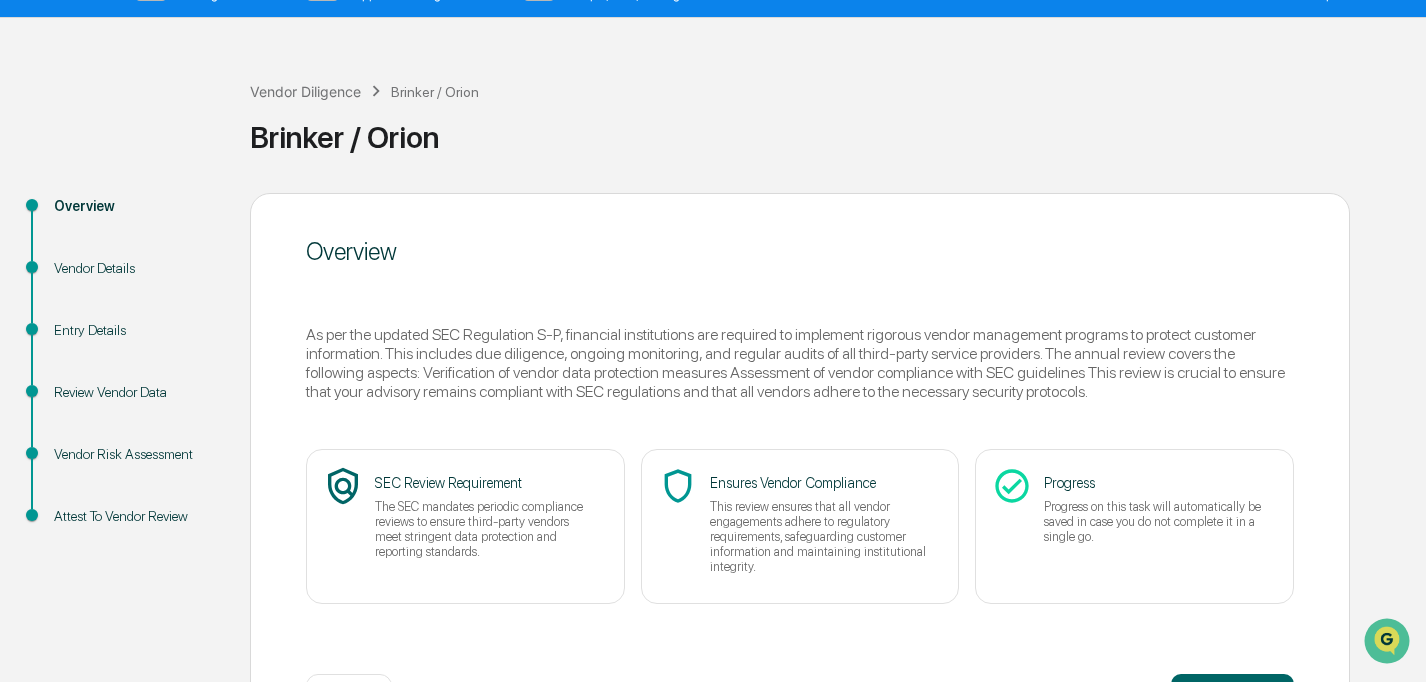 scroll, scrollTop: 124, scrollLeft: 0, axis: vertical 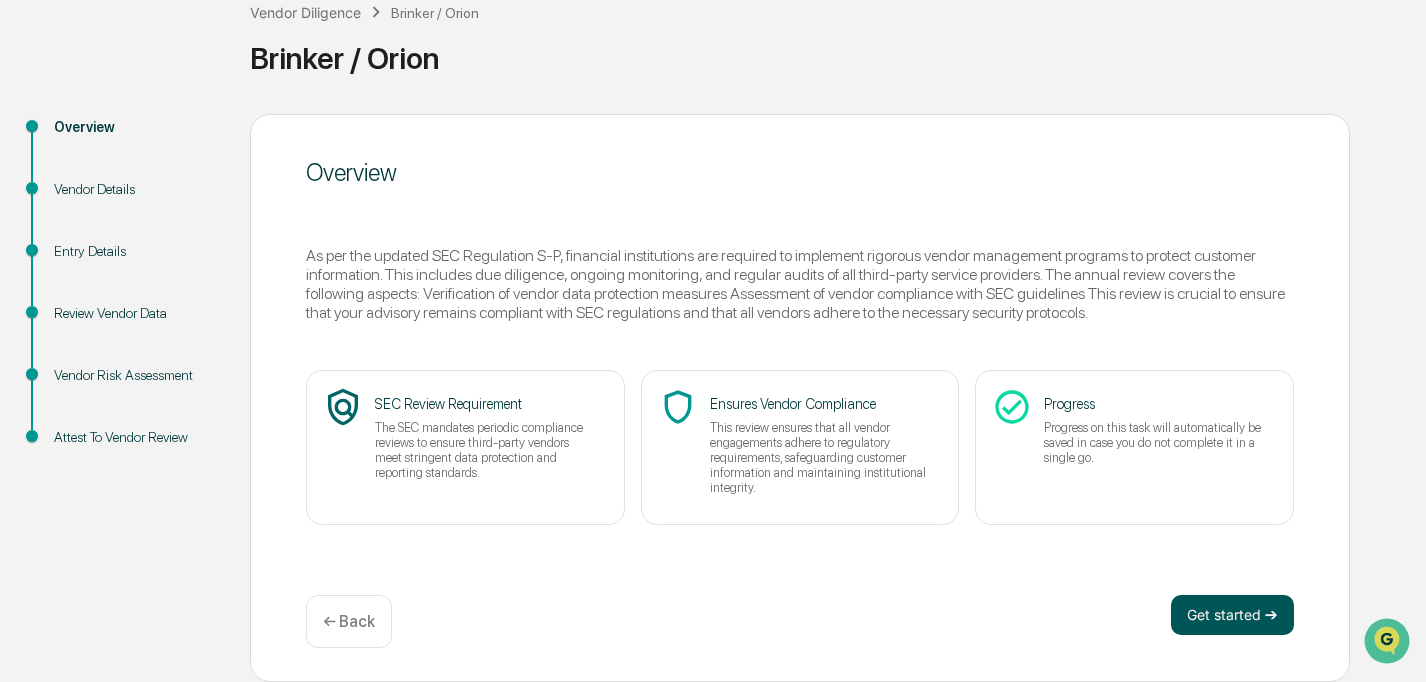 click on "Get started ➔" at bounding box center (1232, 615) 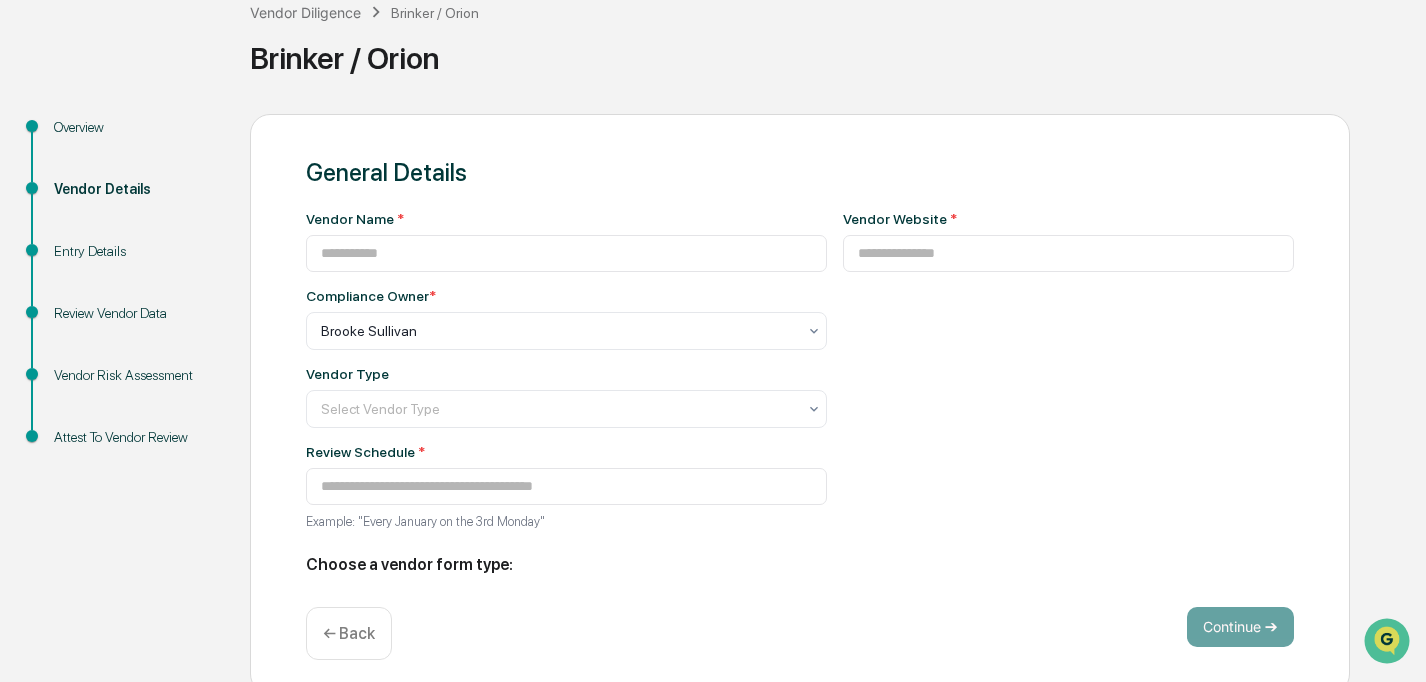 type on "**********" 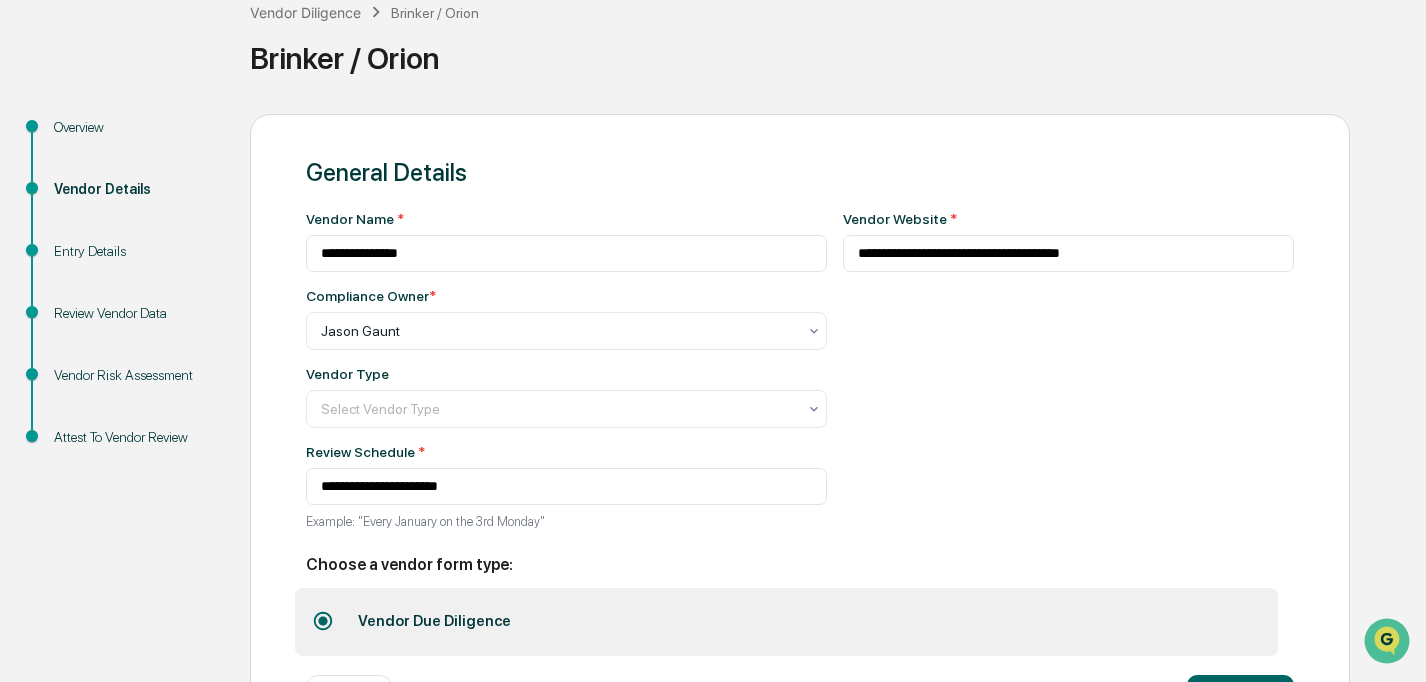 scroll, scrollTop: 208, scrollLeft: 0, axis: vertical 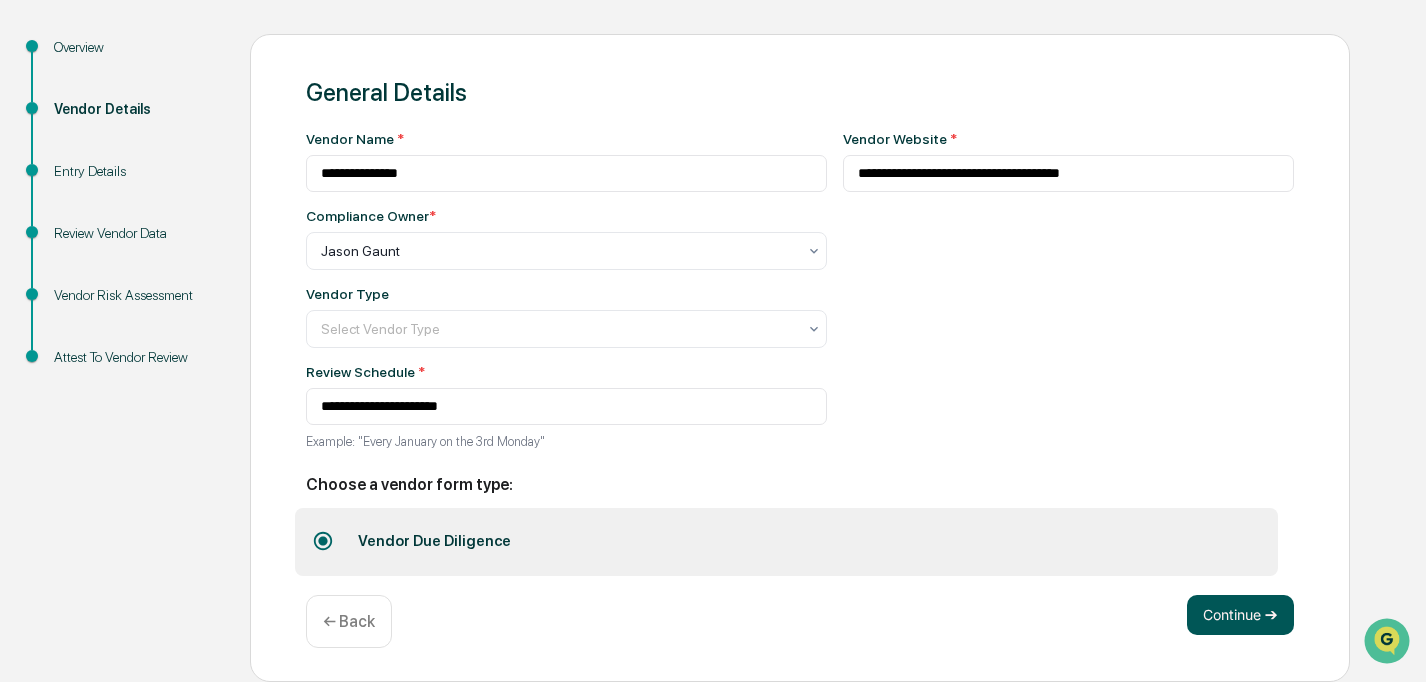 click on "Continue ➔" at bounding box center (1240, 615) 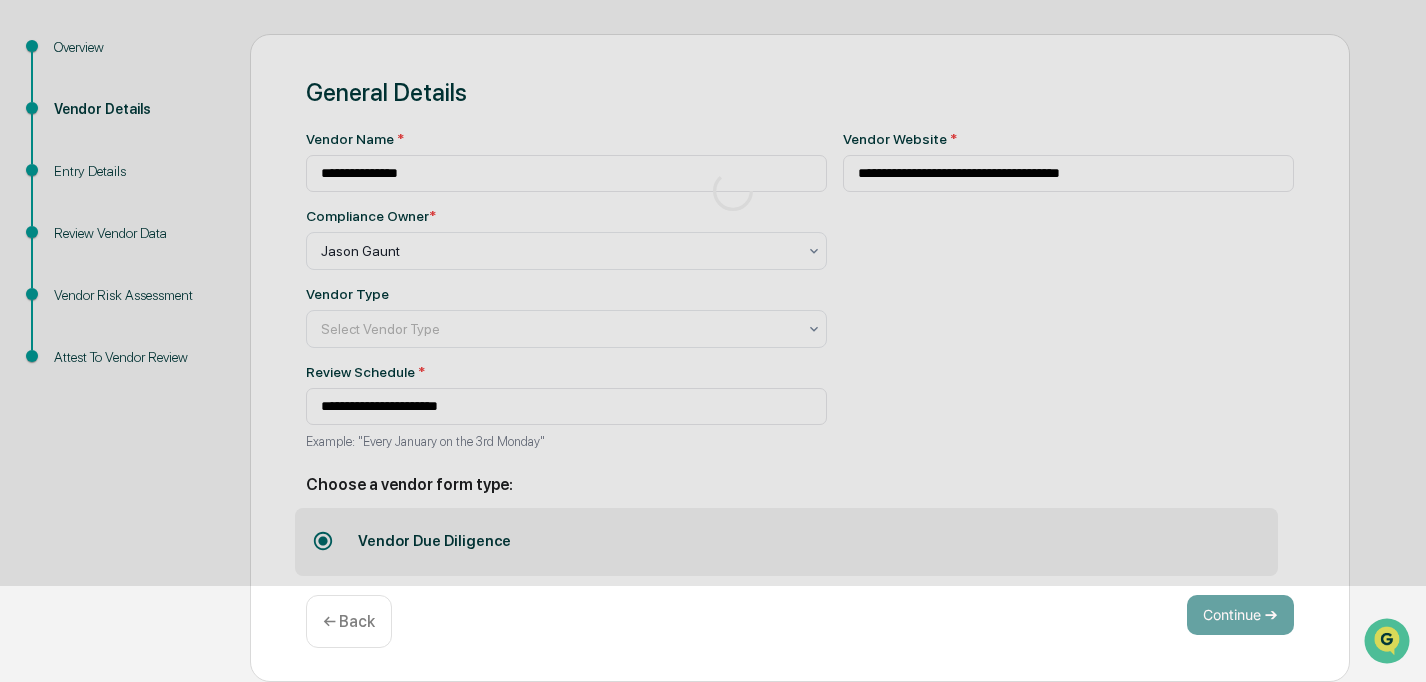 scroll, scrollTop: 124, scrollLeft: 0, axis: vertical 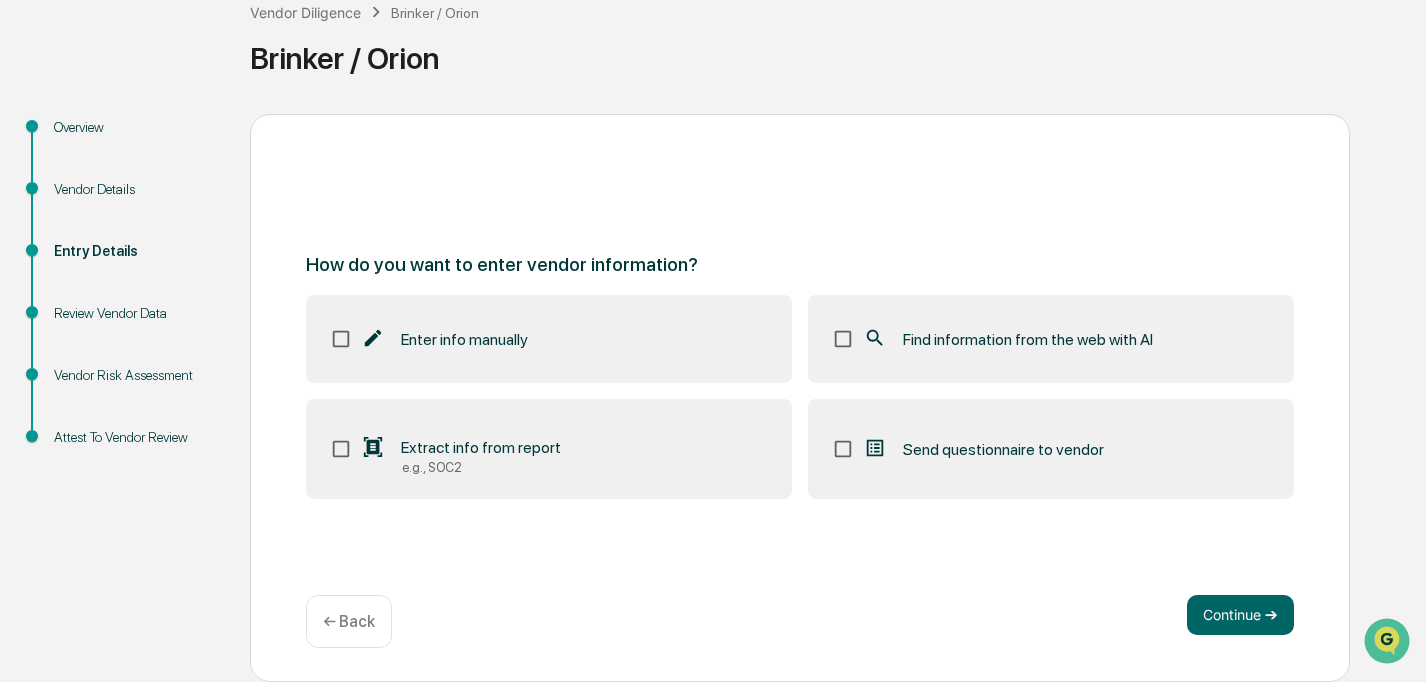 click on "← Back" at bounding box center (349, 621) 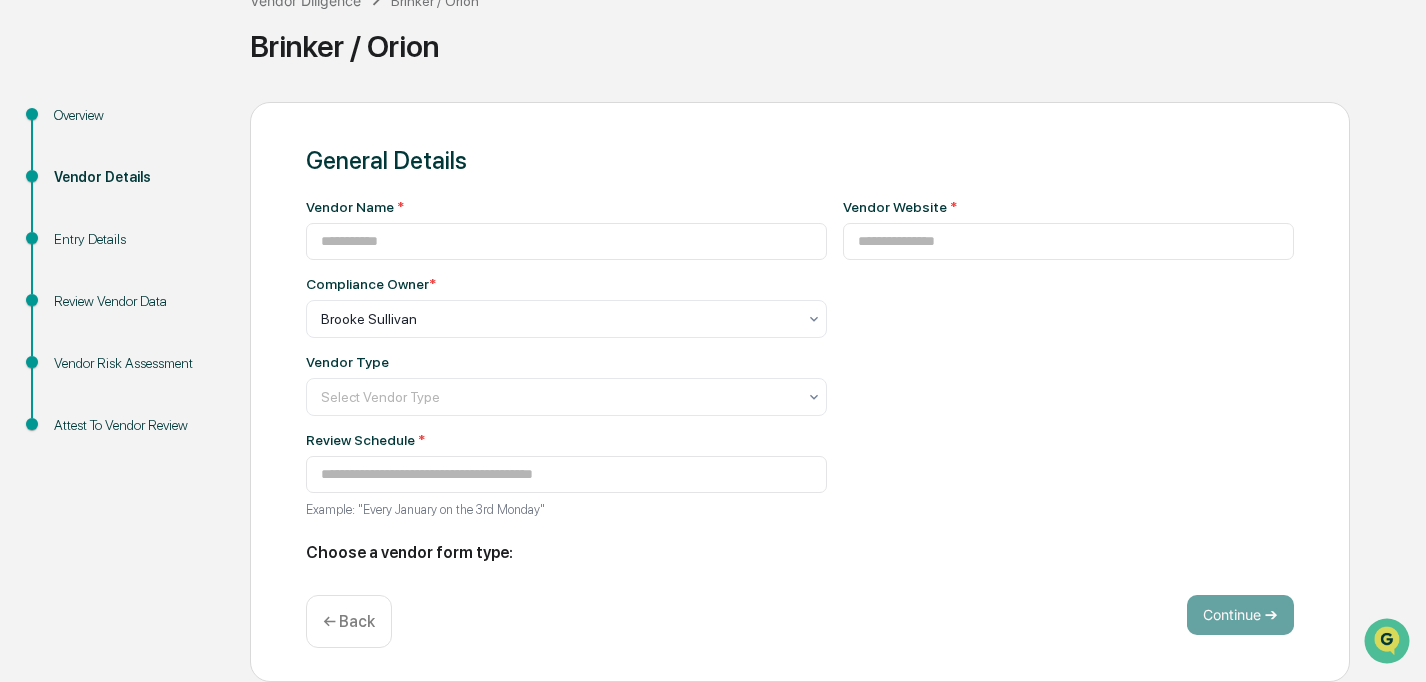 type on "**********" 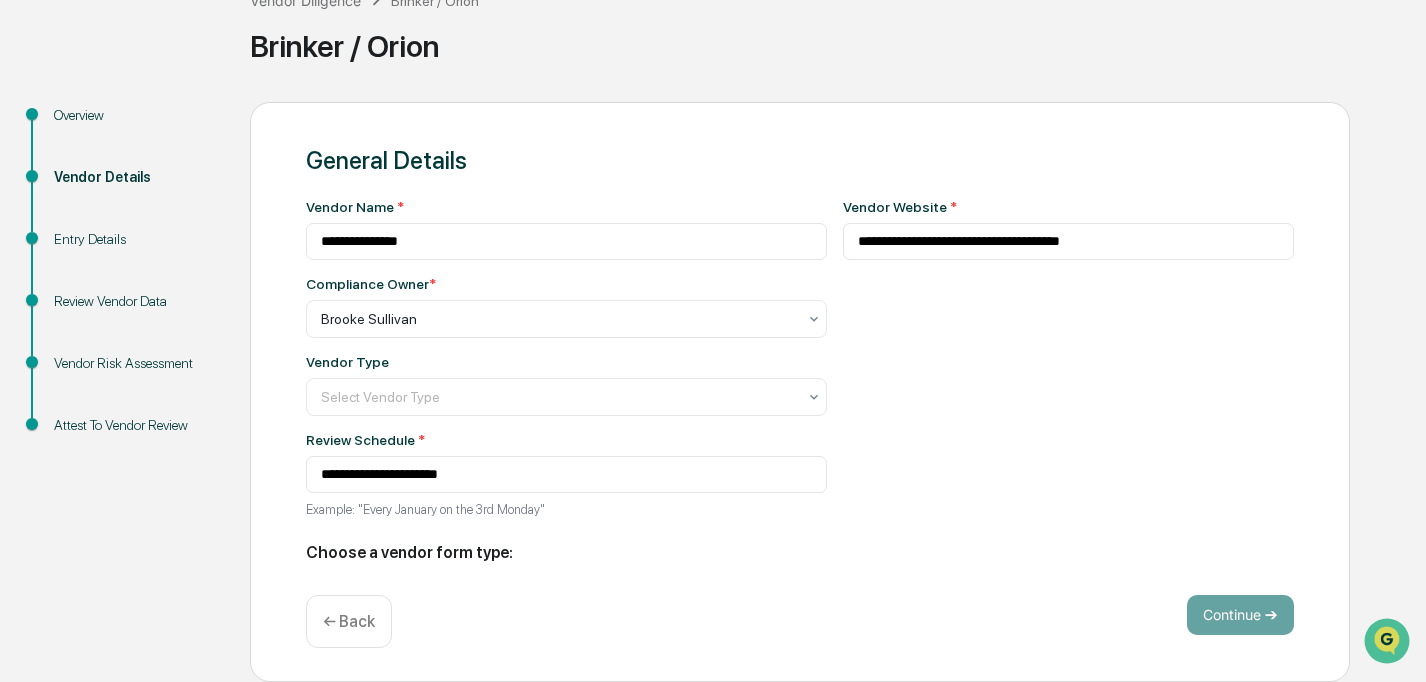 scroll, scrollTop: 208, scrollLeft: 0, axis: vertical 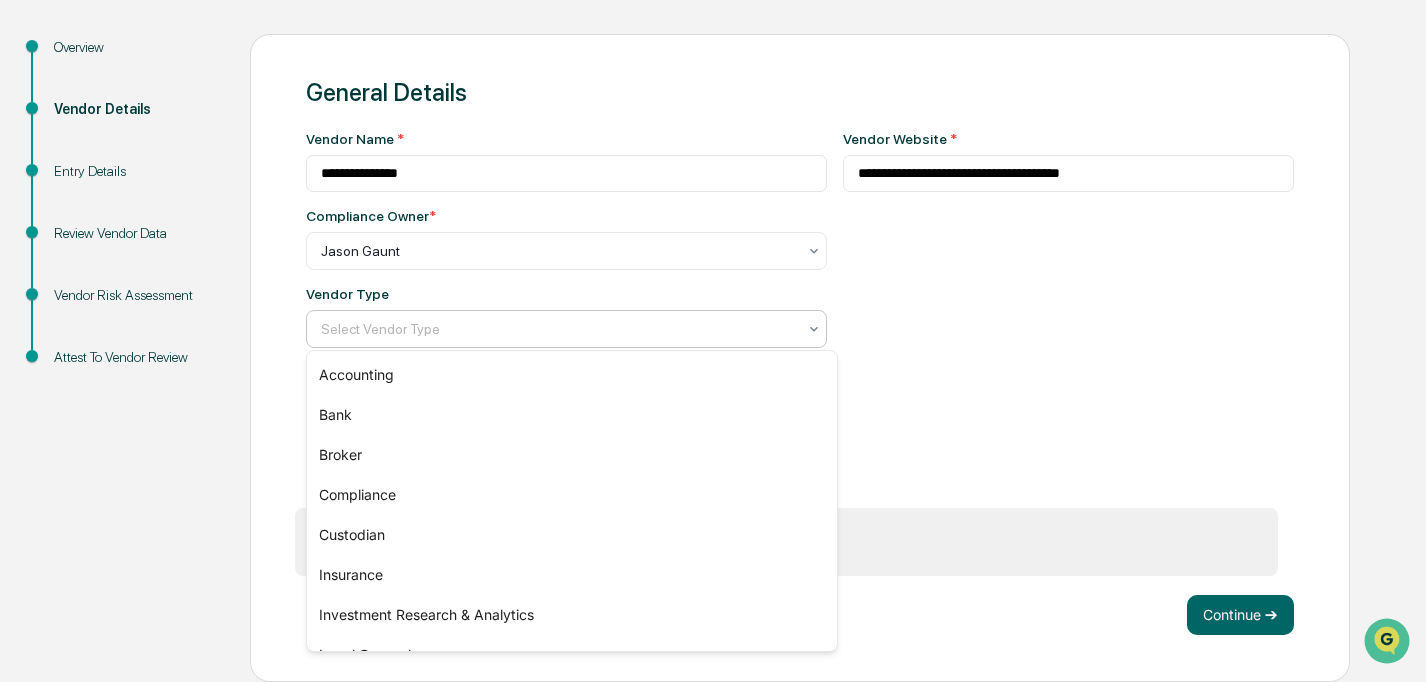 click at bounding box center (558, 329) 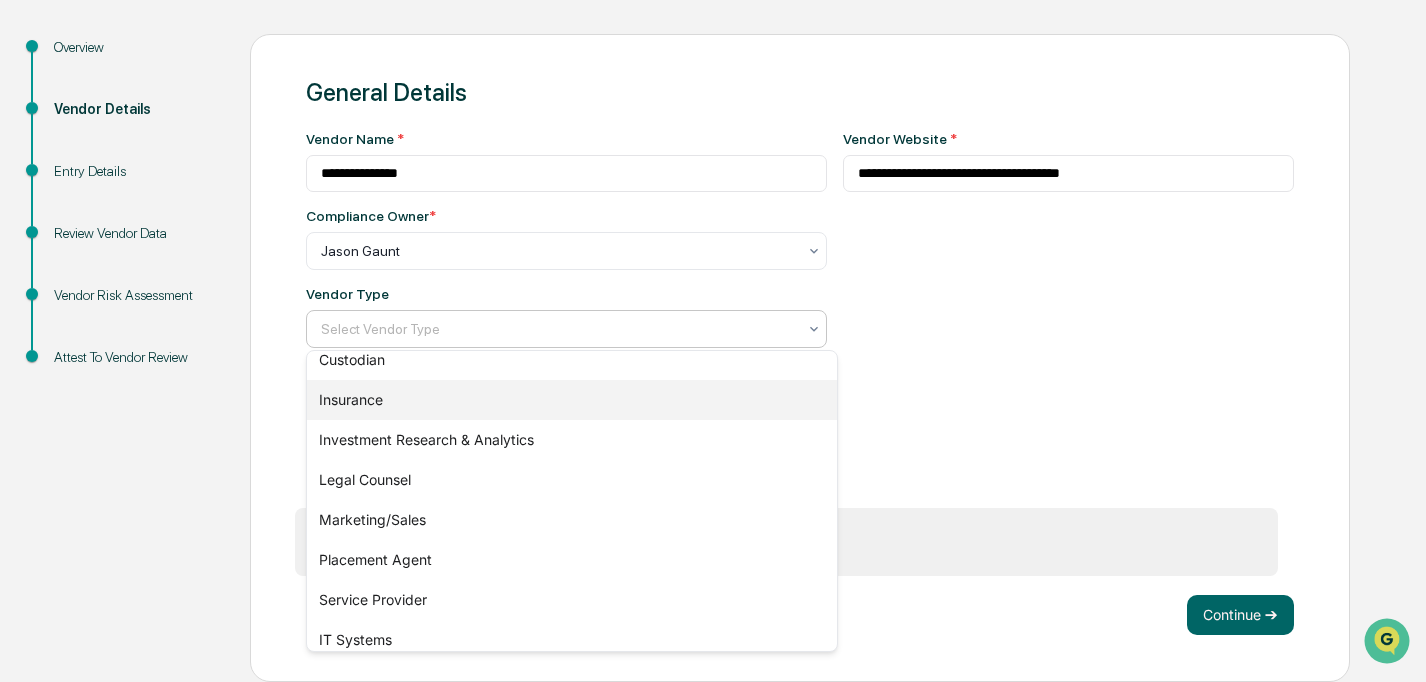 scroll, scrollTop: 176, scrollLeft: 0, axis: vertical 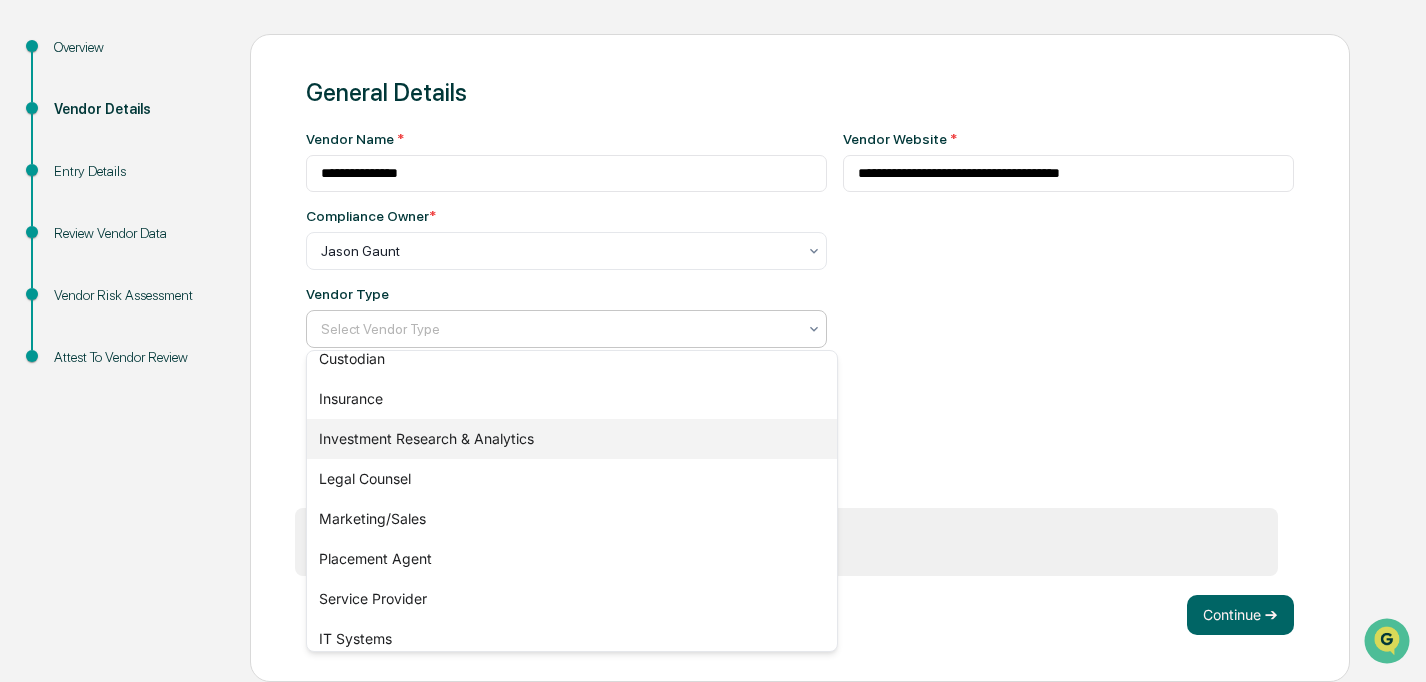 click on "Investment Research & Analytics" at bounding box center (572, 439) 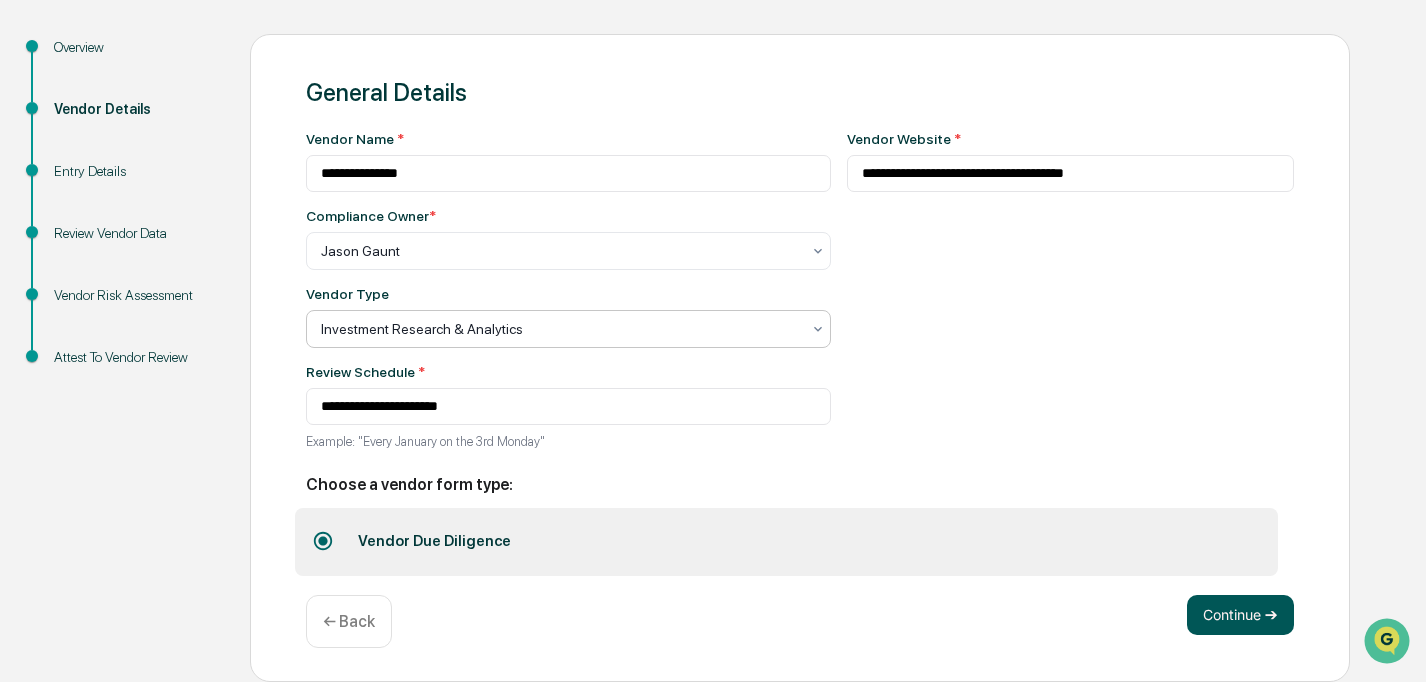 click on "Continue ➔" at bounding box center [1240, 615] 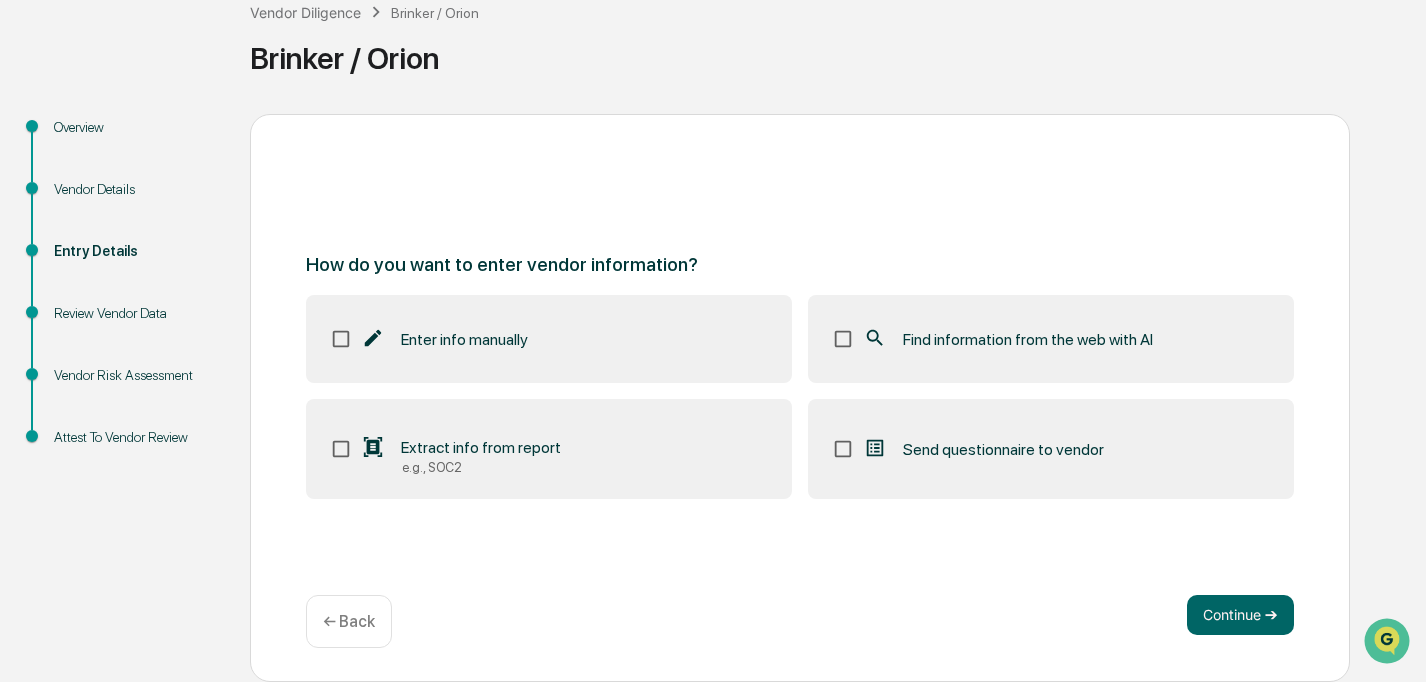 scroll, scrollTop: 124, scrollLeft: 0, axis: vertical 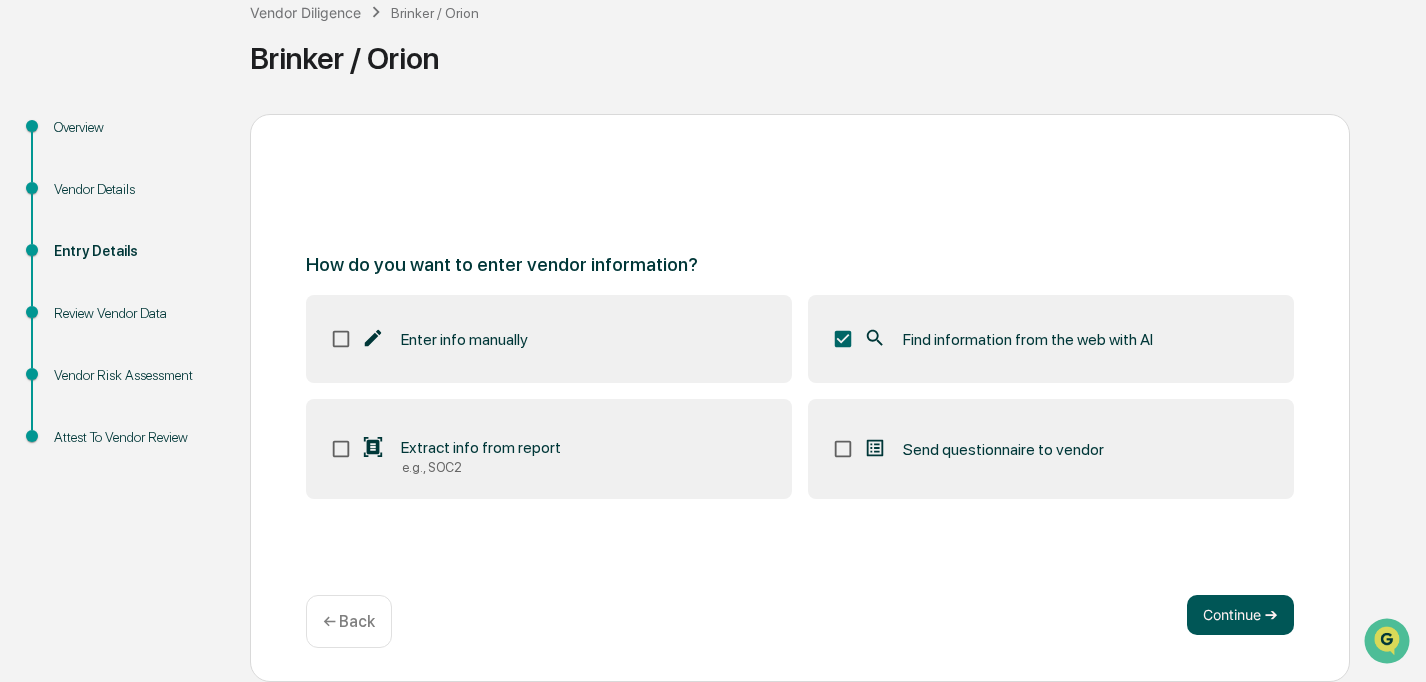 click on "Continue ➔" at bounding box center [1240, 615] 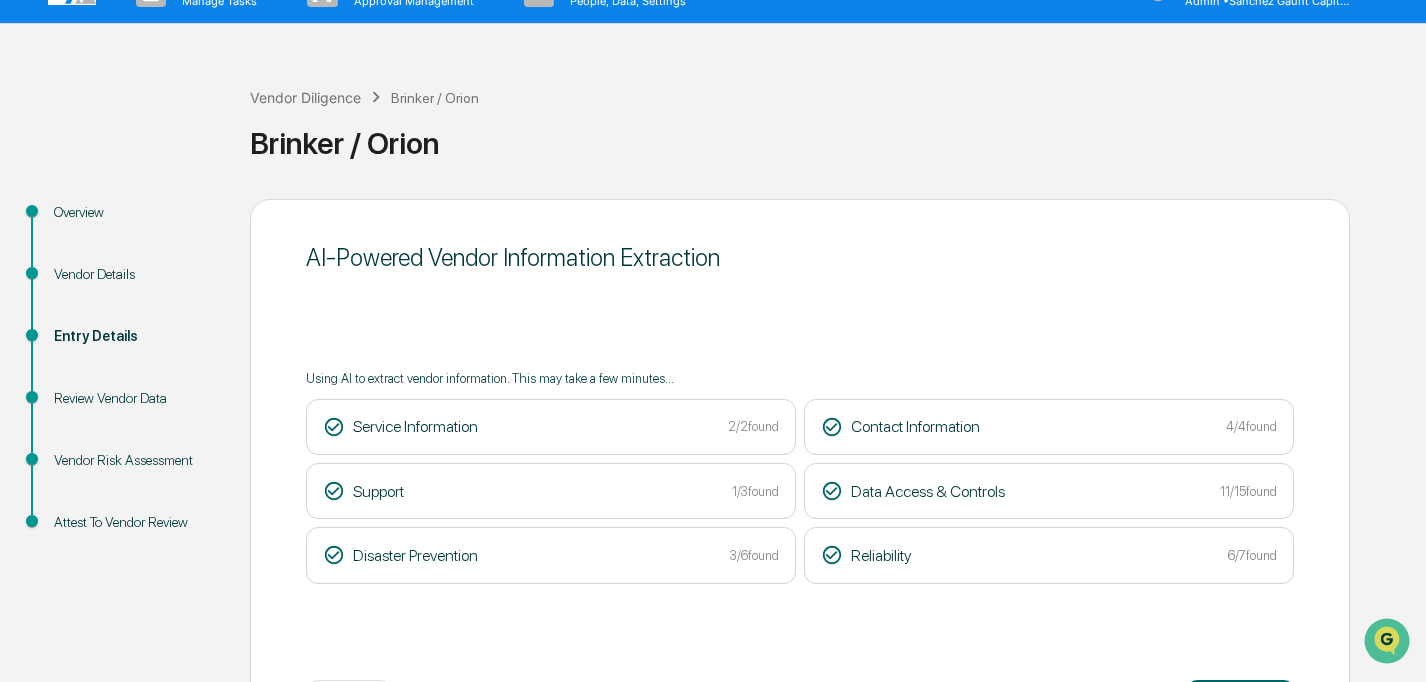 scroll, scrollTop: 124, scrollLeft: 0, axis: vertical 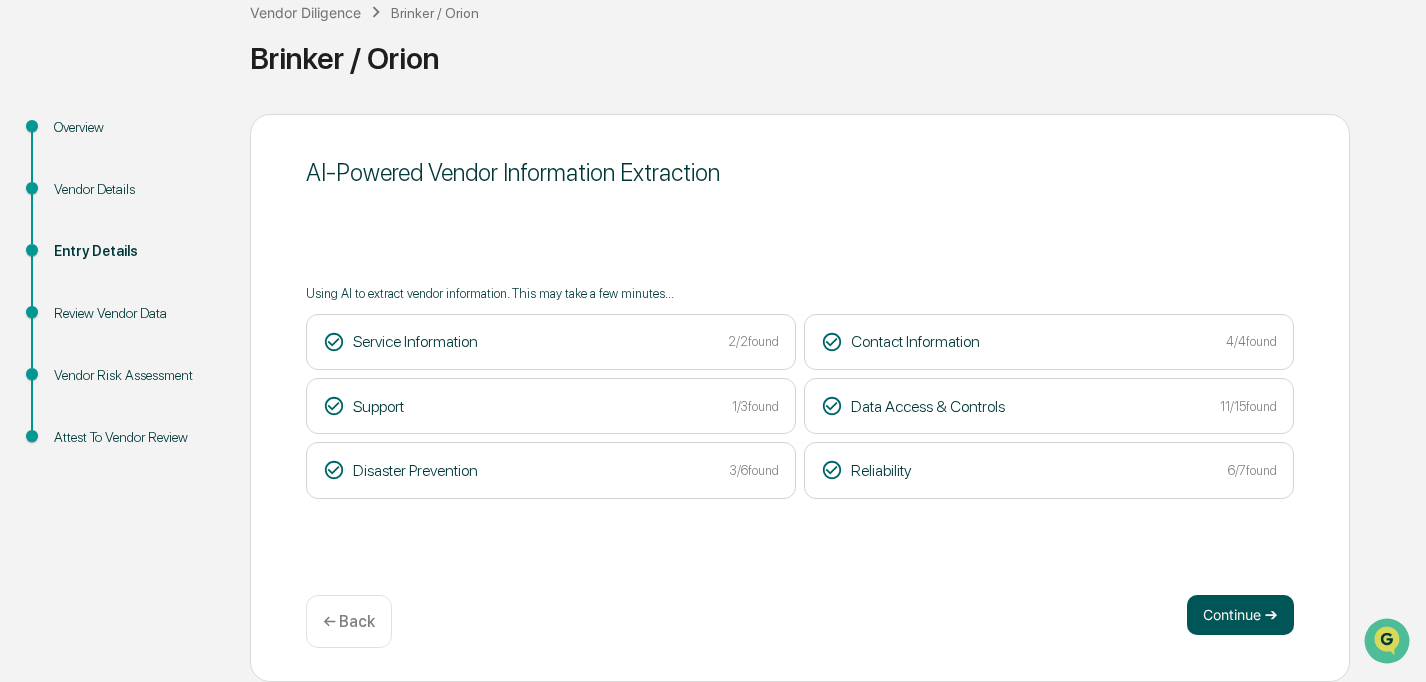 click on "Continue ➔" at bounding box center [1240, 615] 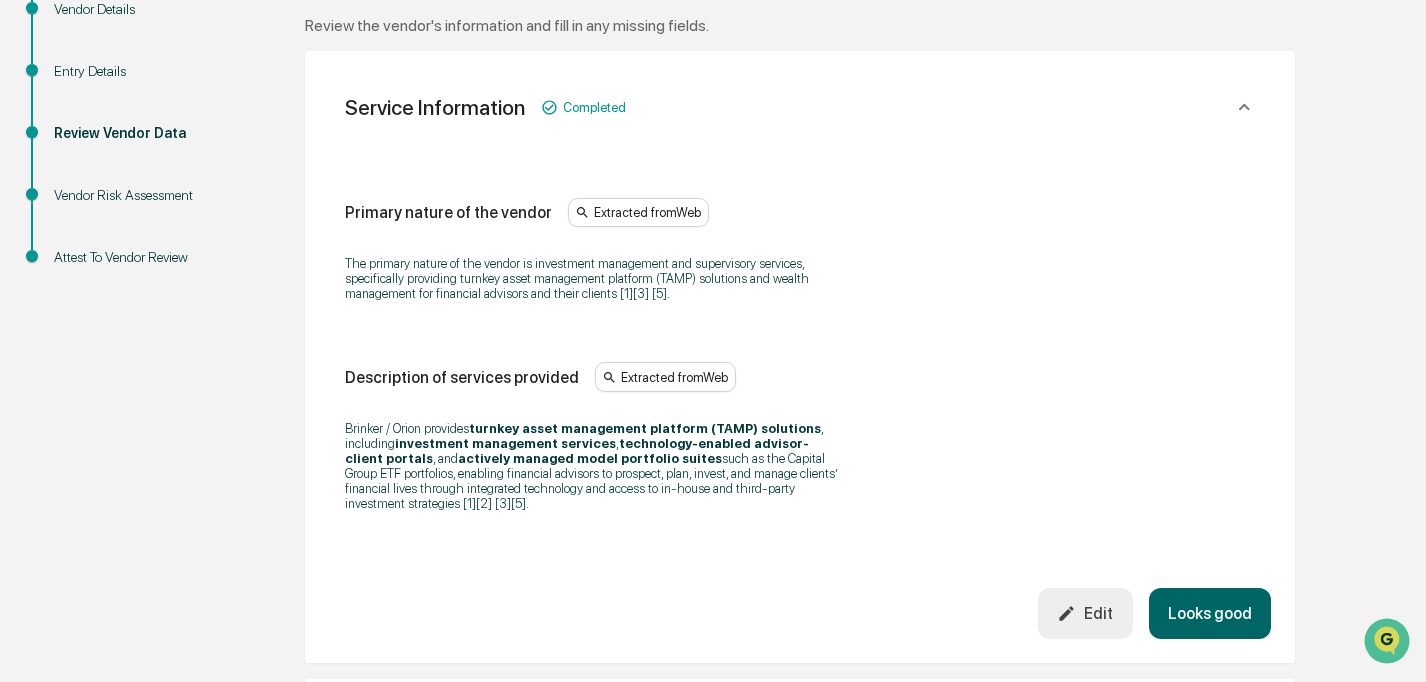 scroll, scrollTop: 303, scrollLeft: 0, axis: vertical 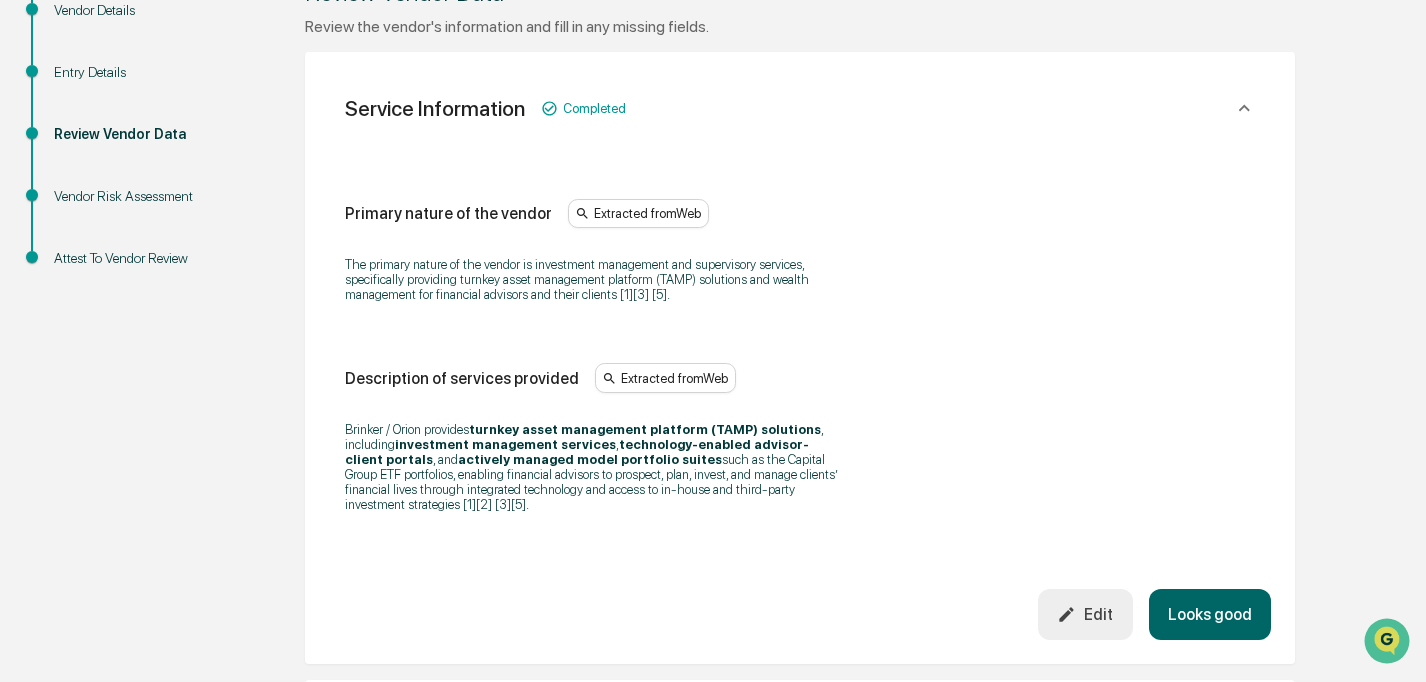 click on "Edit" at bounding box center [1085, 614] 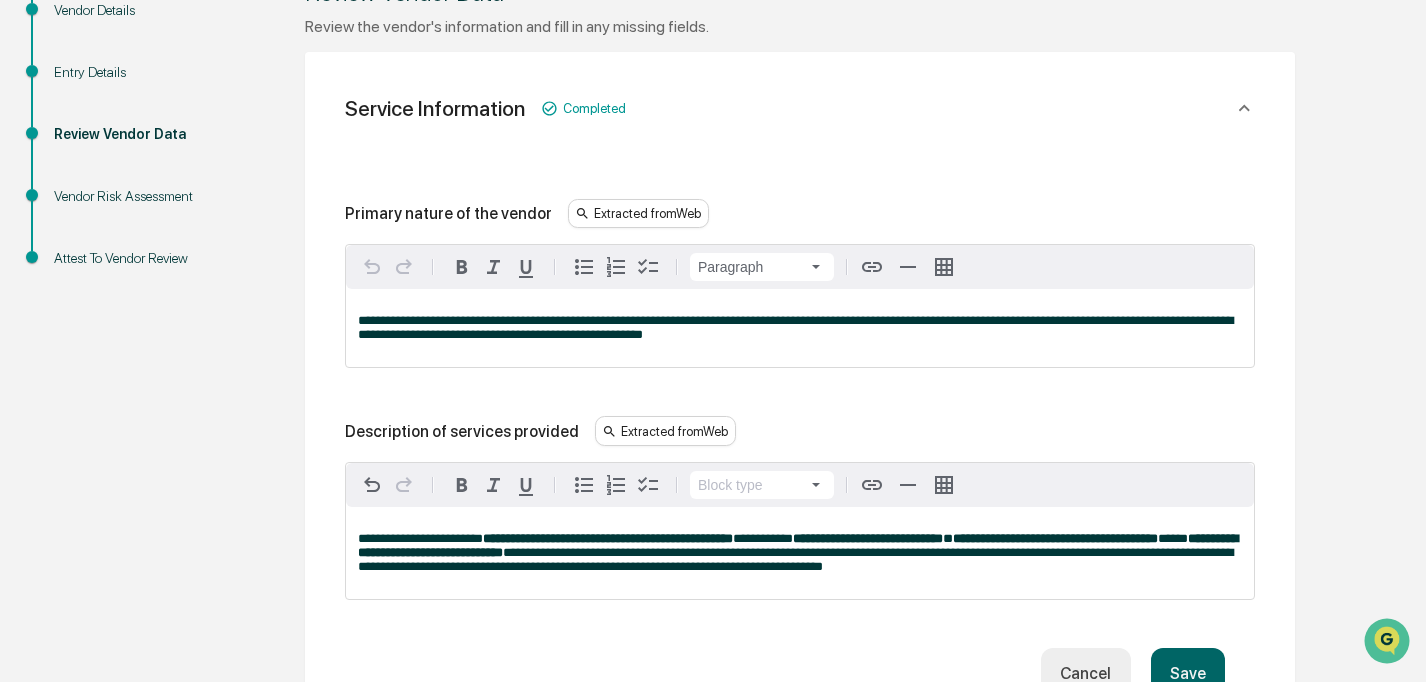 click on "**********" at bounding box center (800, 328) 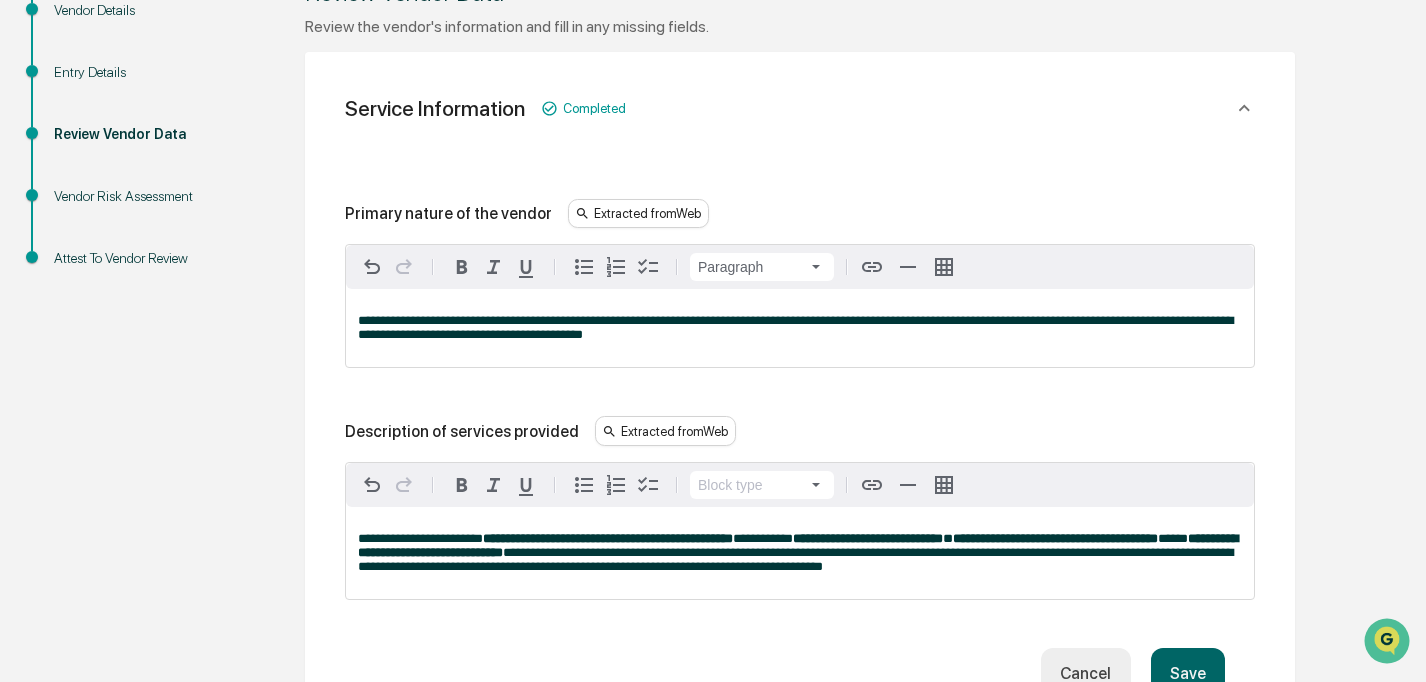 type 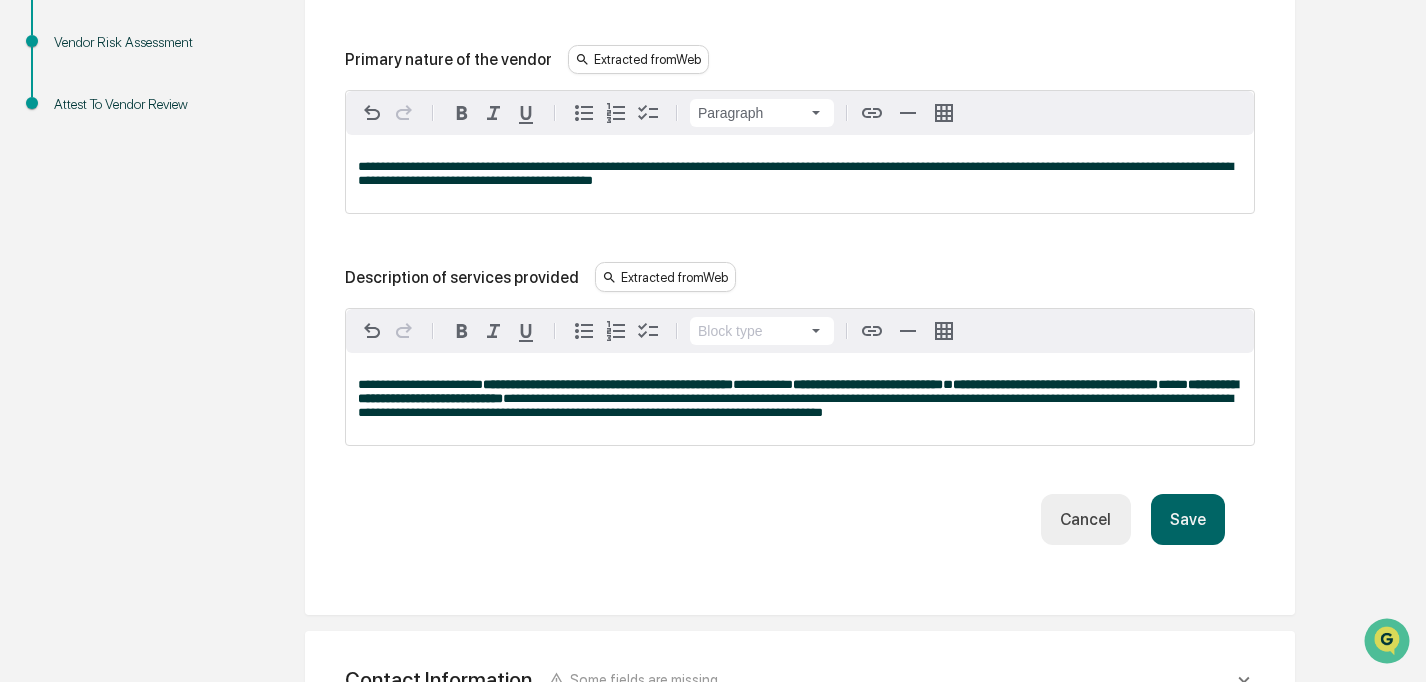 scroll, scrollTop: 455, scrollLeft: 0, axis: vertical 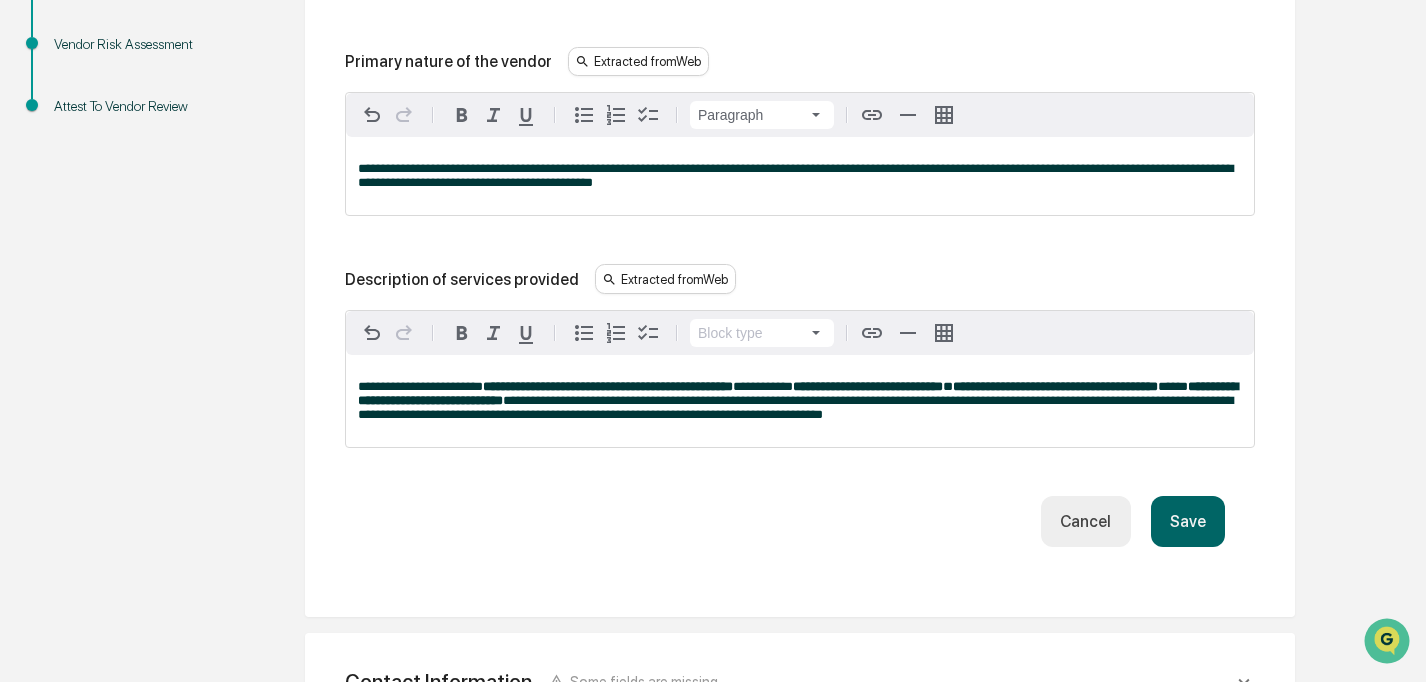 click on "**********" at bounding box center (800, 401) 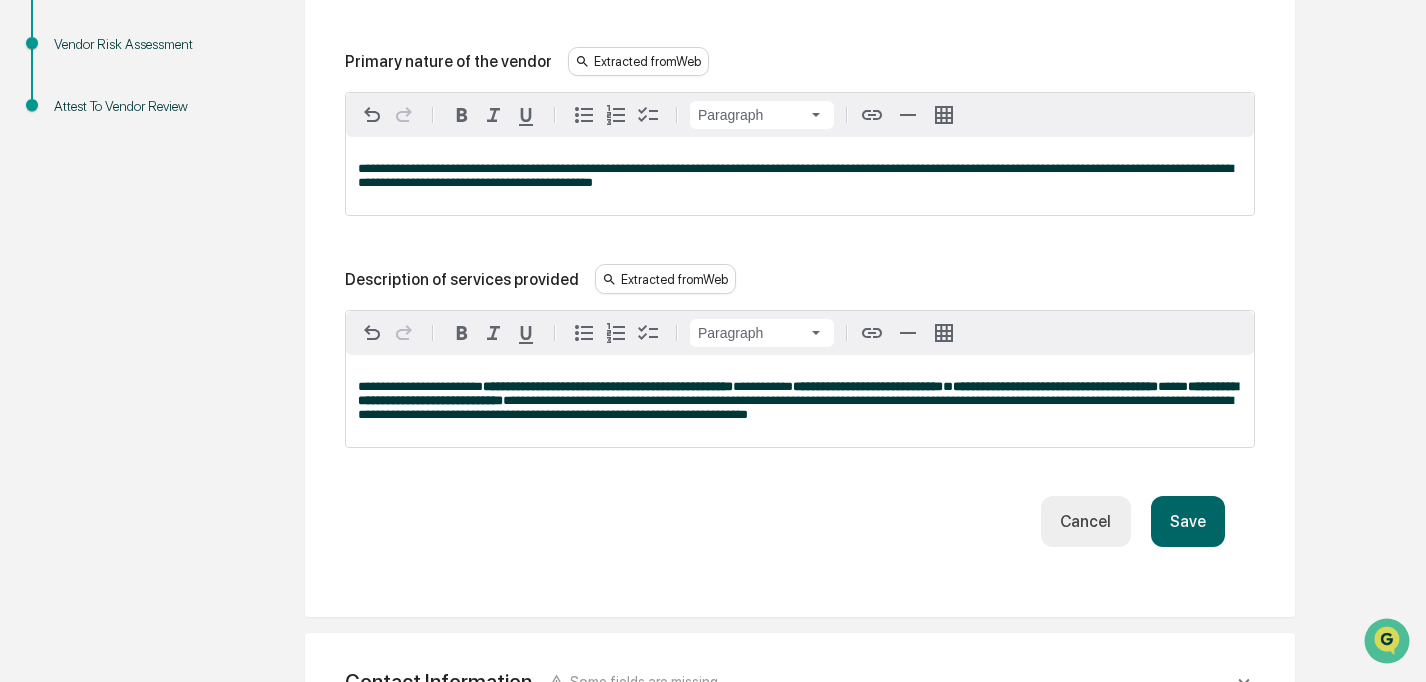 type 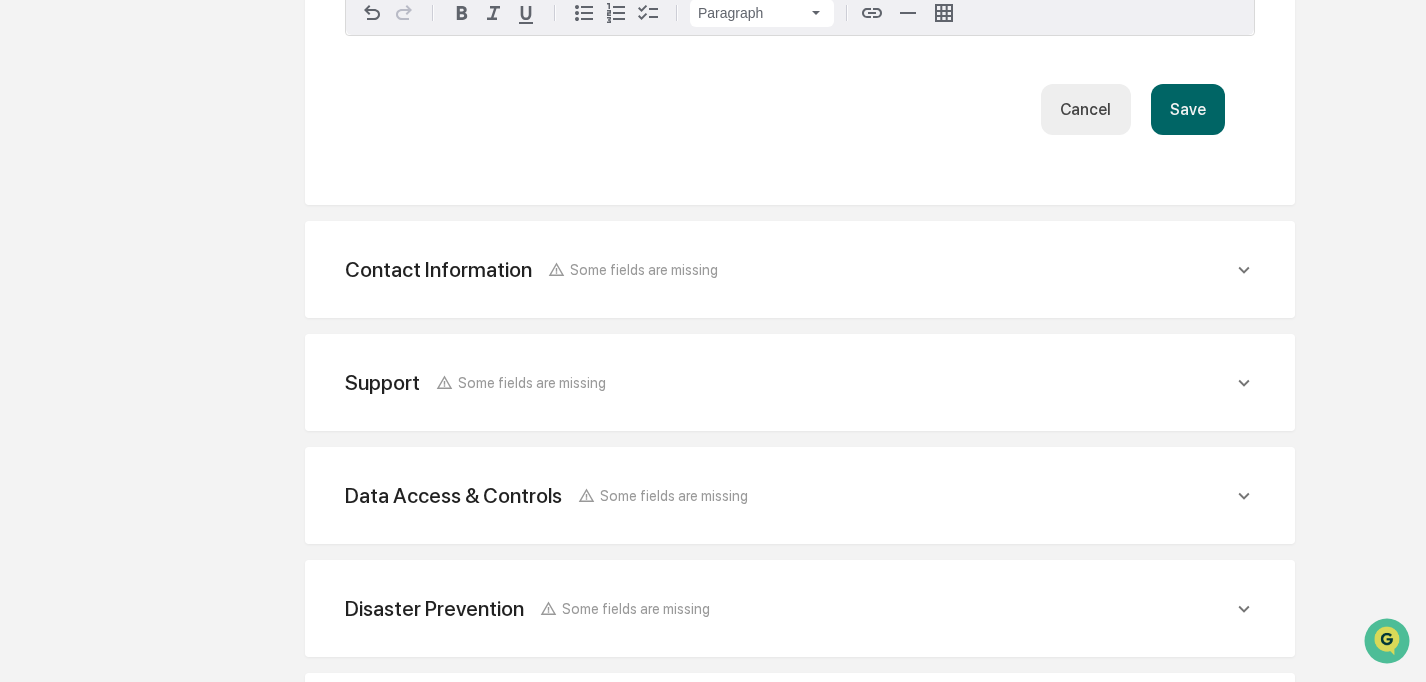 scroll, scrollTop: 872, scrollLeft: 0, axis: vertical 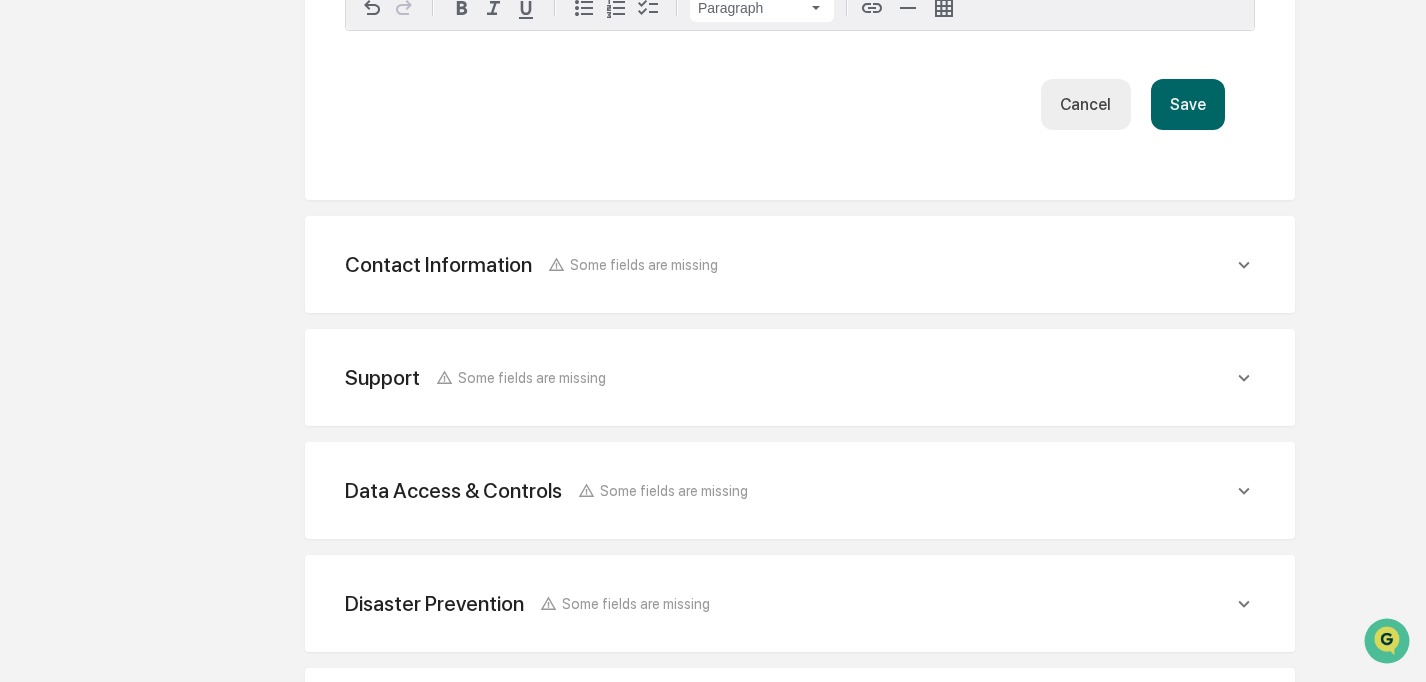 click on "Save" at bounding box center [1188, 104] 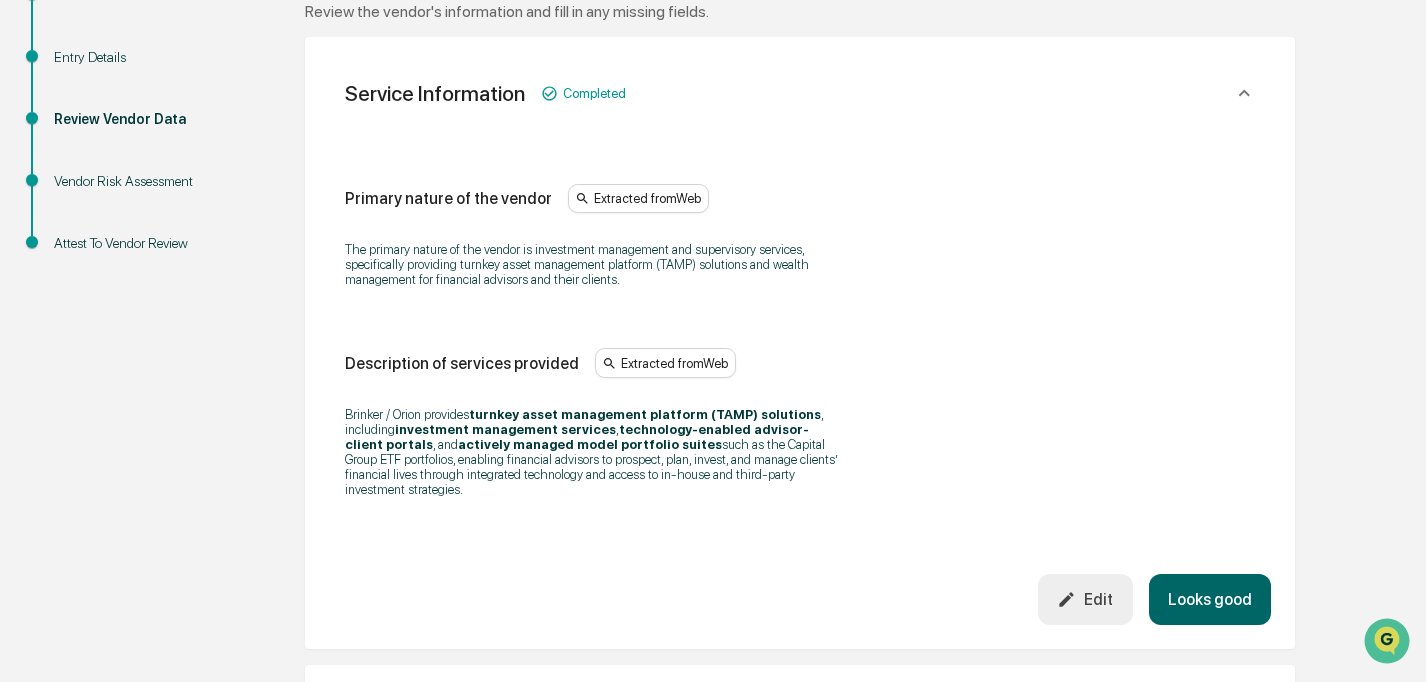 scroll, scrollTop: 341, scrollLeft: 0, axis: vertical 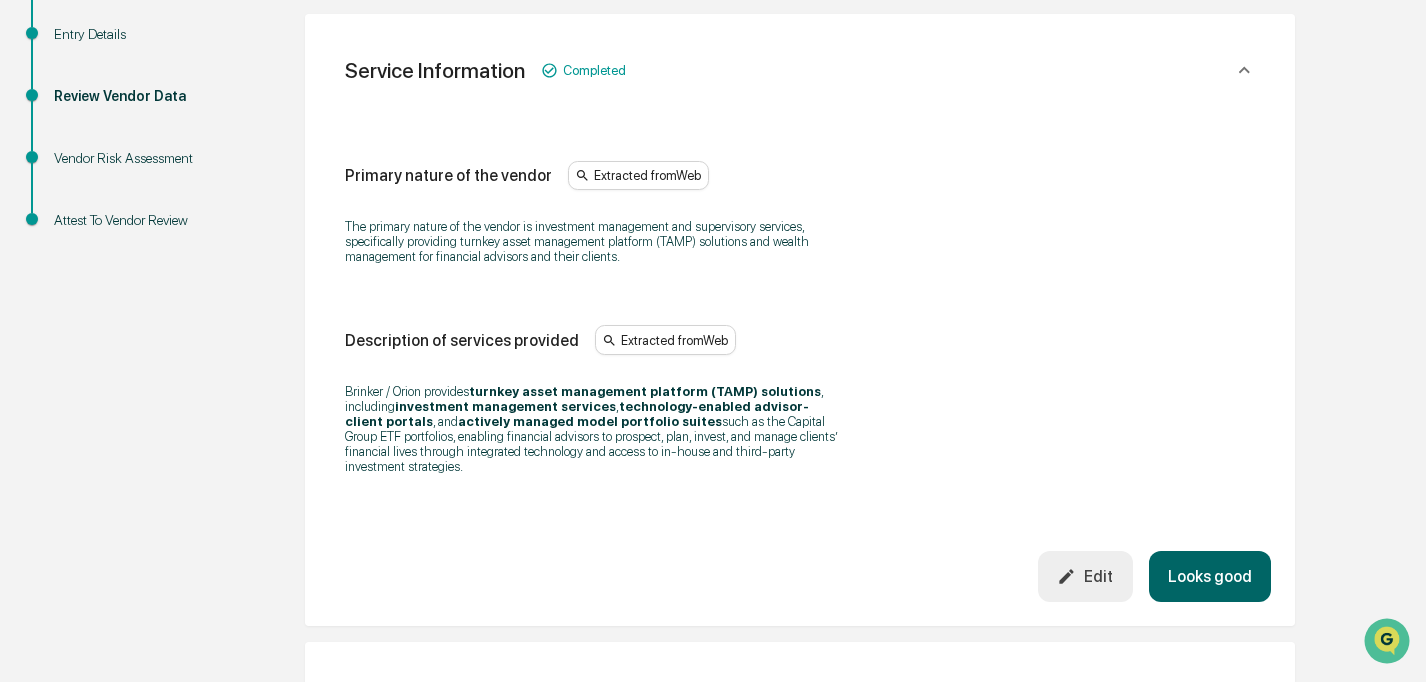 click on "Looks good" at bounding box center (1210, 576) 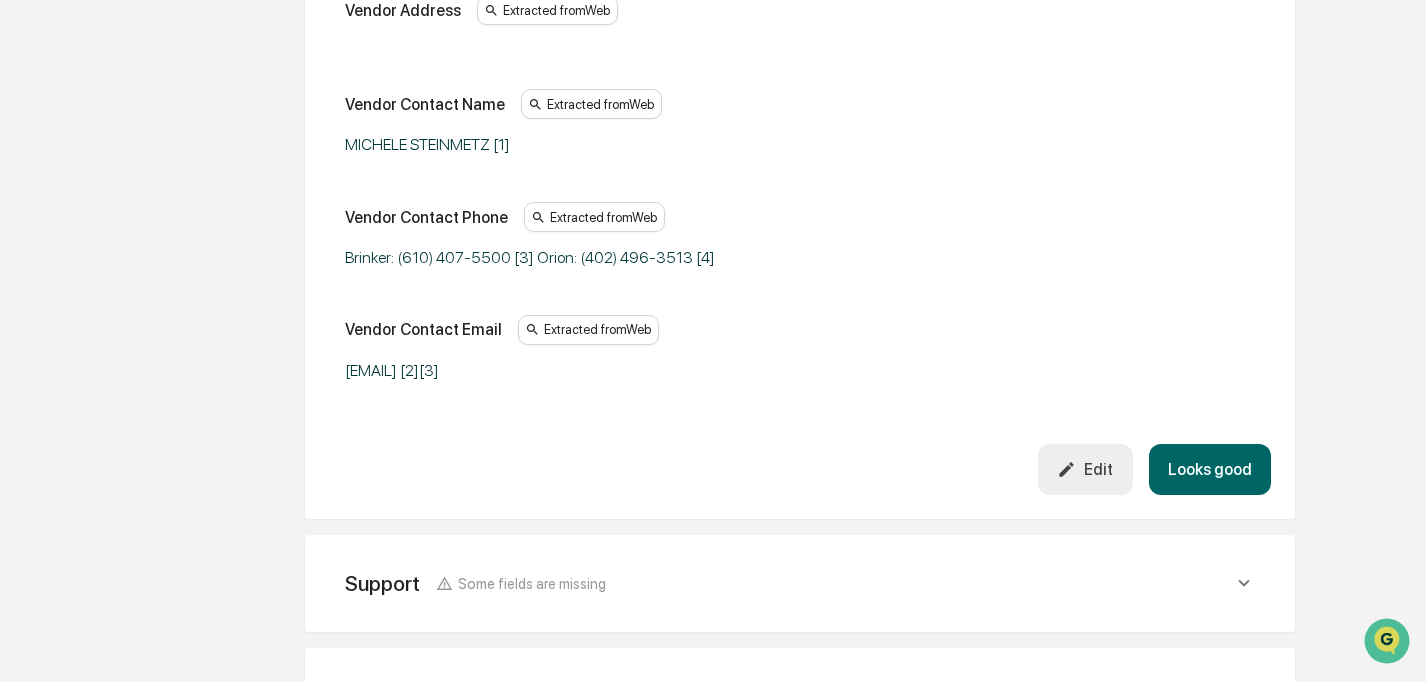 scroll, scrollTop: 628, scrollLeft: 0, axis: vertical 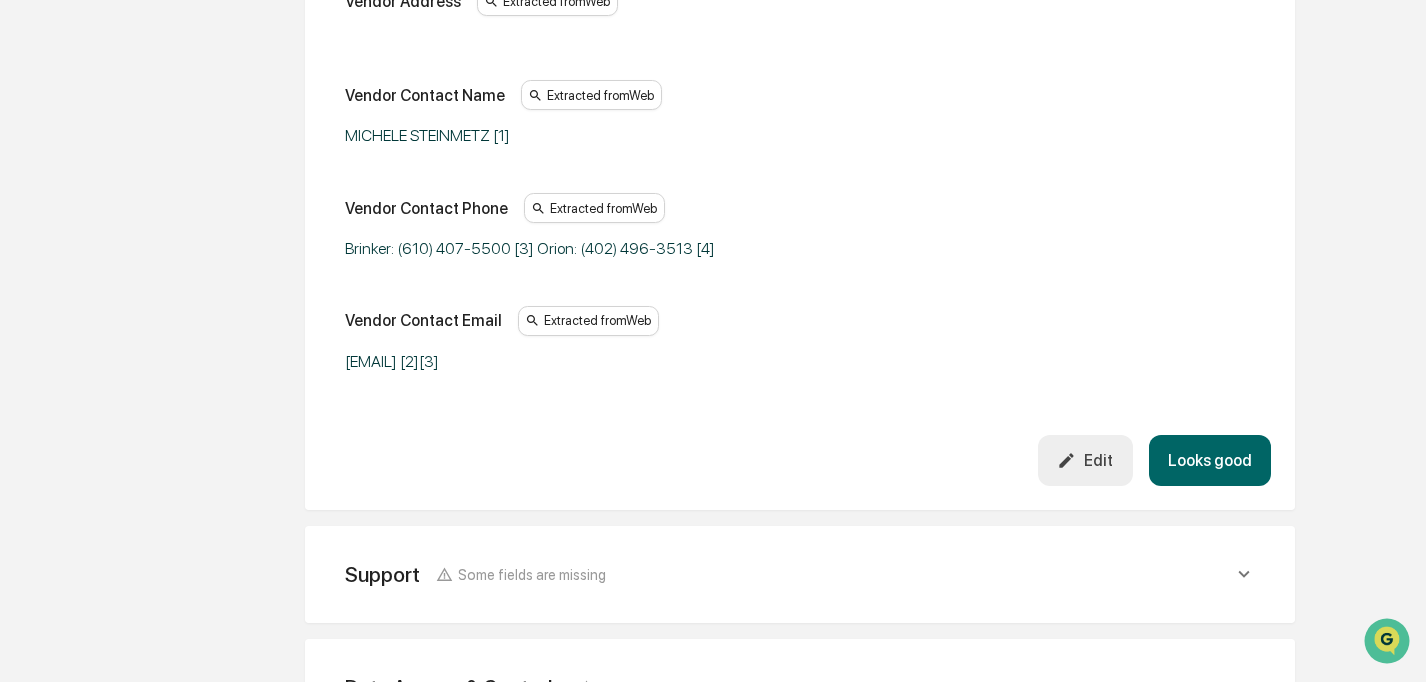 click on "Edit" at bounding box center (1085, 460) 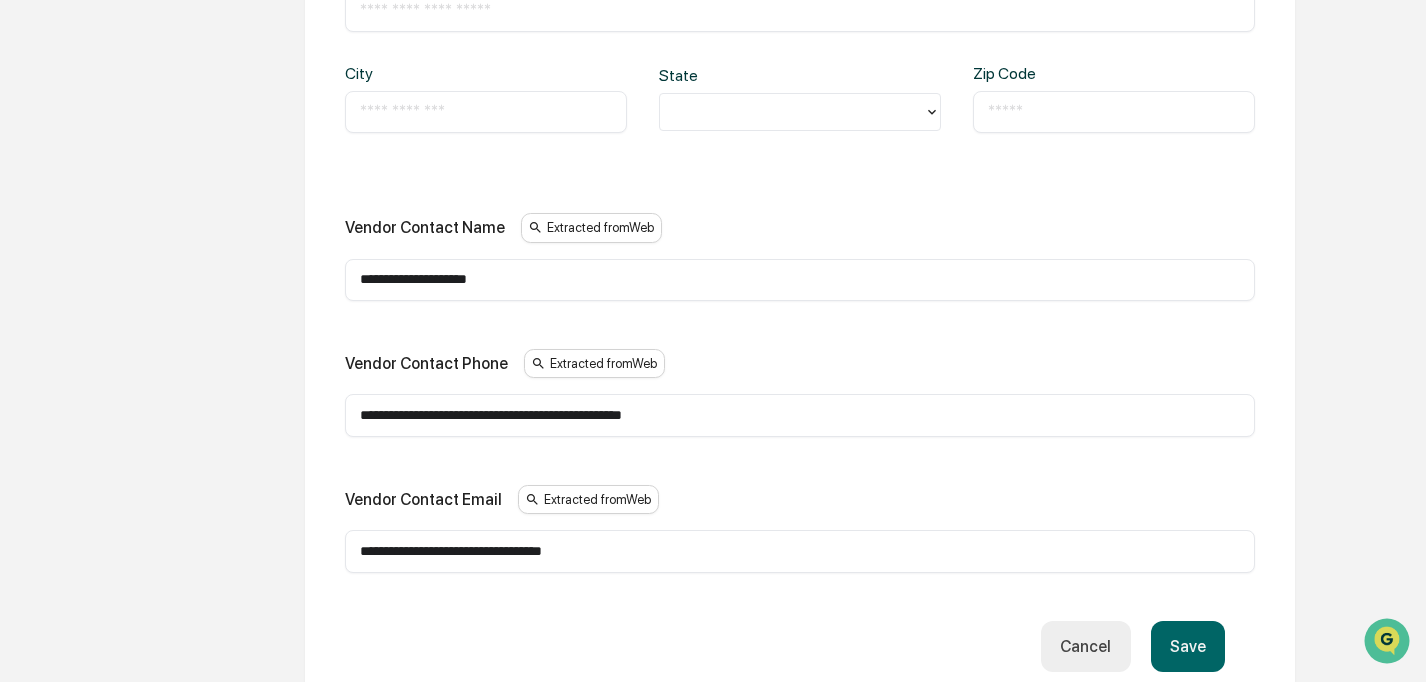 scroll, scrollTop: 800, scrollLeft: 0, axis: vertical 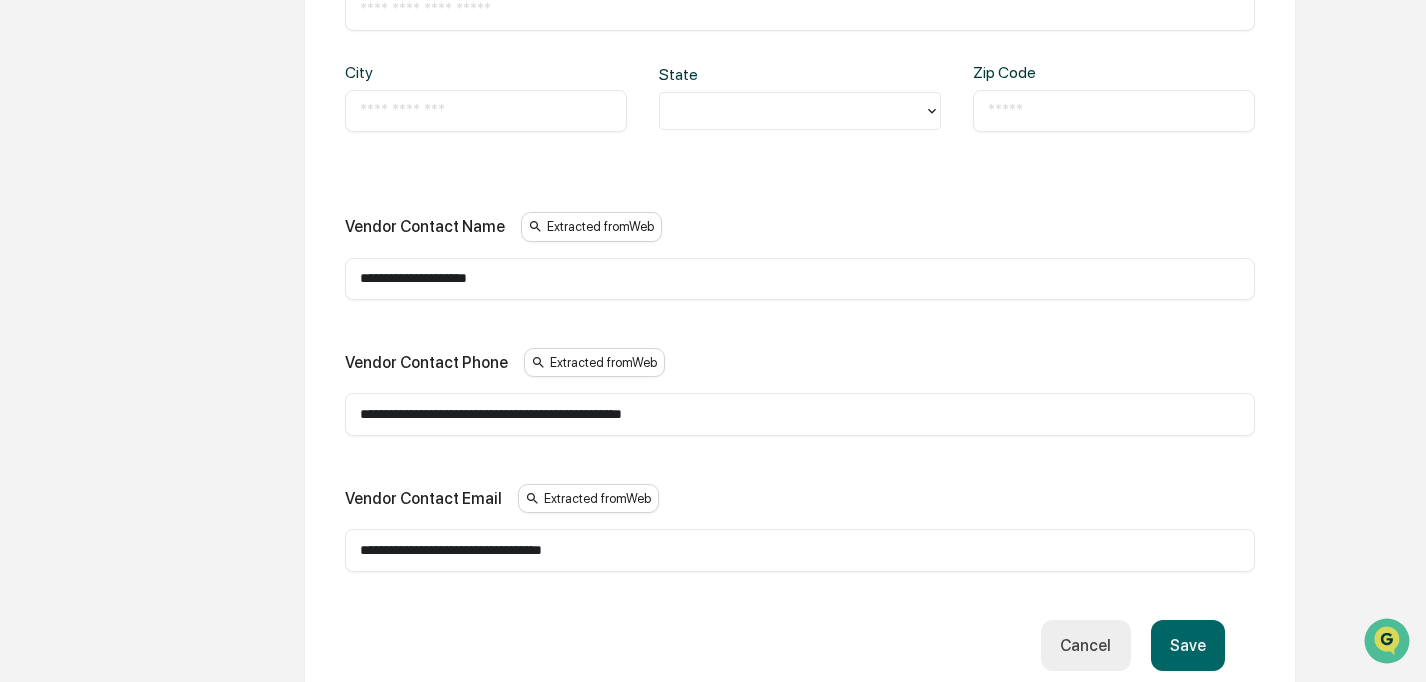 click on "Cancel" at bounding box center (1085, 645) 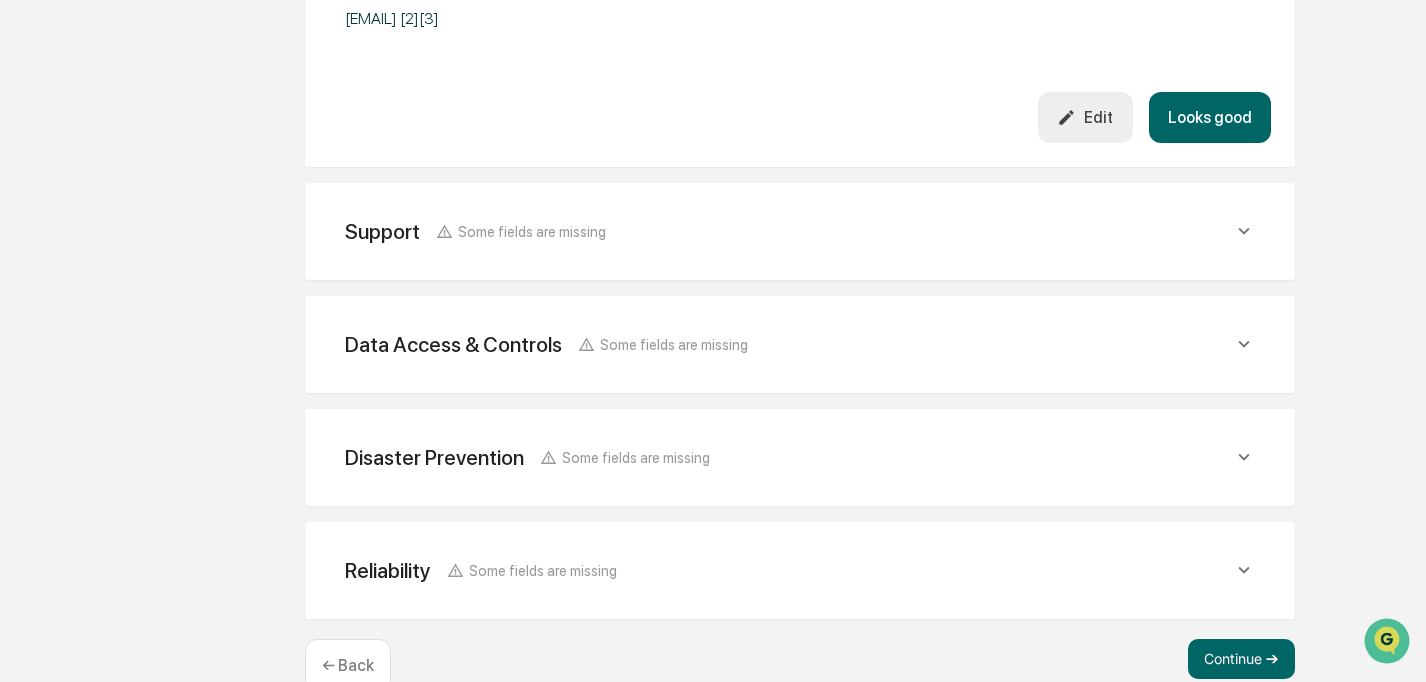 scroll, scrollTop: 981, scrollLeft: 0, axis: vertical 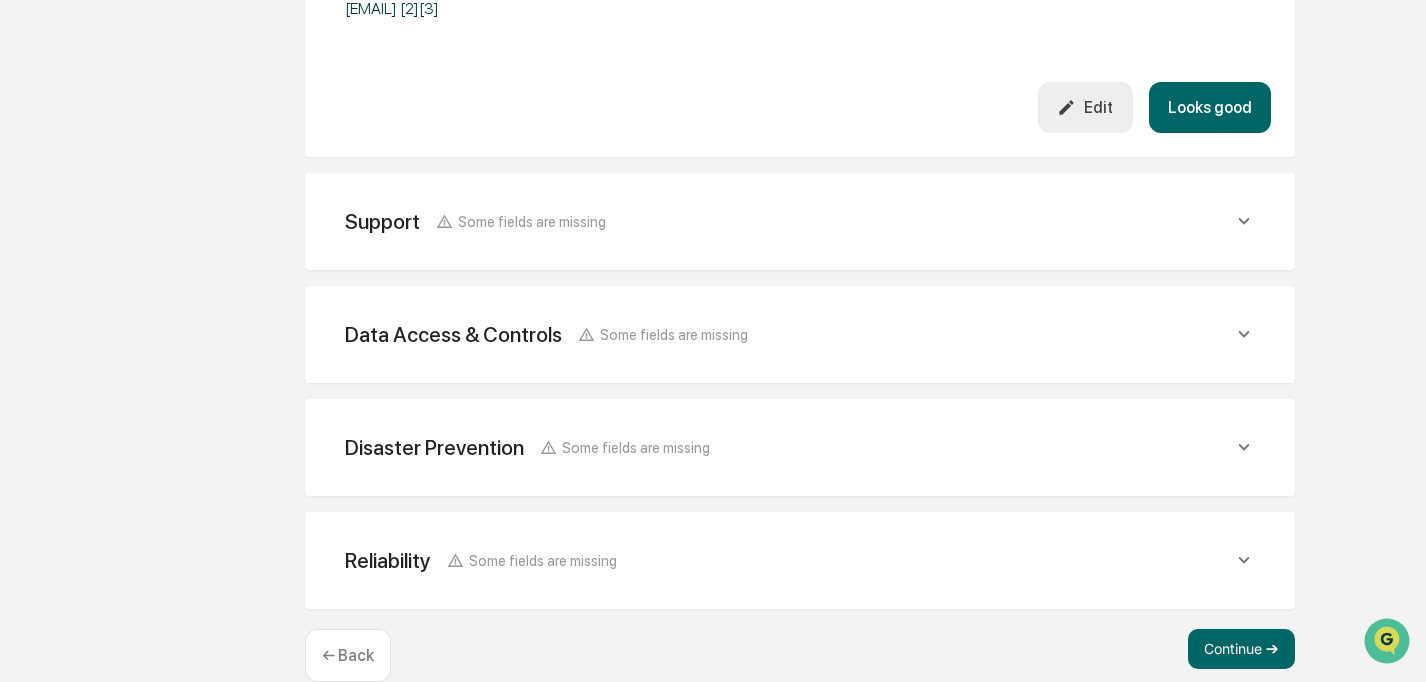 click on "Disaster Prevention" at bounding box center (435, -578) 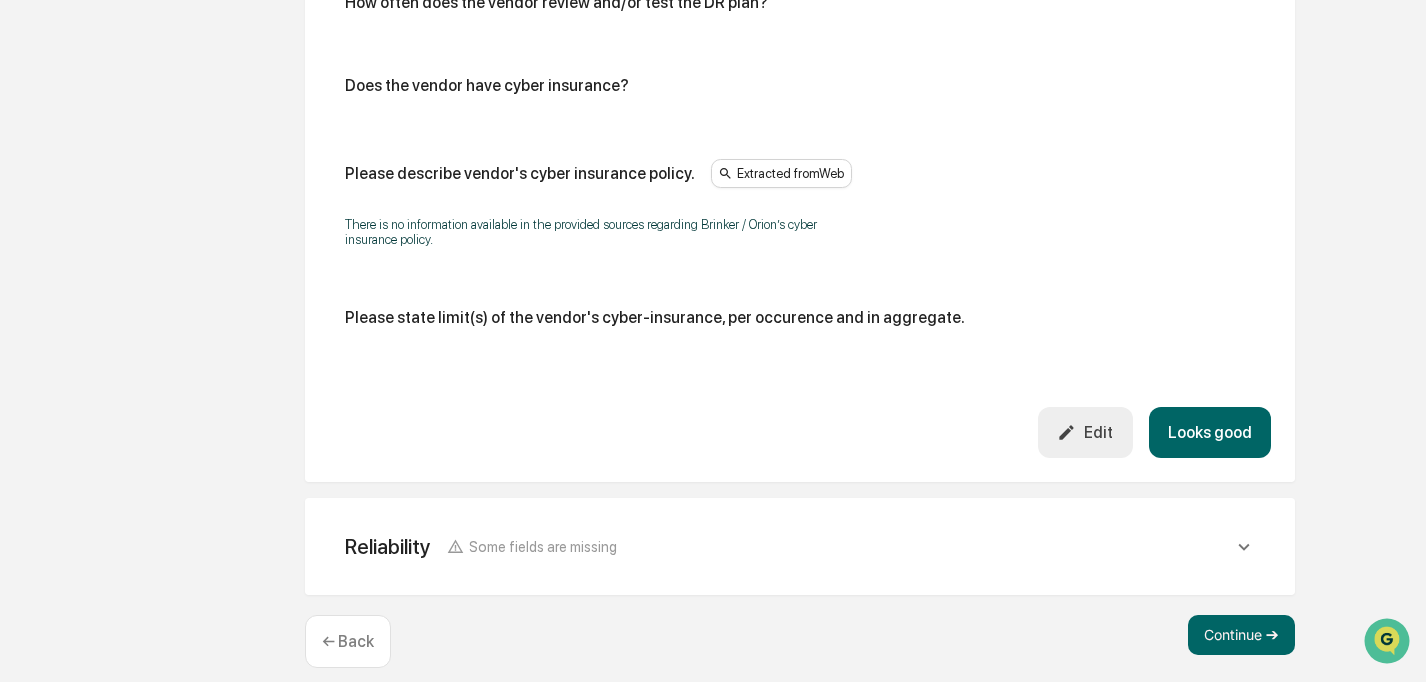 scroll, scrollTop: 1911, scrollLeft: 0, axis: vertical 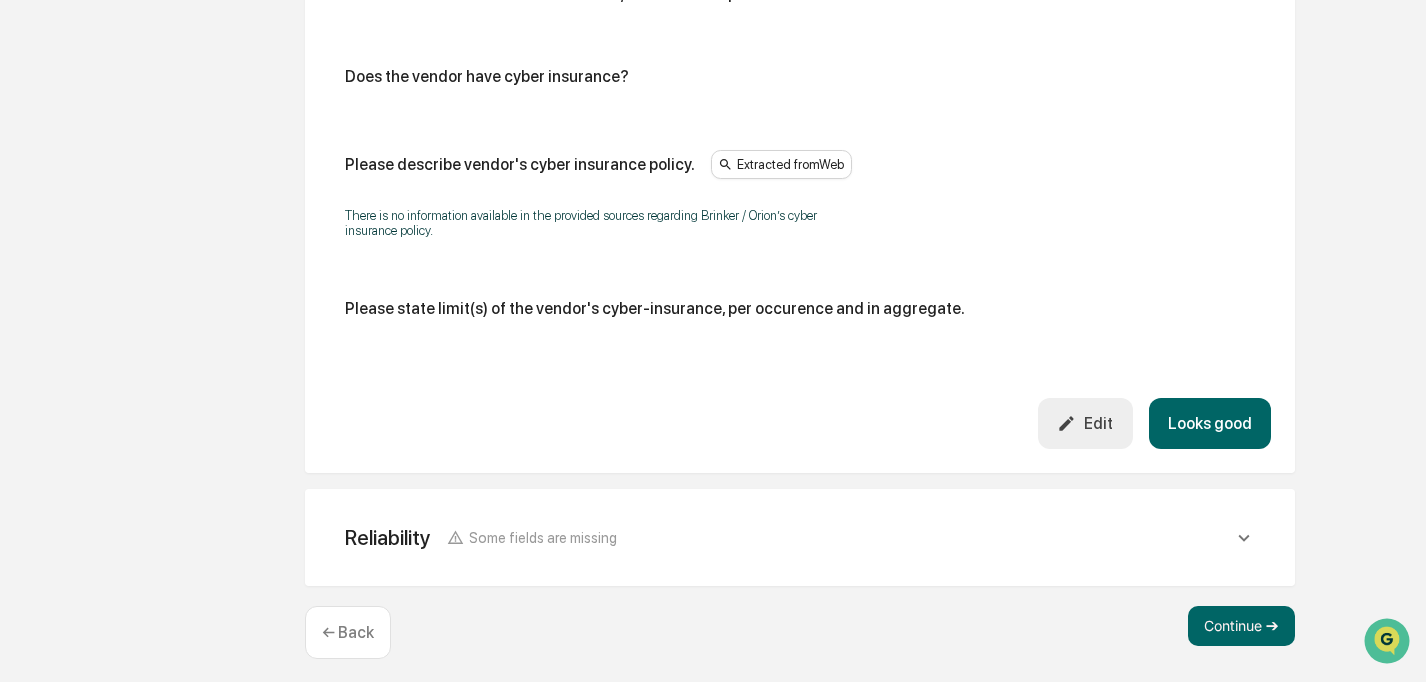 click on "Some fields are missing" at bounding box center (594, -1508) 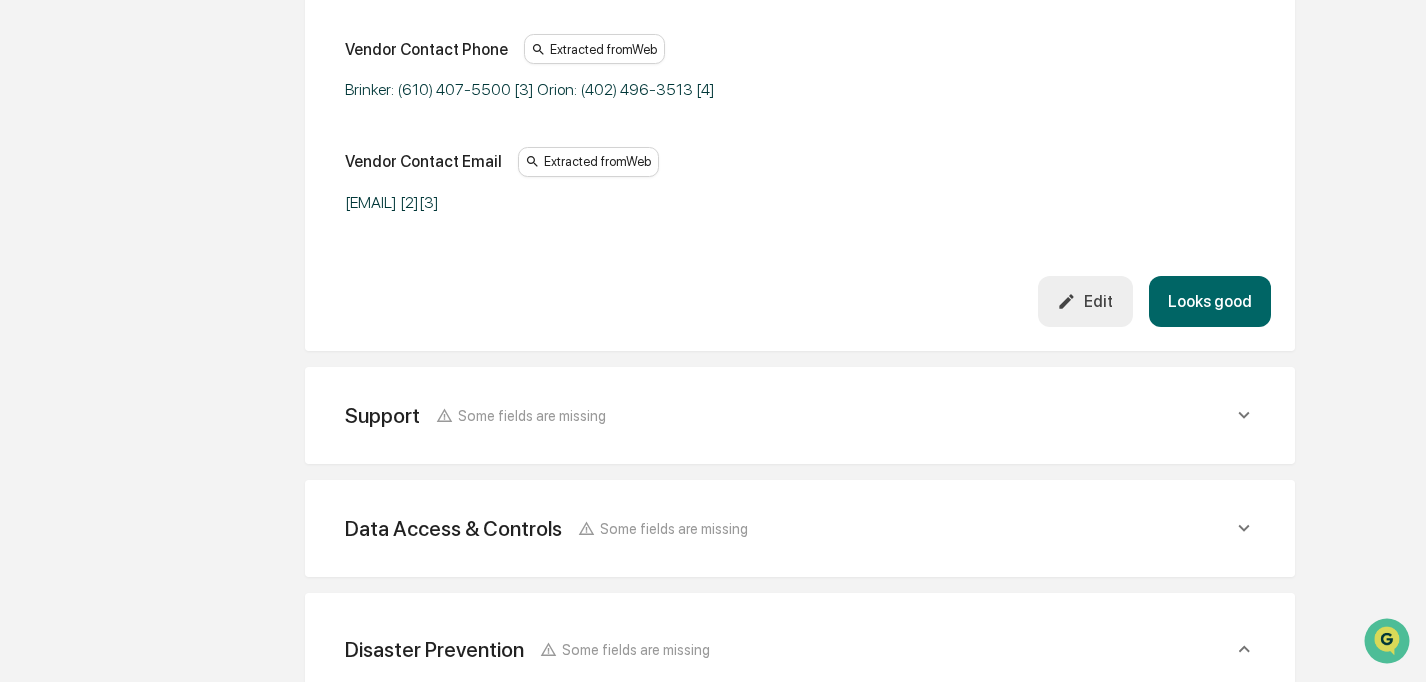 scroll, scrollTop: 0, scrollLeft: 0, axis: both 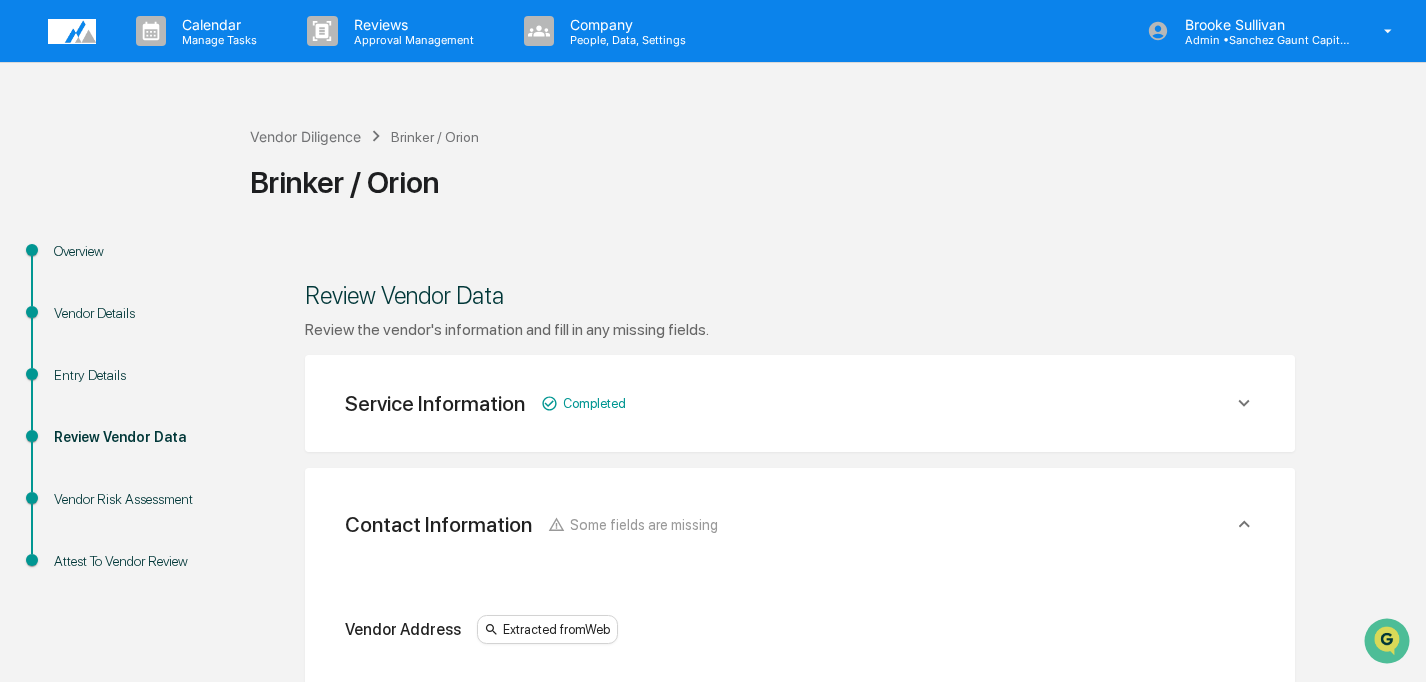 click on "Review Vendor Data" at bounding box center [136, 437] 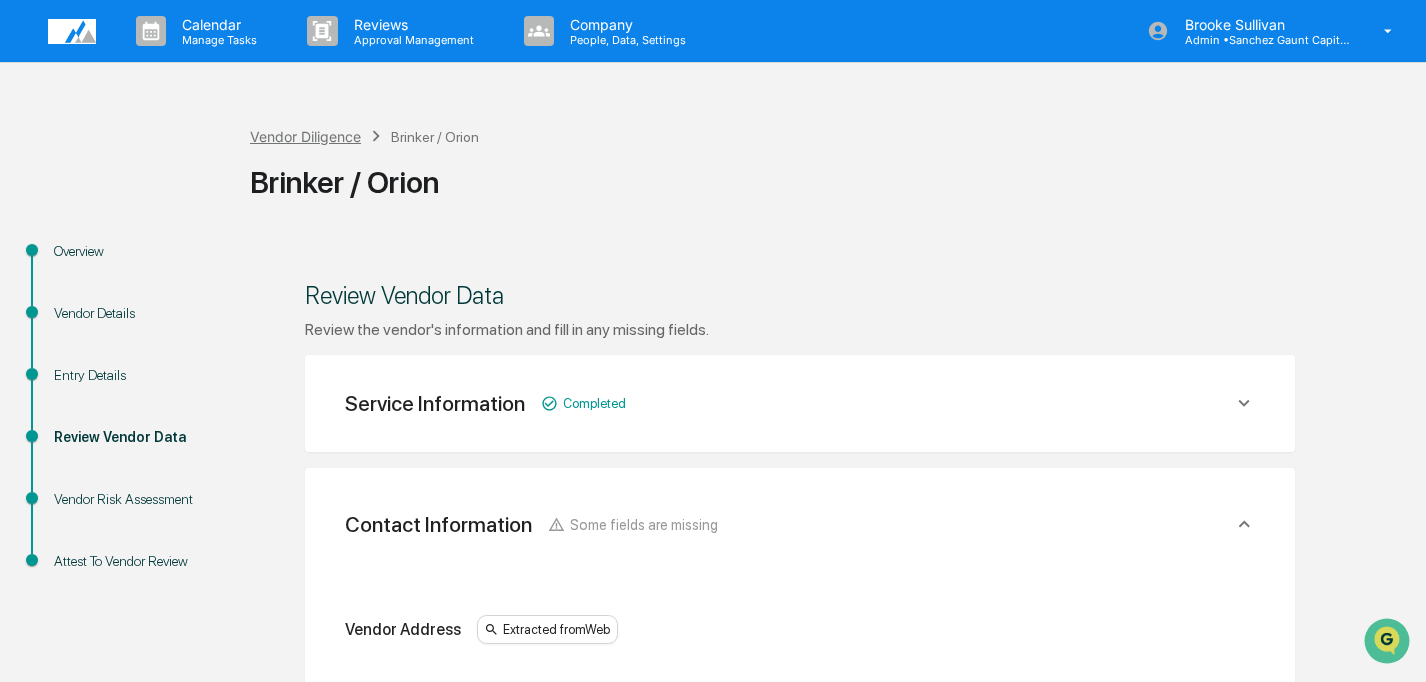 click on "Vendor Diligence" at bounding box center (305, 136) 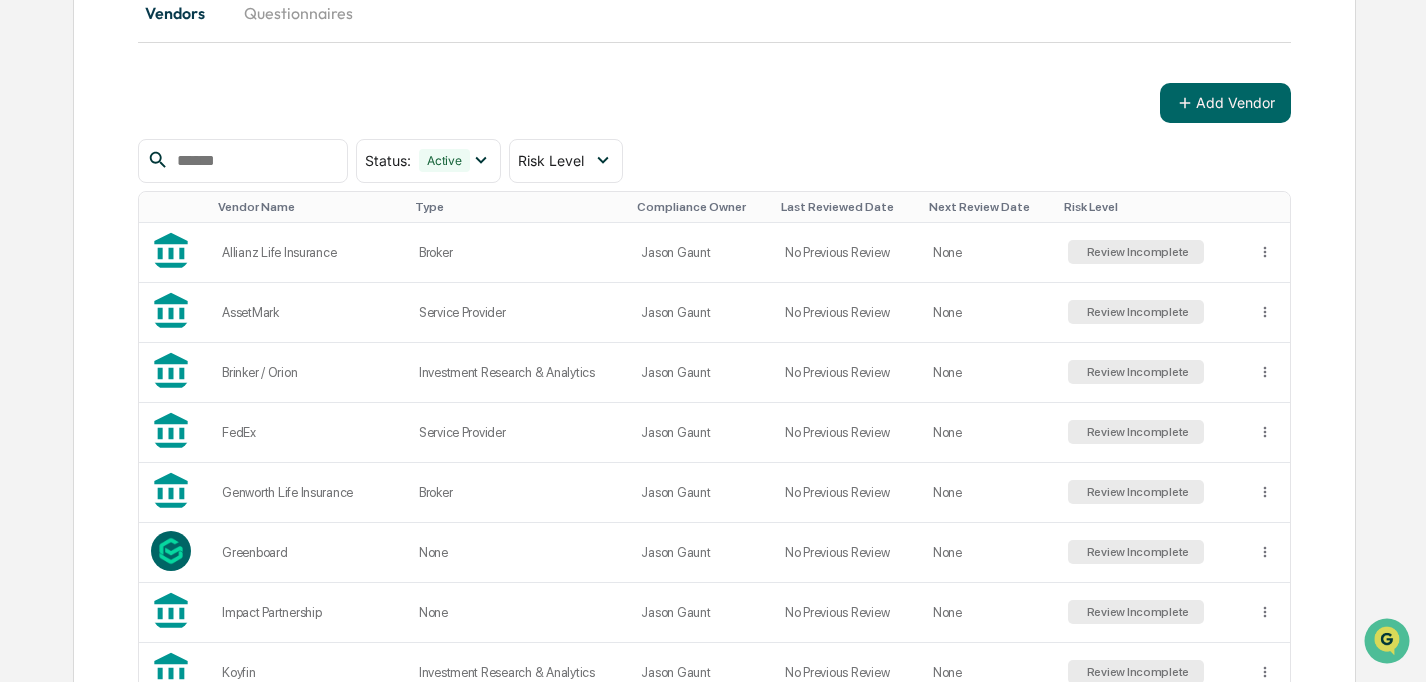 scroll, scrollTop: 244, scrollLeft: 0, axis: vertical 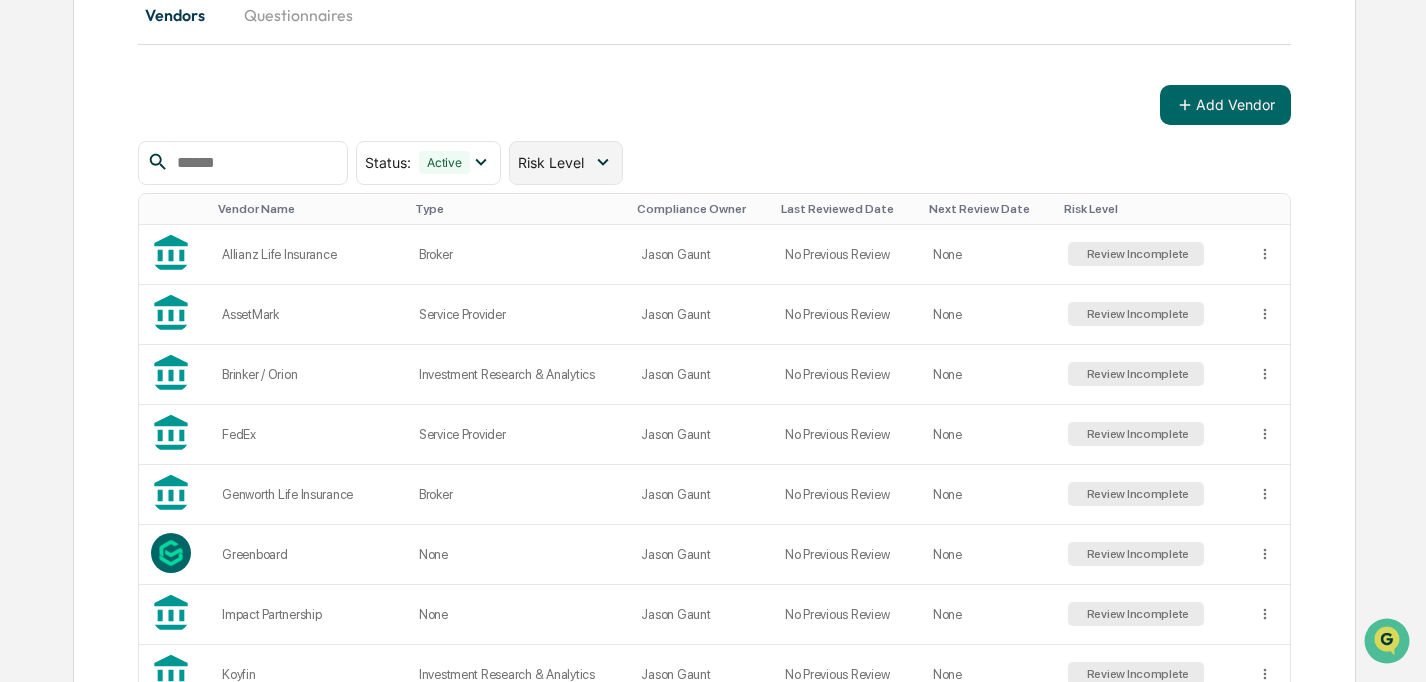 click on "Risk Level" at bounding box center (551, 162) 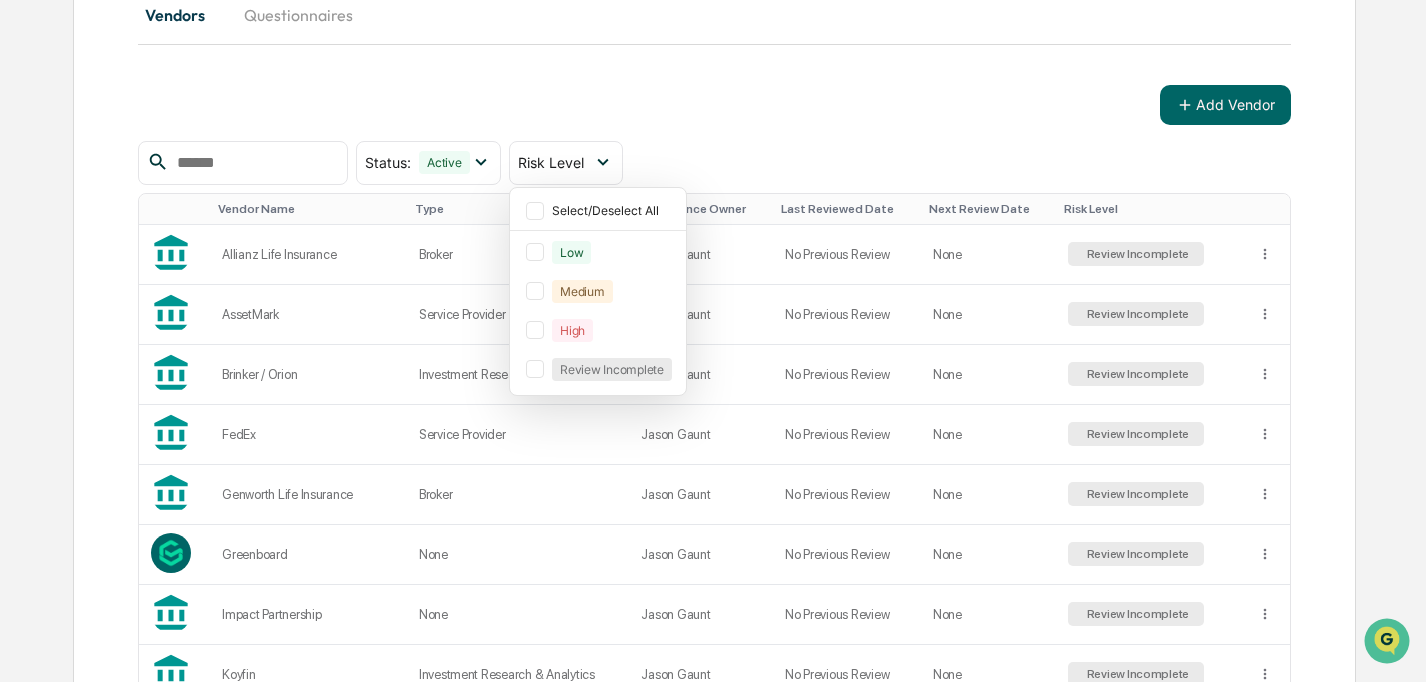 click on "Vendors Questionnaires Add Vendor Status : Active Select/Deselect All Active Archived Risk Level Select/Deselect All Low Medium High Review Incomplete Vendor Name Type Compliance Owner Last Reviewed Date Next Review Date Risk Level Allianz Life Insurance Broker Jason Gaunt No Previous Review None Review Incomplete AssetMark Service Provider Jason Gaunt No Previous Review None Review Incomplete Brinker / Orion Investment Research & Analytics Jason Gaunt No Previous Review None Review Incomplete FedEx Service Provider Jason Gaunt No Previous Review None Review Incomplete Genworth Life Insurance Broker Jason Gaunt No Previous Review None Review Incomplete Greenboard None Jason Gaunt No Previous Review None Review Incomplete Impact Partnership None Jason Gaunt No Previous Review None Review Incomplete Koyfin Investment Research & Analytics Jason Gaunt No Previous Review None Review Incomplete LastPass Service Provider Jason Gaunt Jun 23, 2025 Jul 23, 2025 Medium Microsoft Azure / Office 365 IT Systems Jason Gaunt" at bounding box center [714, 682] 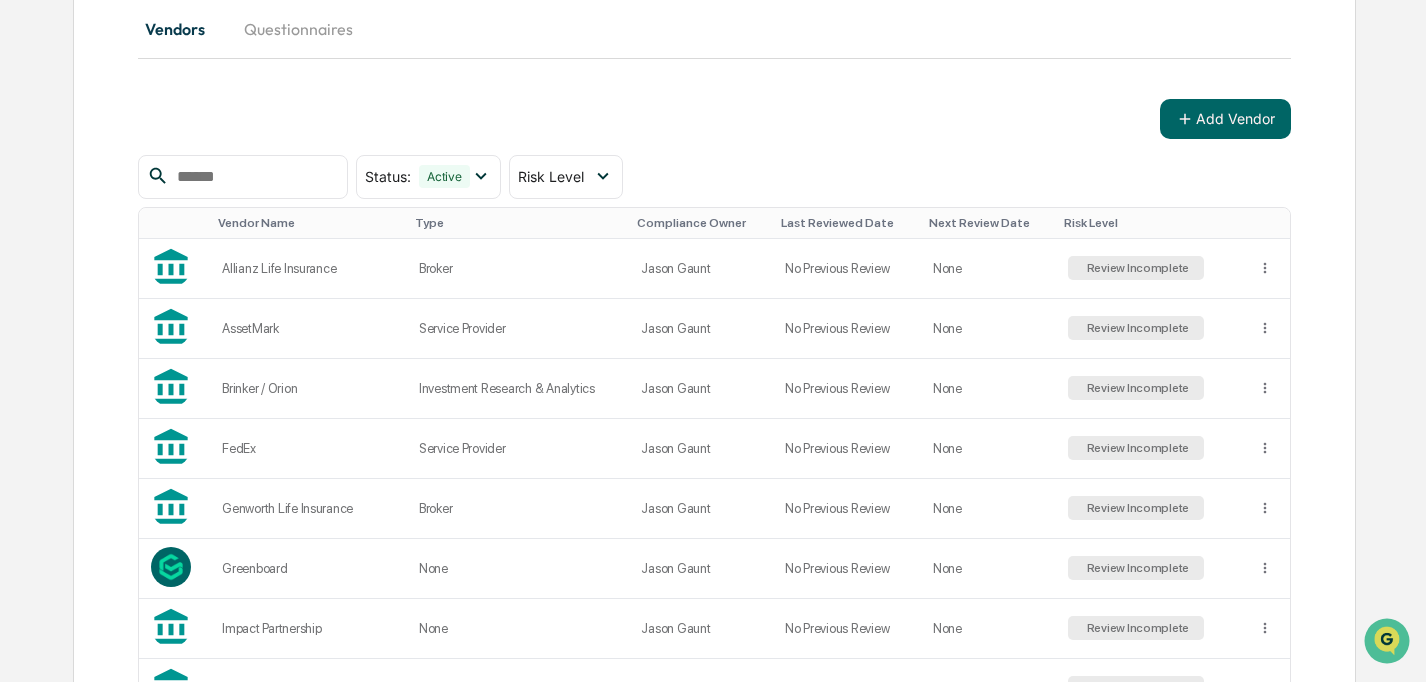 scroll, scrollTop: 0, scrollLeft: 0, axis: both 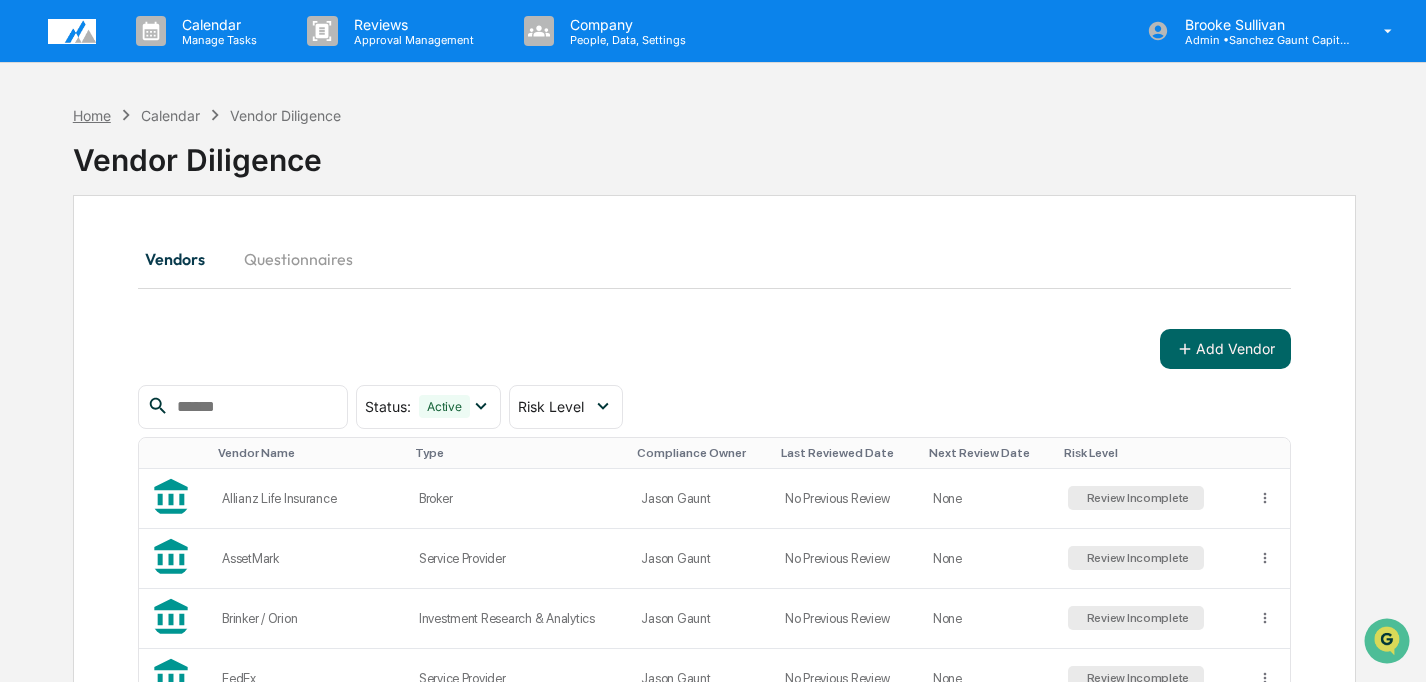 click on "Home" at bounding box center (92, 115) 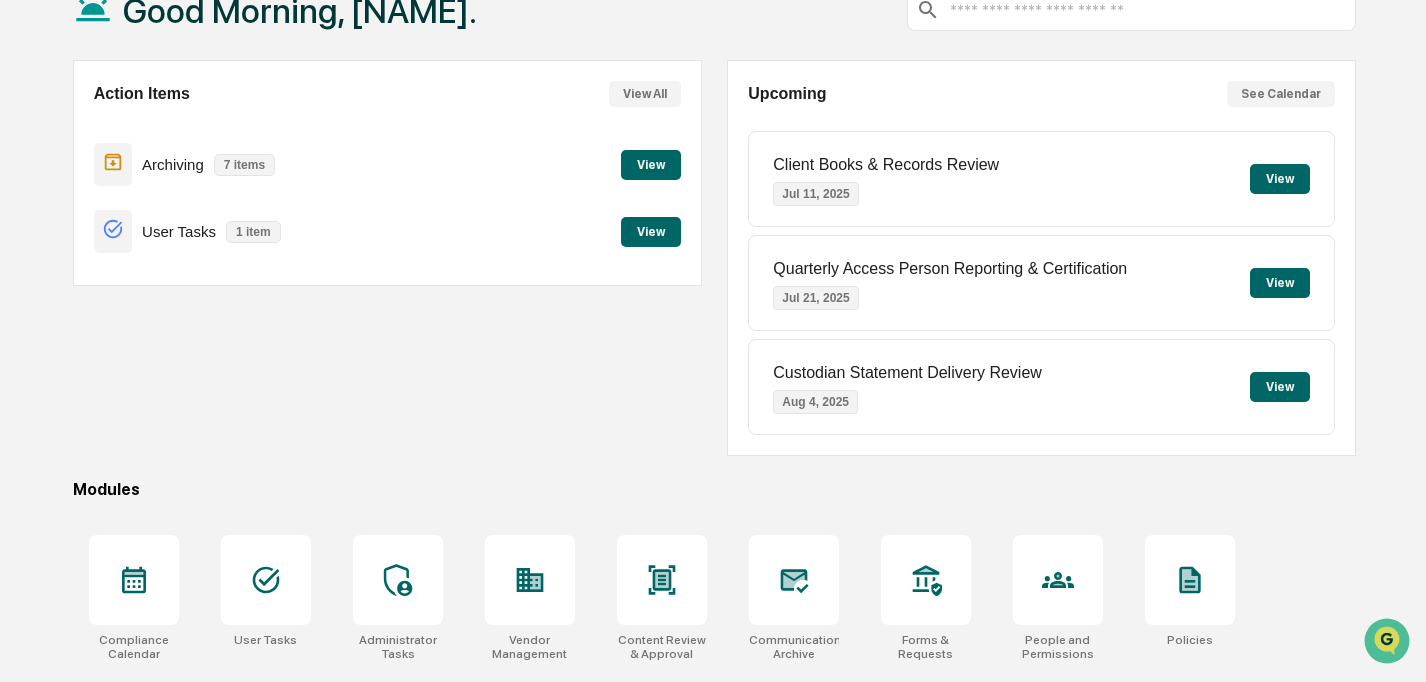 scroll, scrollTop: 287, scrollLeft: 0, axis: vertical 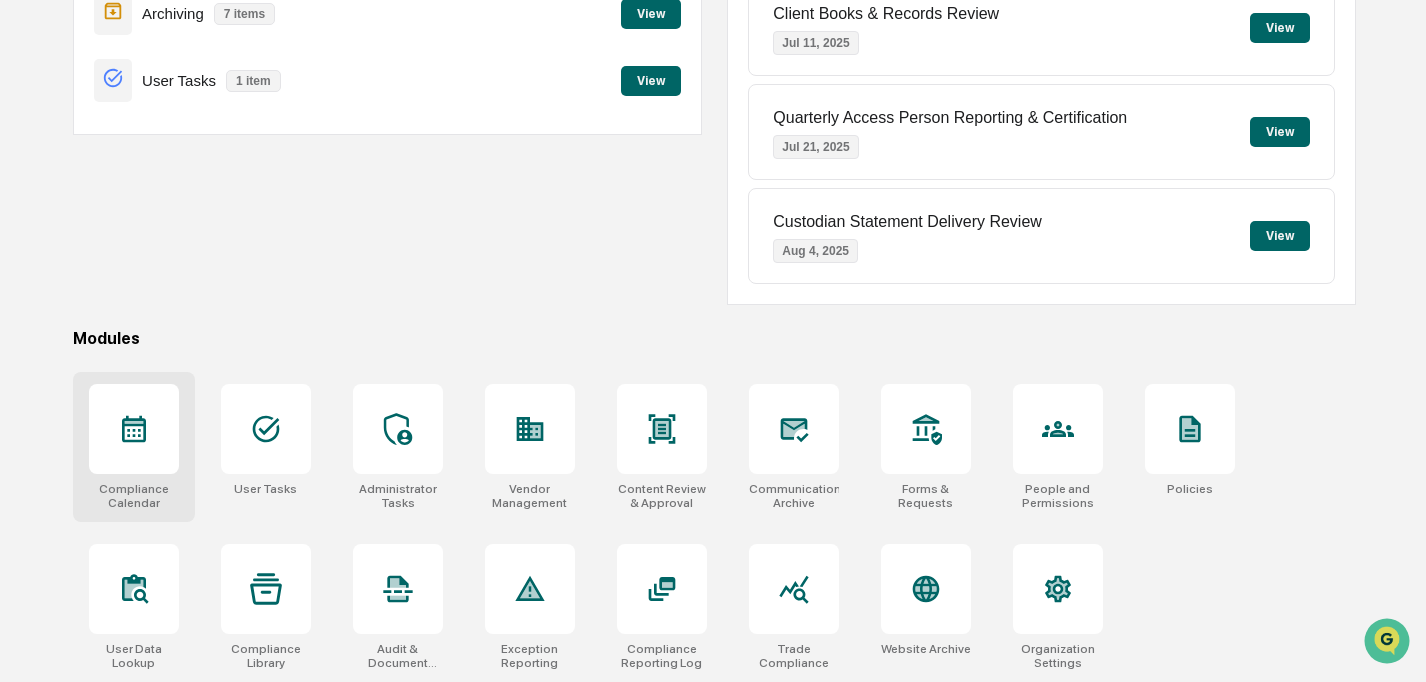 click 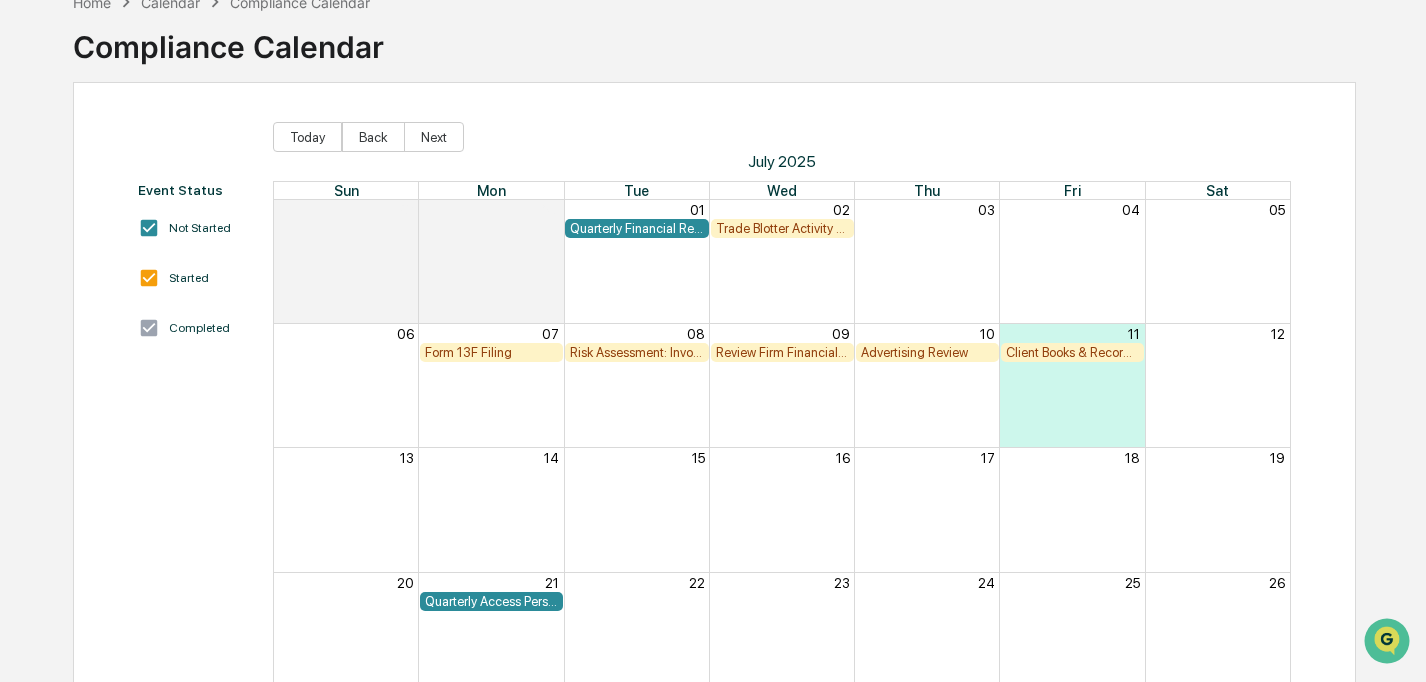 scroll, scrollTop: 0, scrollLeft: 0, axis: both 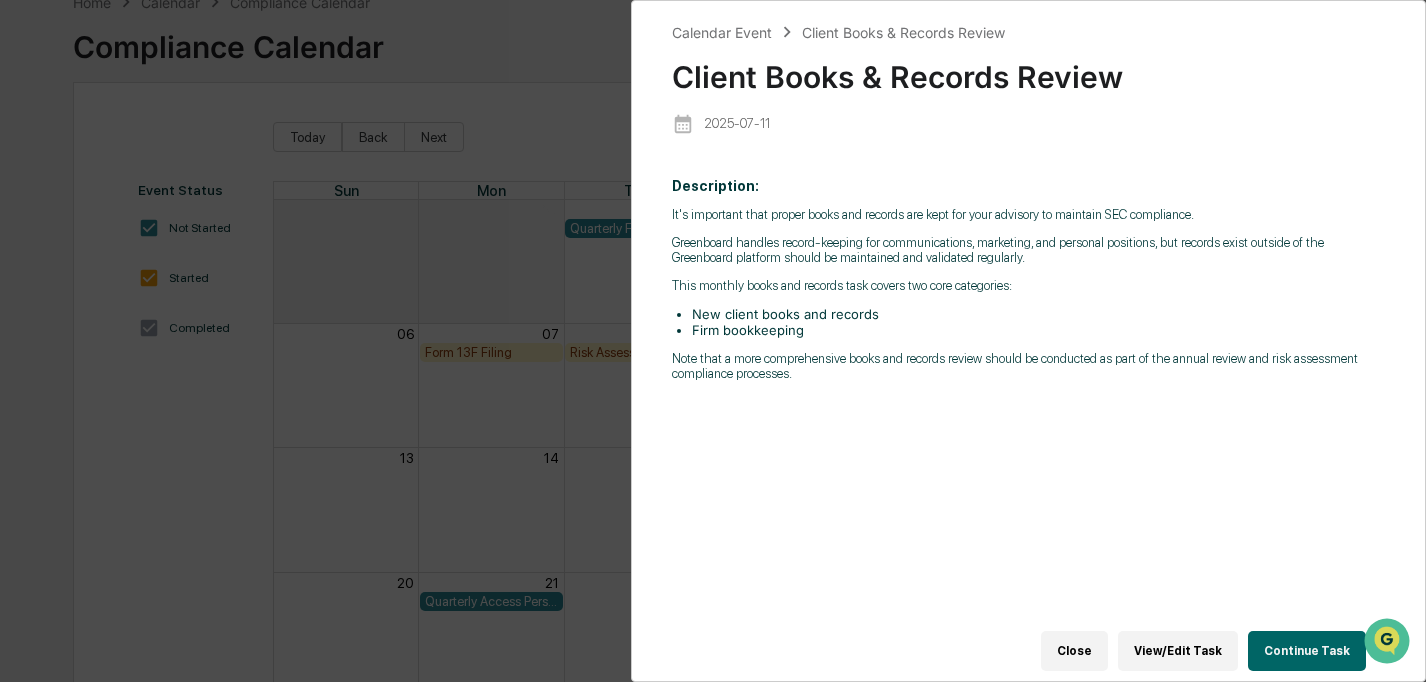 click on "Calendar Event Client Books & Records Review Client Books & Records Review 2025-07-11 Description:    It's important that proper books and records are kept for your advisory to maintain SEC compliance. Greenboard handles record-keeping for communications, marketing, and personal positions, but records exist outside of the Greenboard platform should be maintained and validated regularly. This monthly books and records task covers two core categories: New client books and records Firm bookkeeping Note that a more comprehensive books and records review should be conducted as part of the annual review and risk assessment compliance processes. Close View/Edit Task Continue Task" at bounding box center (713, 341) 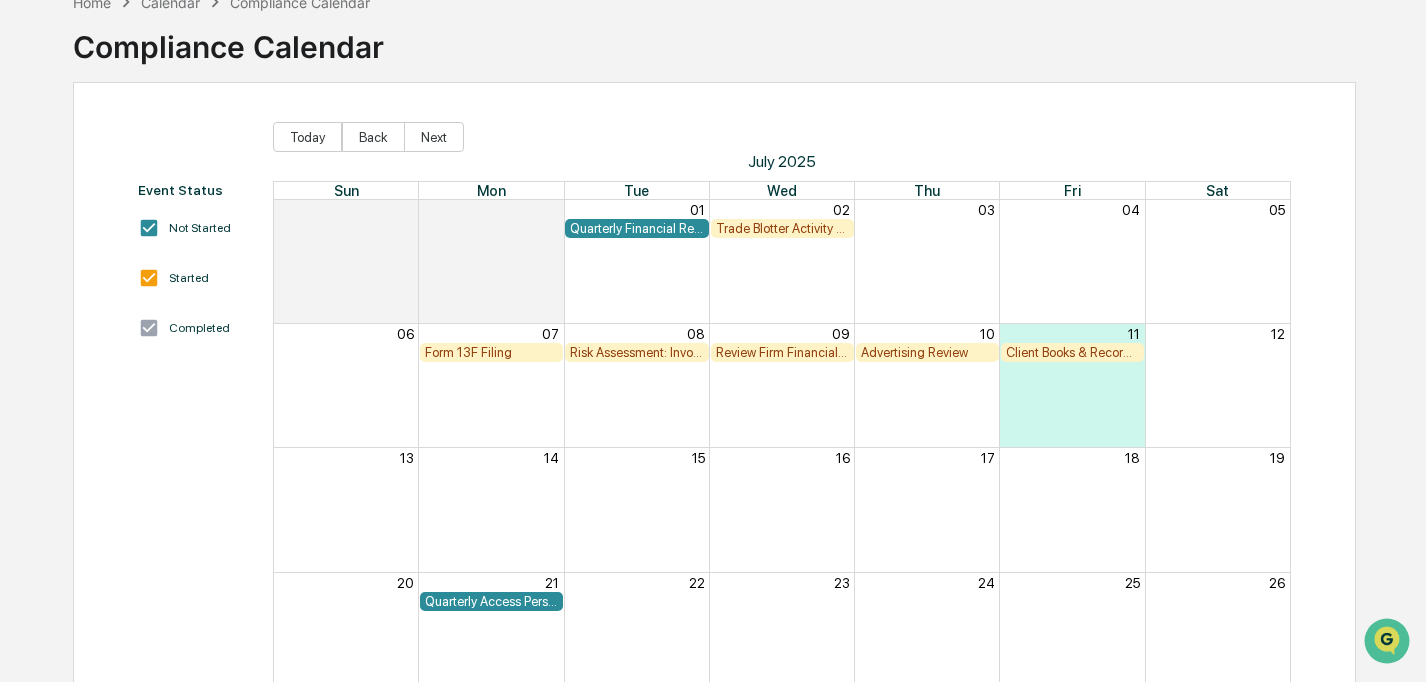 click on "Advertising Review" at bounding box center [927, 352] 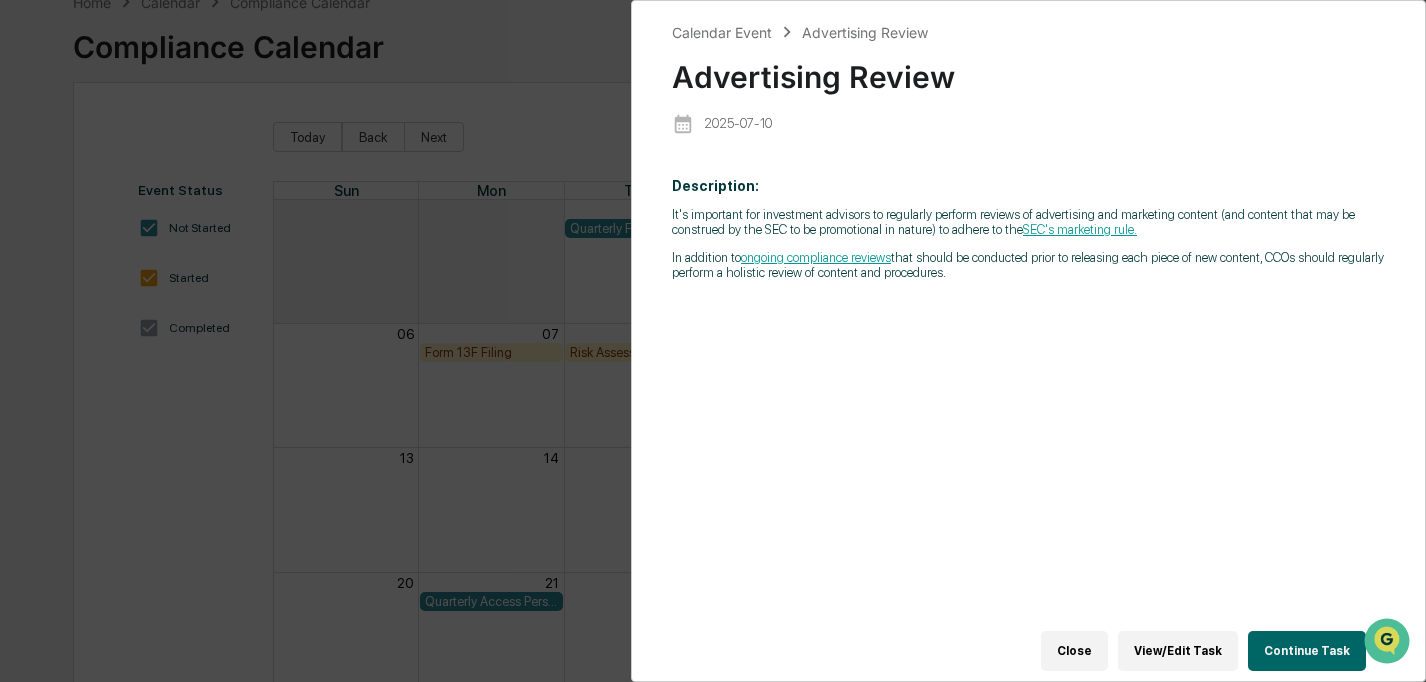 click on "Calendar Event Advertising Review Advertising Review 2025-07-10 Description:    It's important for investment advisors to regularly perform reviews of advertising and marketing content (and content that may be construed by the SEC to be promotional in nature) to adhere to the  SEC's marketing rule. In addition to  ongoing compliance reviews  that should be conducted prior to releasing each piece of new content, CCOs should regularly perform a holistic review of content and procedures. Close View/Edit Task Continue Task" at bounding box center (713, 341) 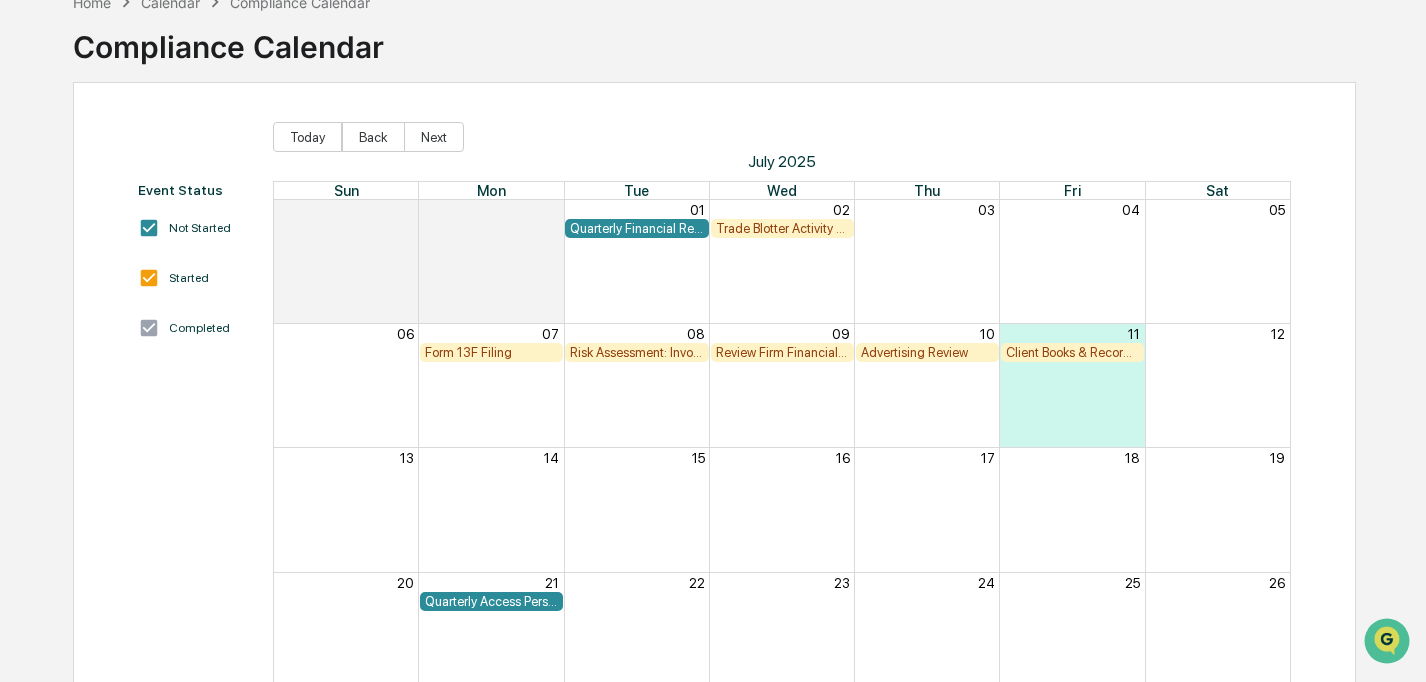 click on "Form 13F Filing" at bounding box center (491, 352) 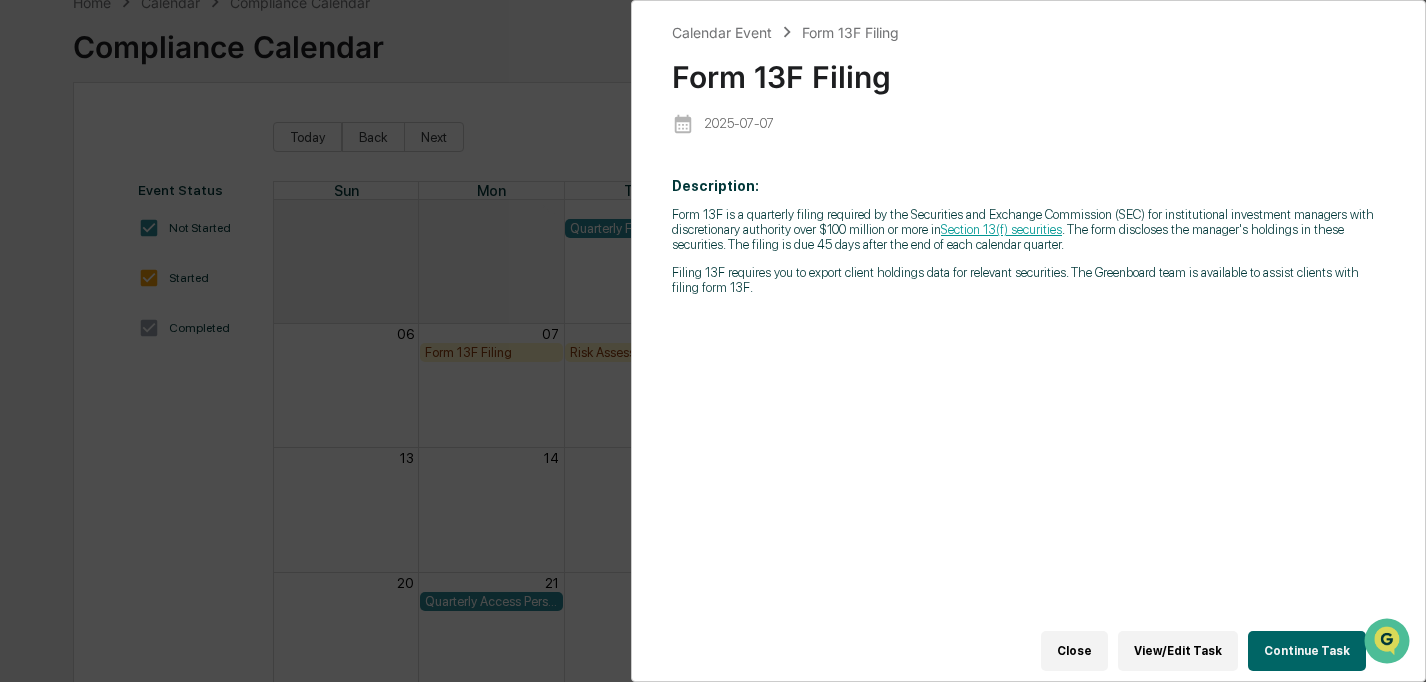 click on "Calendar Event Form 13F Filing Form 13F Filing 2025-07-07 Description:    Form 13F is a quarterly filing required by the Securities and Exchange Commission (SEC) for institutional investment managers with discretionary authority over $100 million or more in  Section 13(f) securities . The form discloses the manager's holdings in these securities. The filing is due 45 days after the end of each calendar quarter. Filing 13F requires you to export client holdings data for relevant securities. The Greenboard team is available to assist clients with filing form 13F. Close View/Edit Task Continue Task" at bounding box center (713, 341) 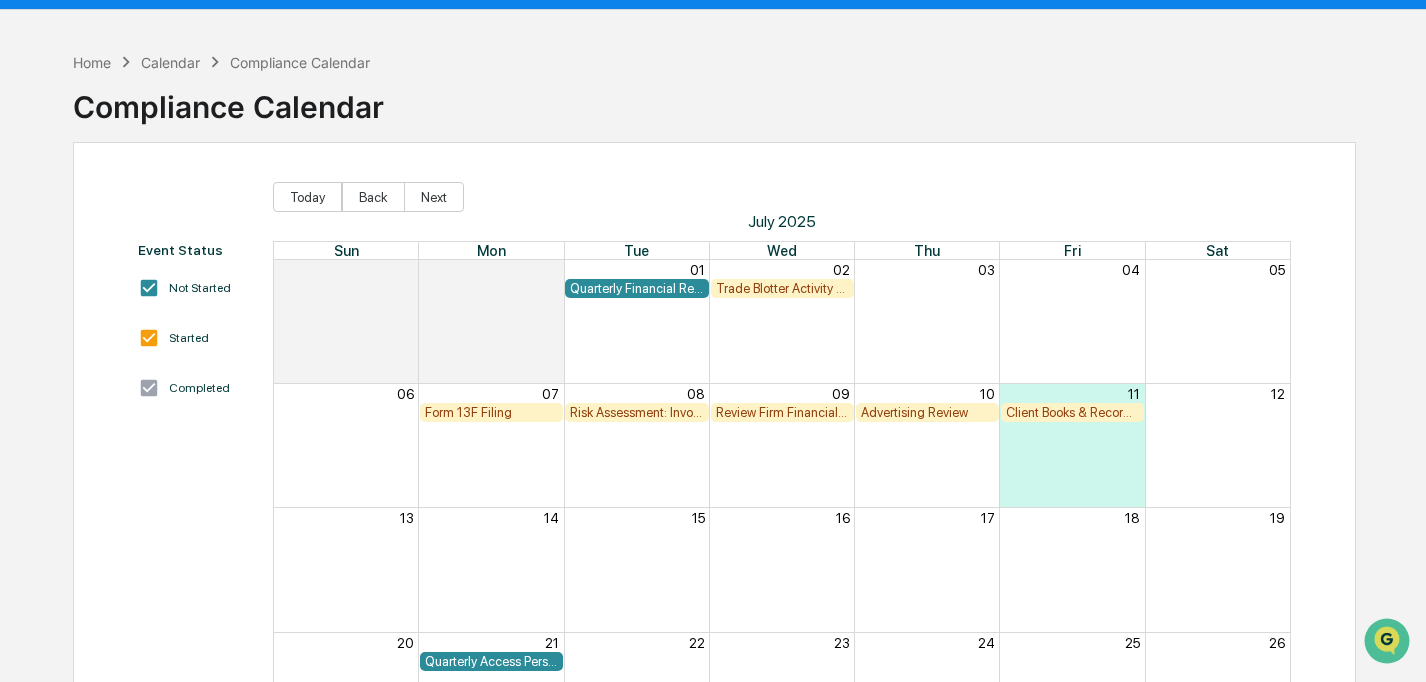 scroll, scrollTop: 0, scrollLeft: 0, axis: both 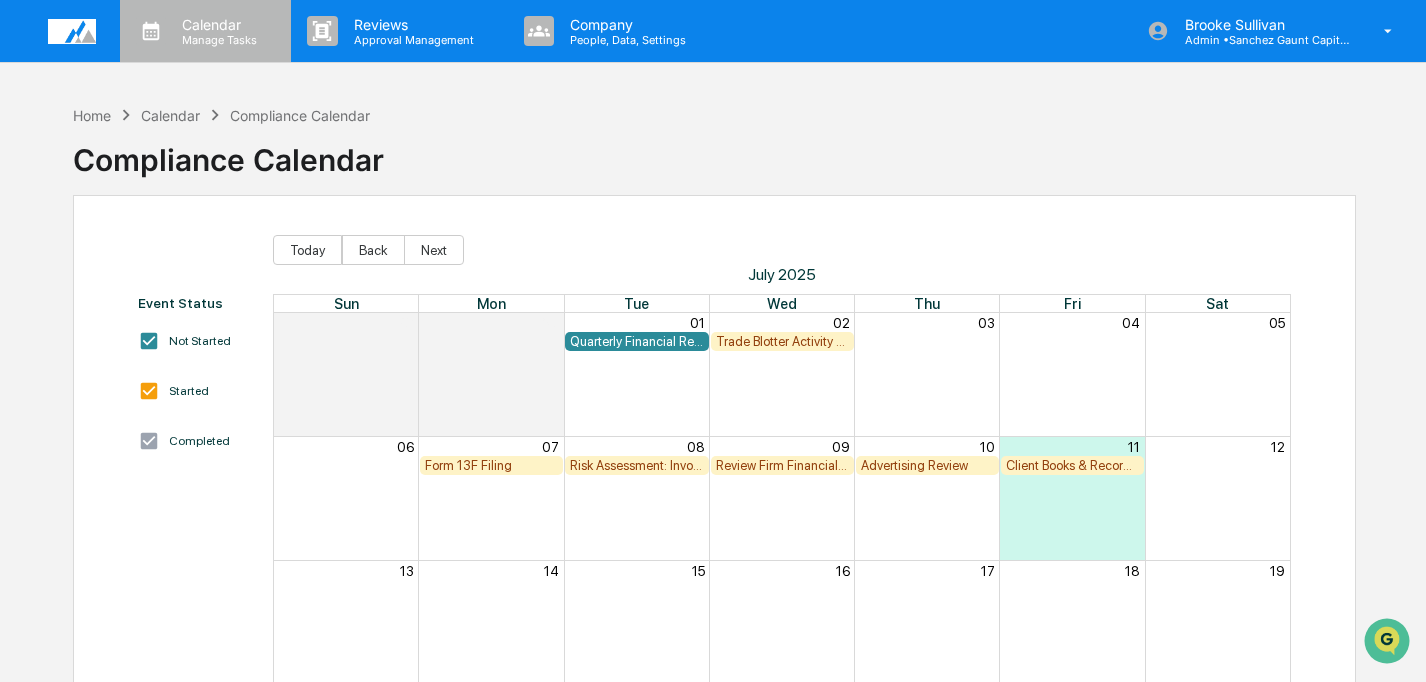 click on "Calendar" at bounding box center (216, 24) 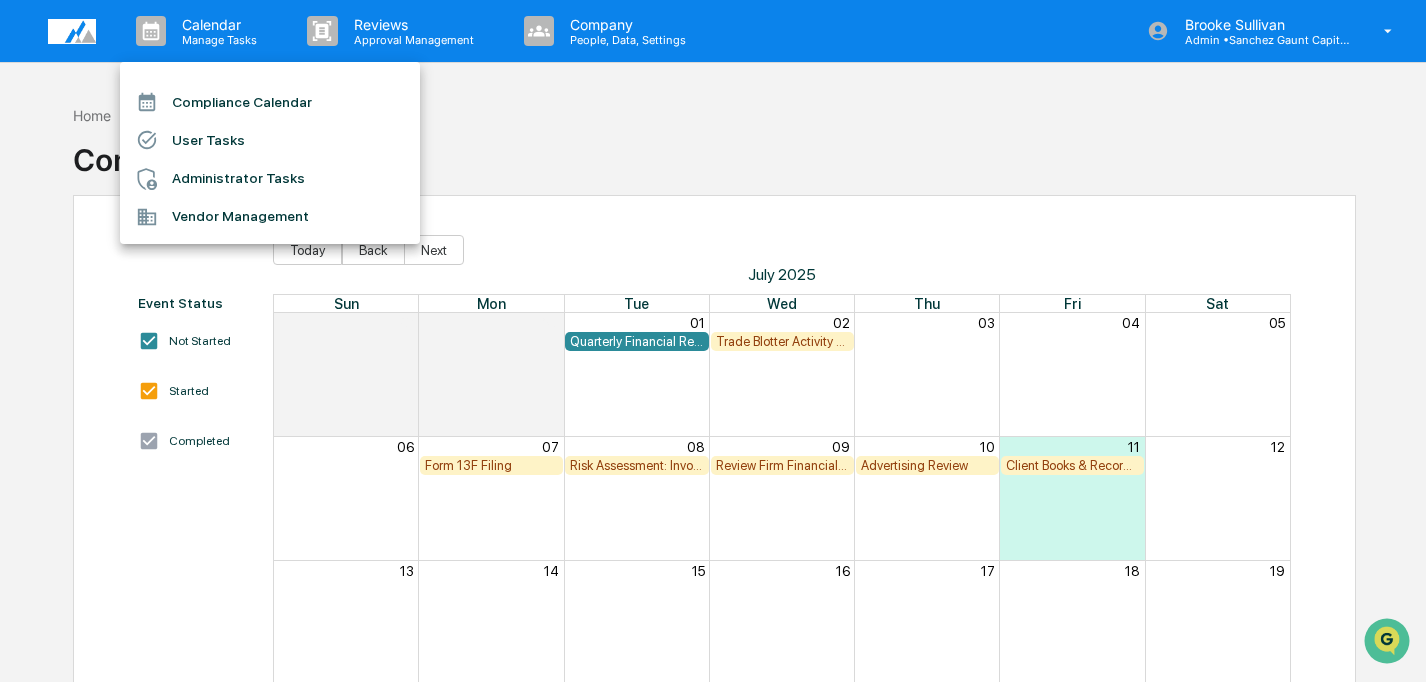 click at bounding box center [713, 341] 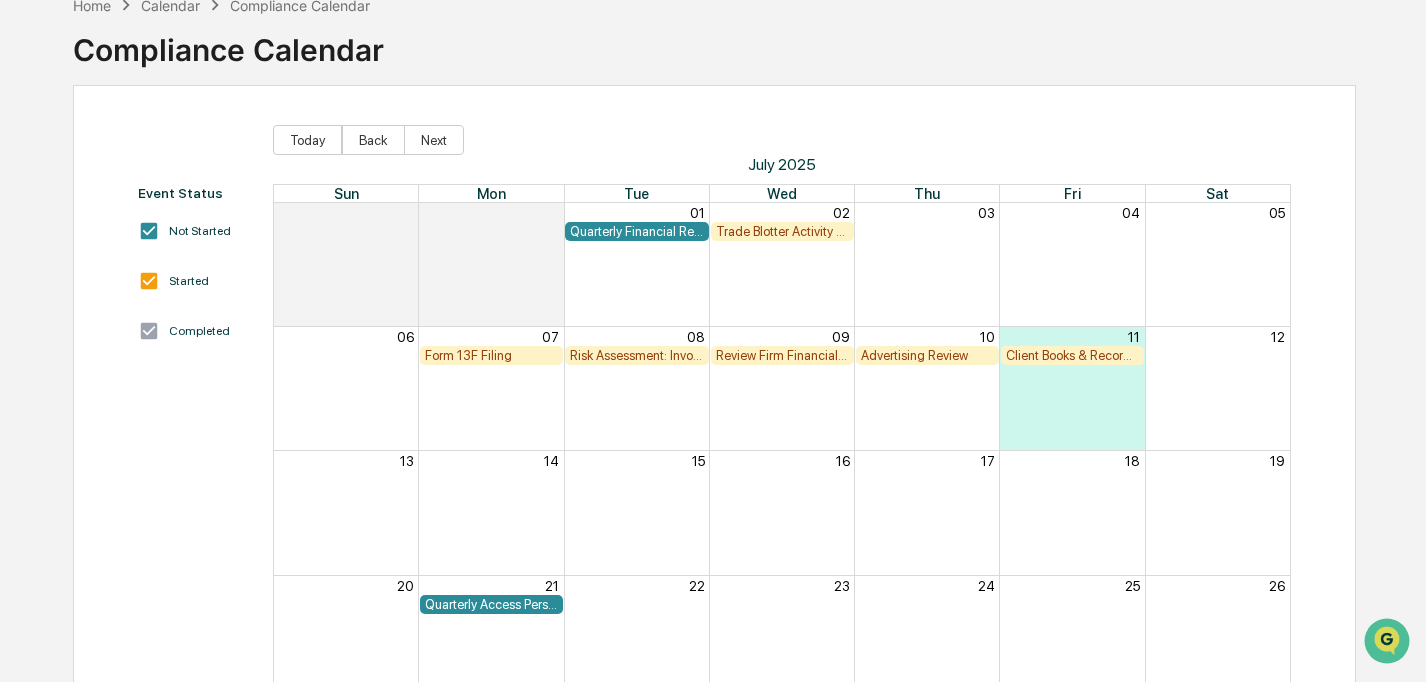 scroll, scrollTop: 0, scrollLeft: 0, axis: both 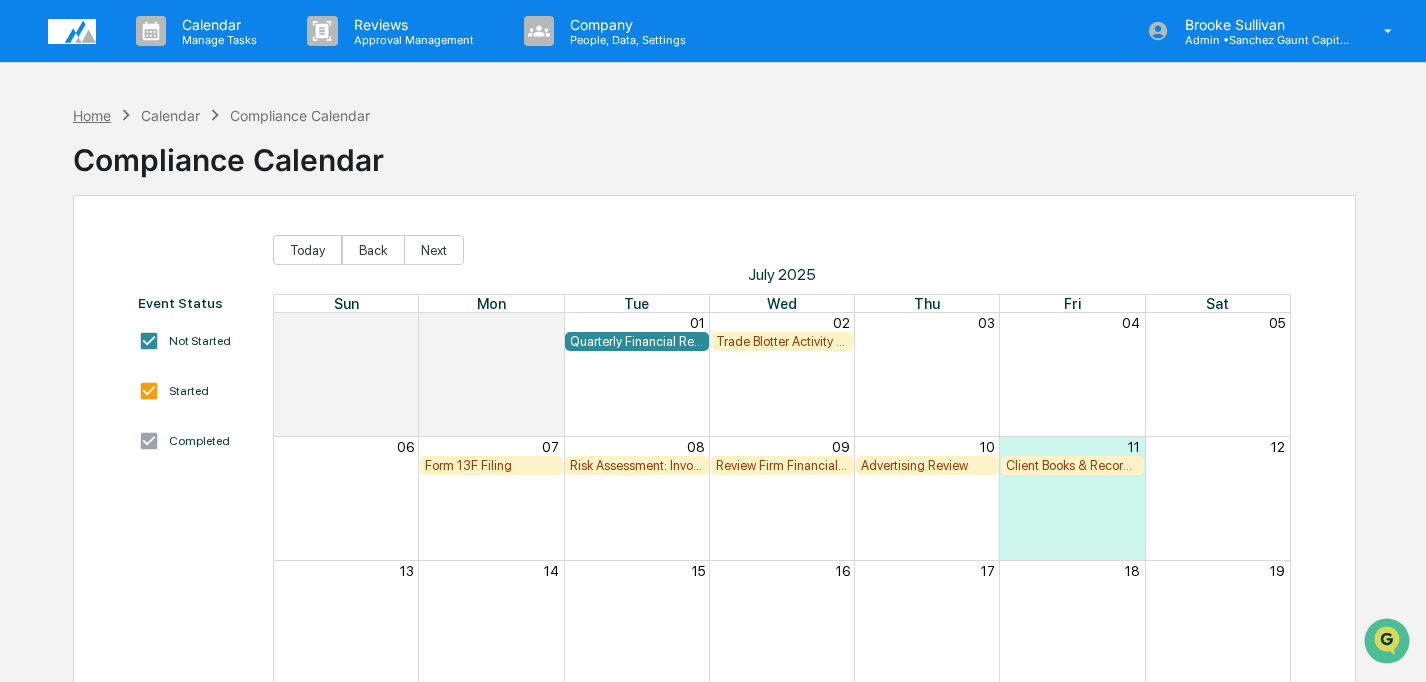 click on "Home" at bounding box center (92, 115) 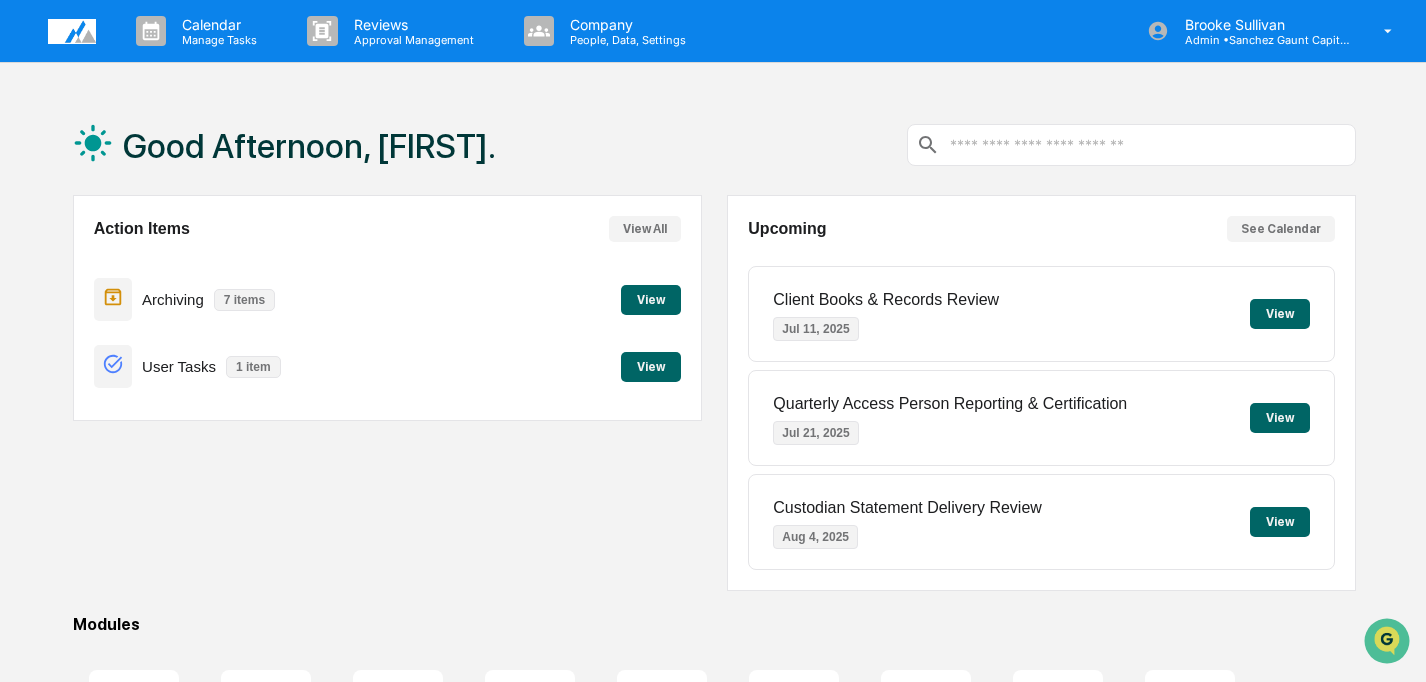 click on "View" at bounding box center [651, 300] 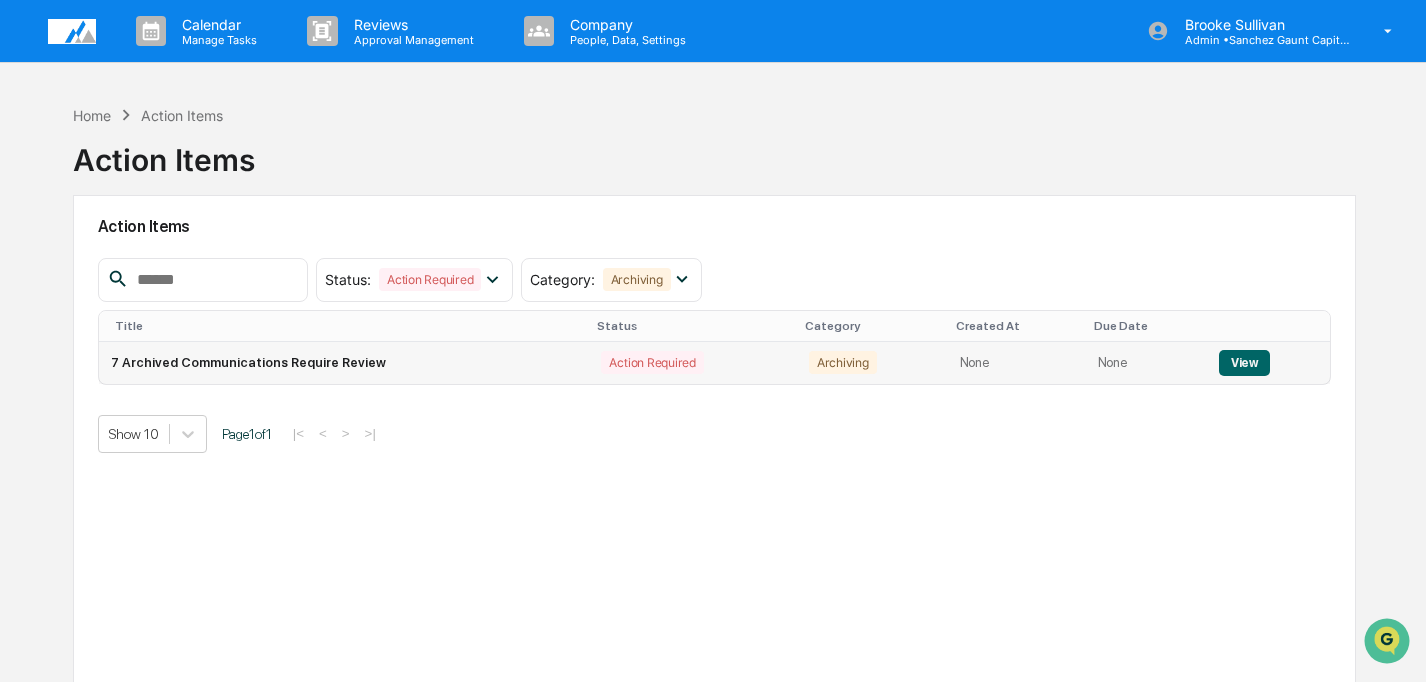 click on "View" at bounding box center (1244, 363) 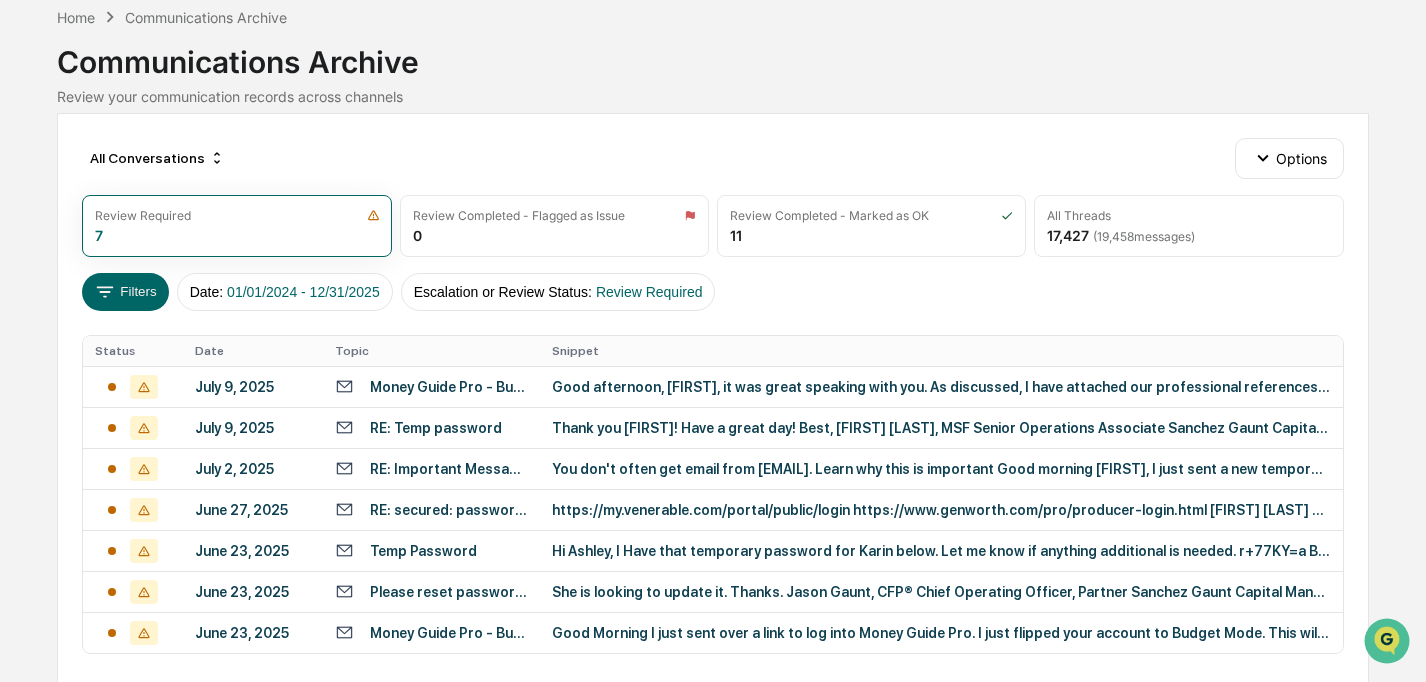 scroll, scrollTop: 177, scrollLeft: 0, axis: vertical 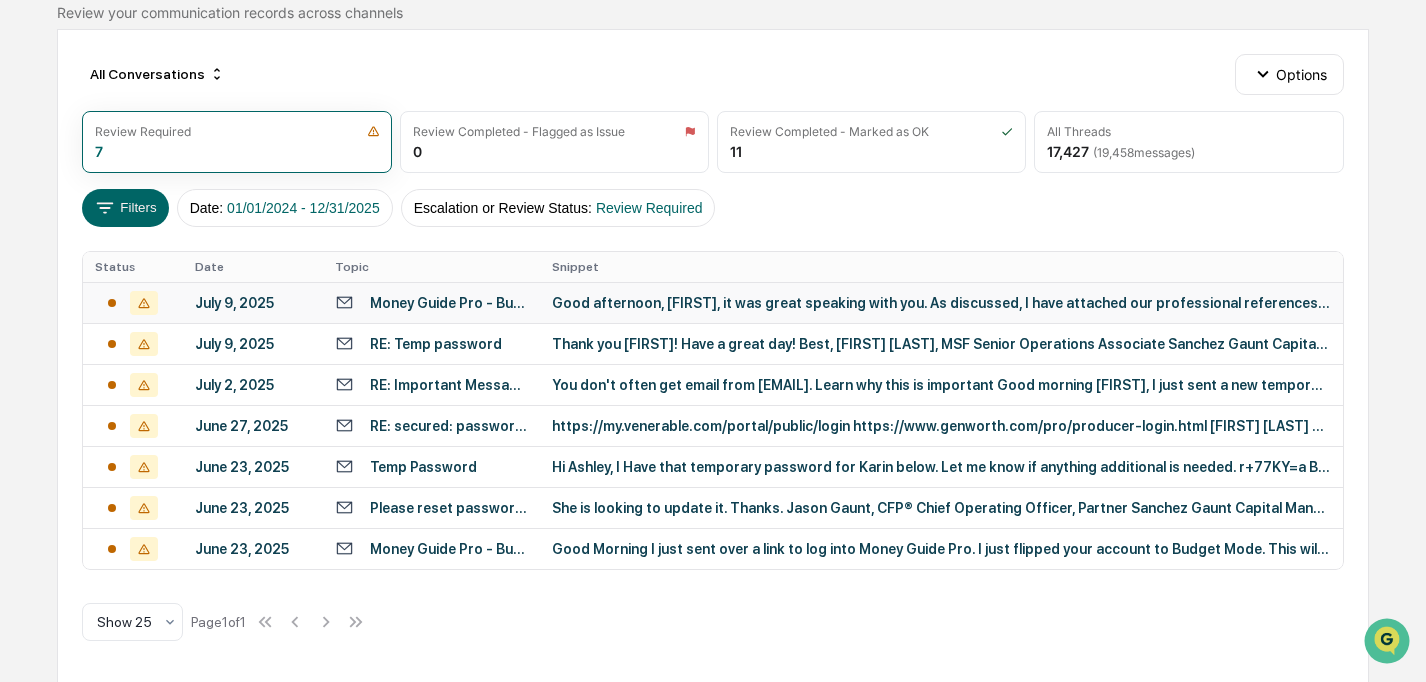 click on "Good afternoon, Laura, it was great speaking with you. As discussed, I have attached our professional references for trusts. We recommend Surratt Law.
I also sent over a link to log into Money Gui..." at bounding box center [941, 303] 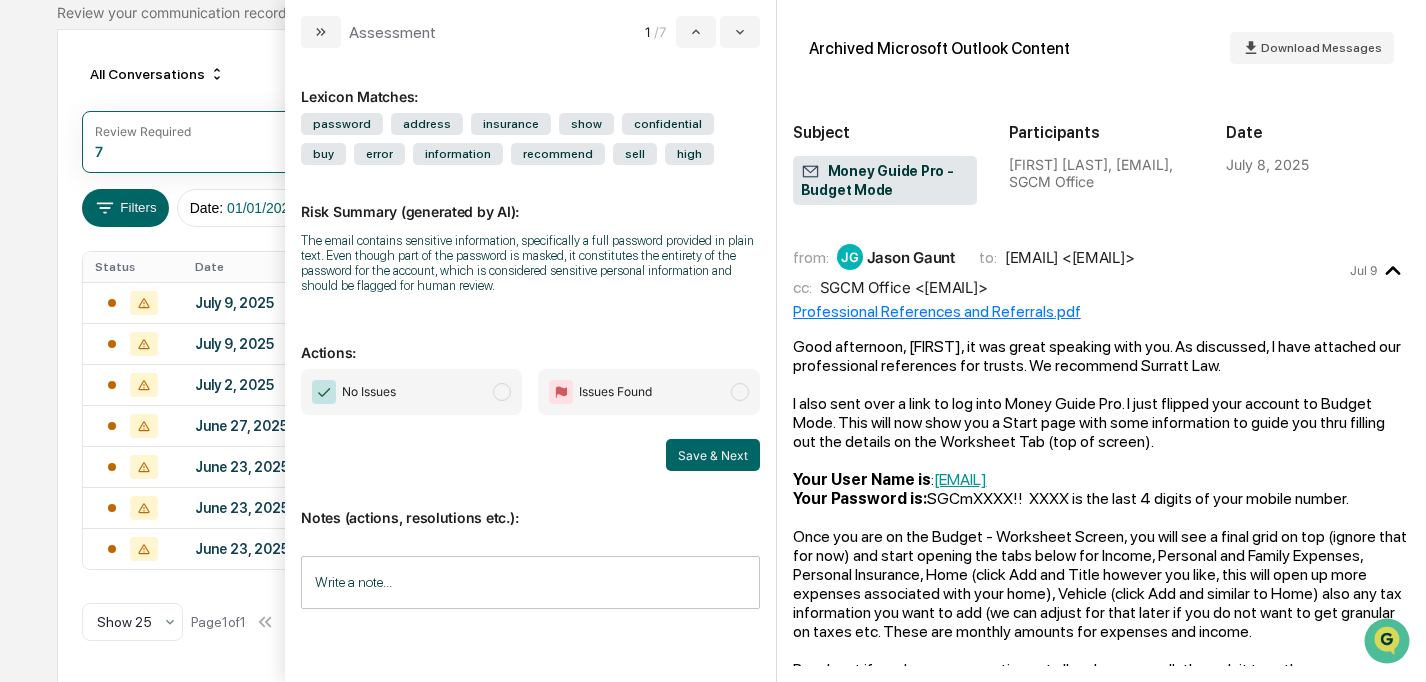 click at bounding box center [502, 392] 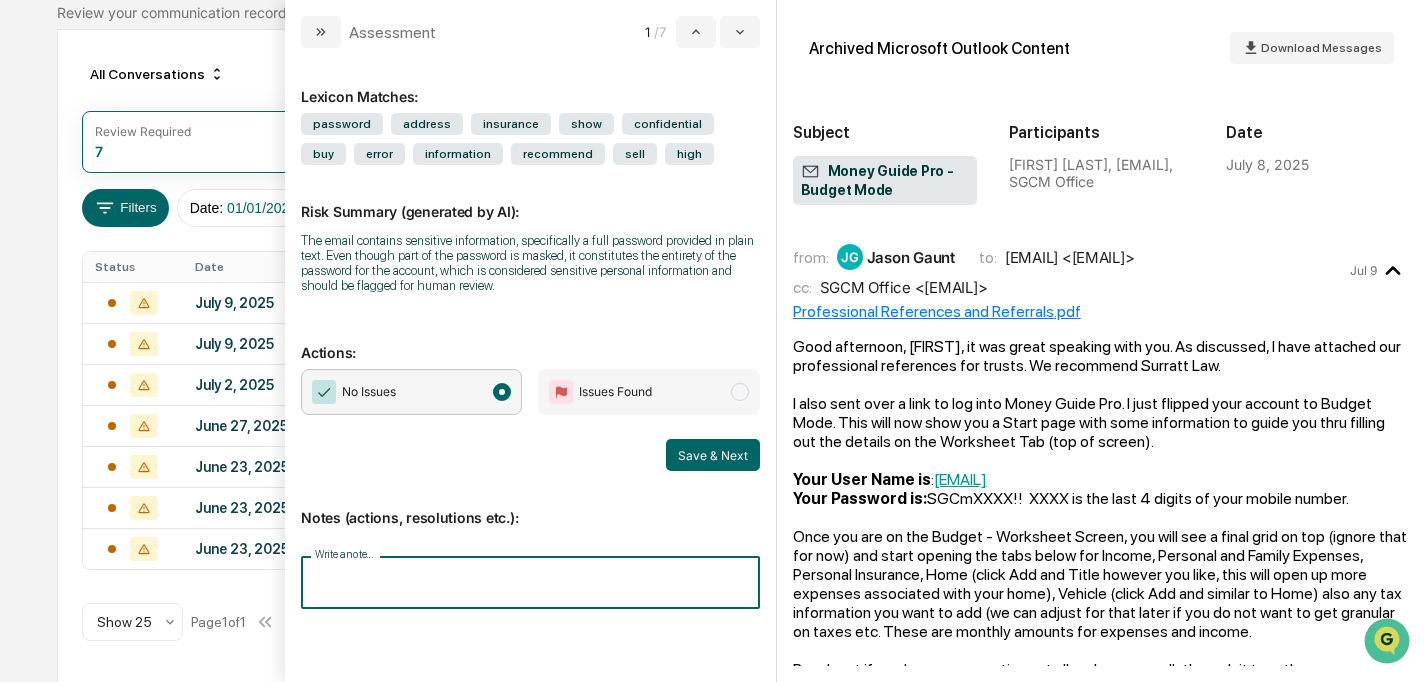 click on "Write a note..." at bounding box center [530, 582] 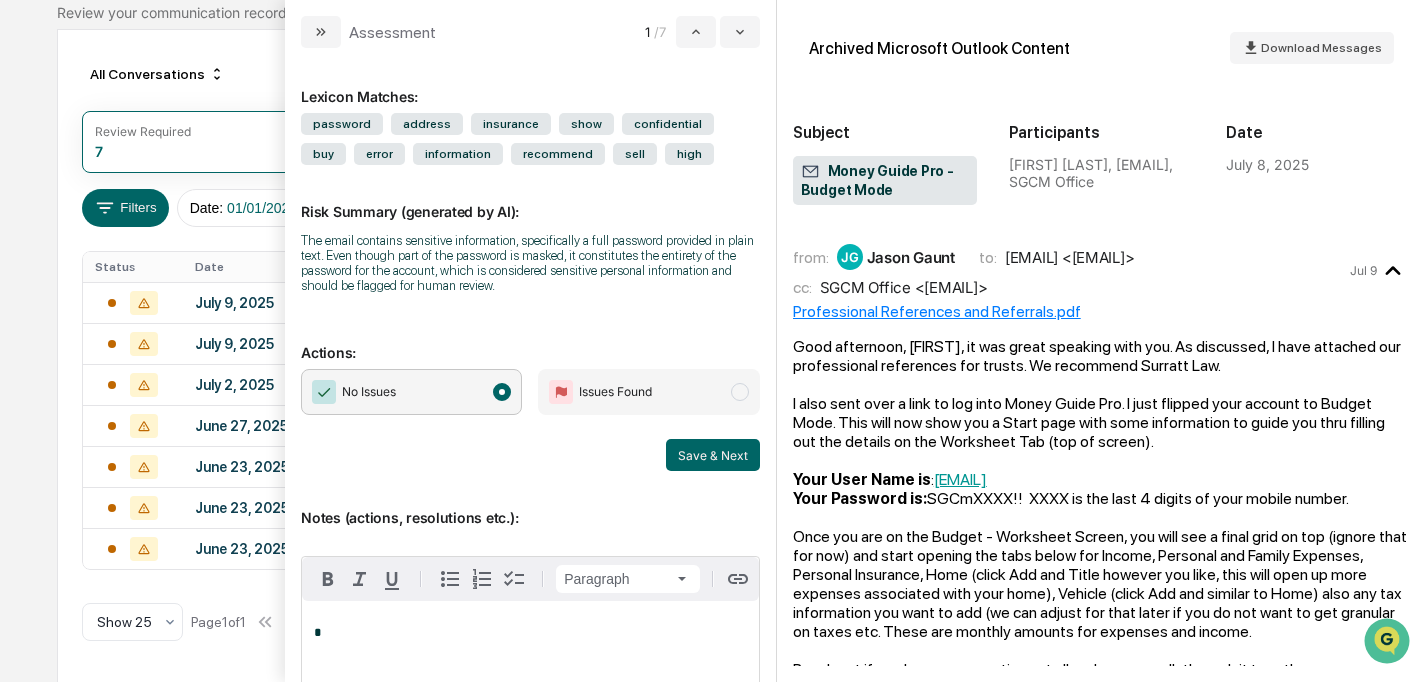 click at bounding box center [740, 392] 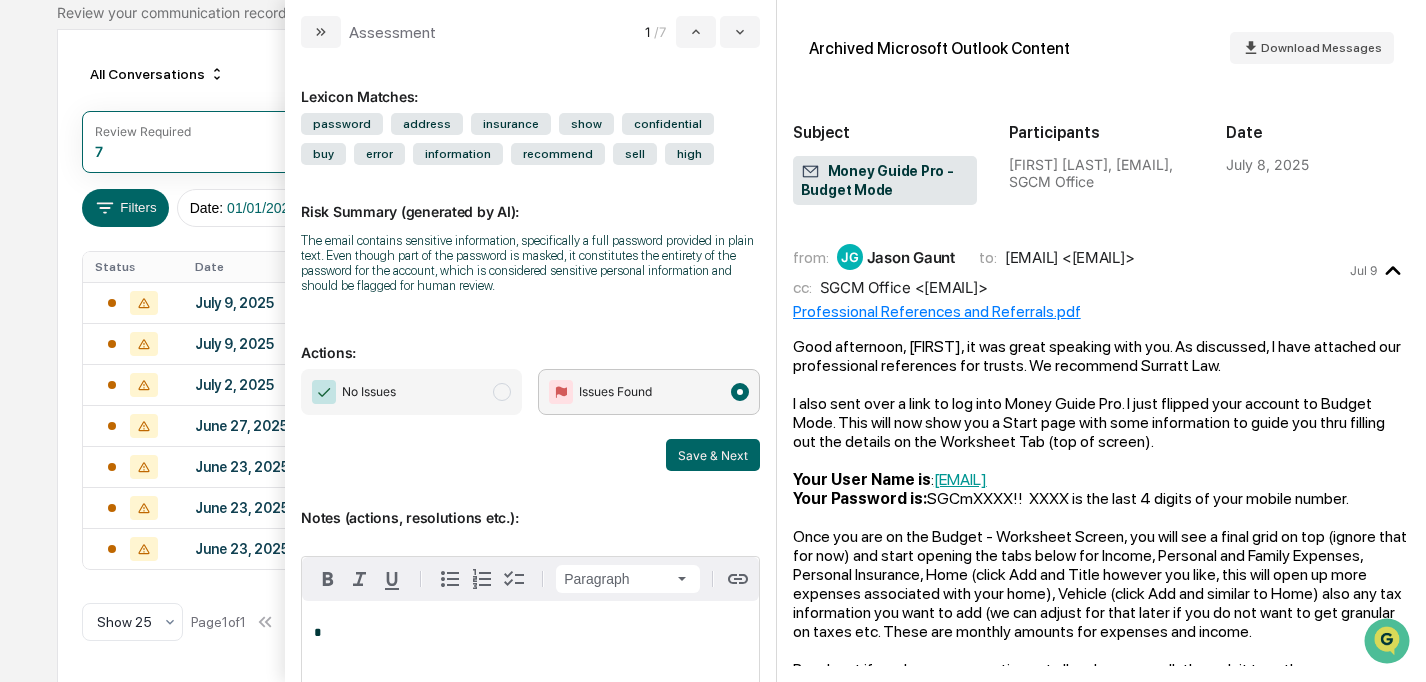 click on "Save & Next" at bounding box center [530, 455] 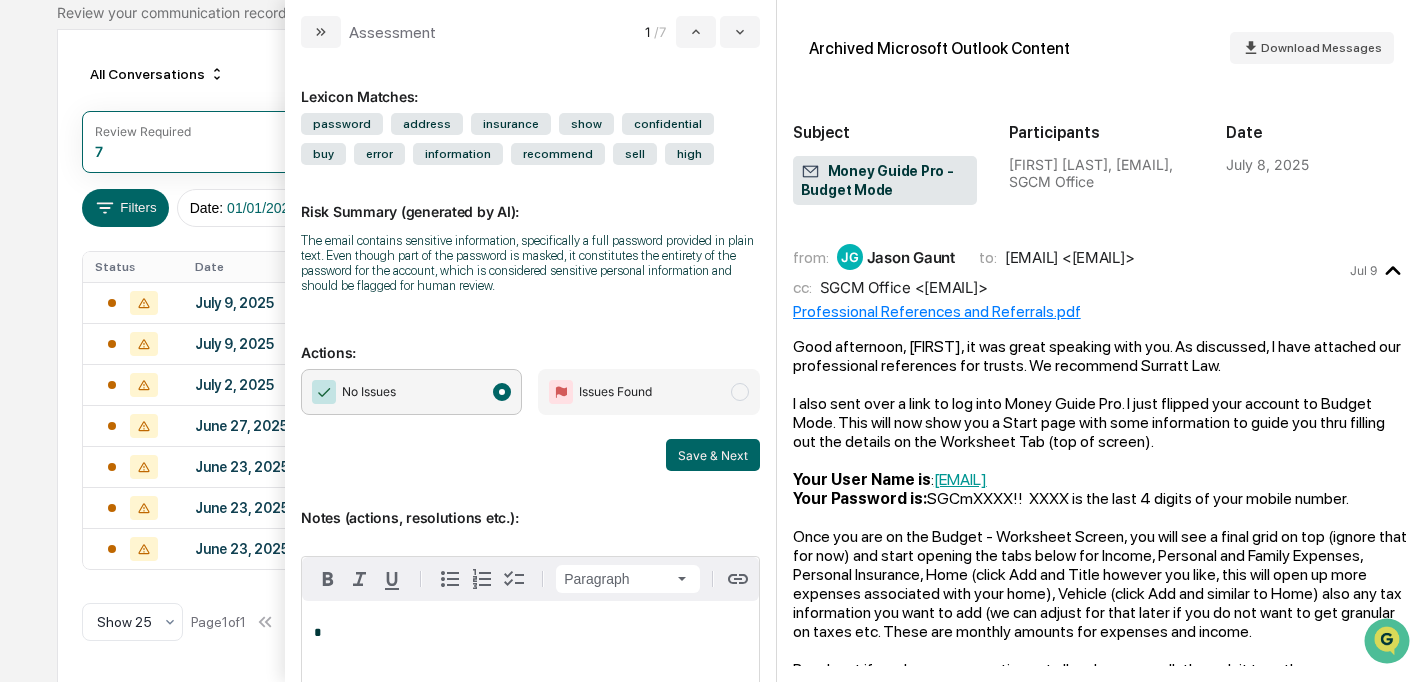 click on "Save & Next" at bounding box center (530, 455) 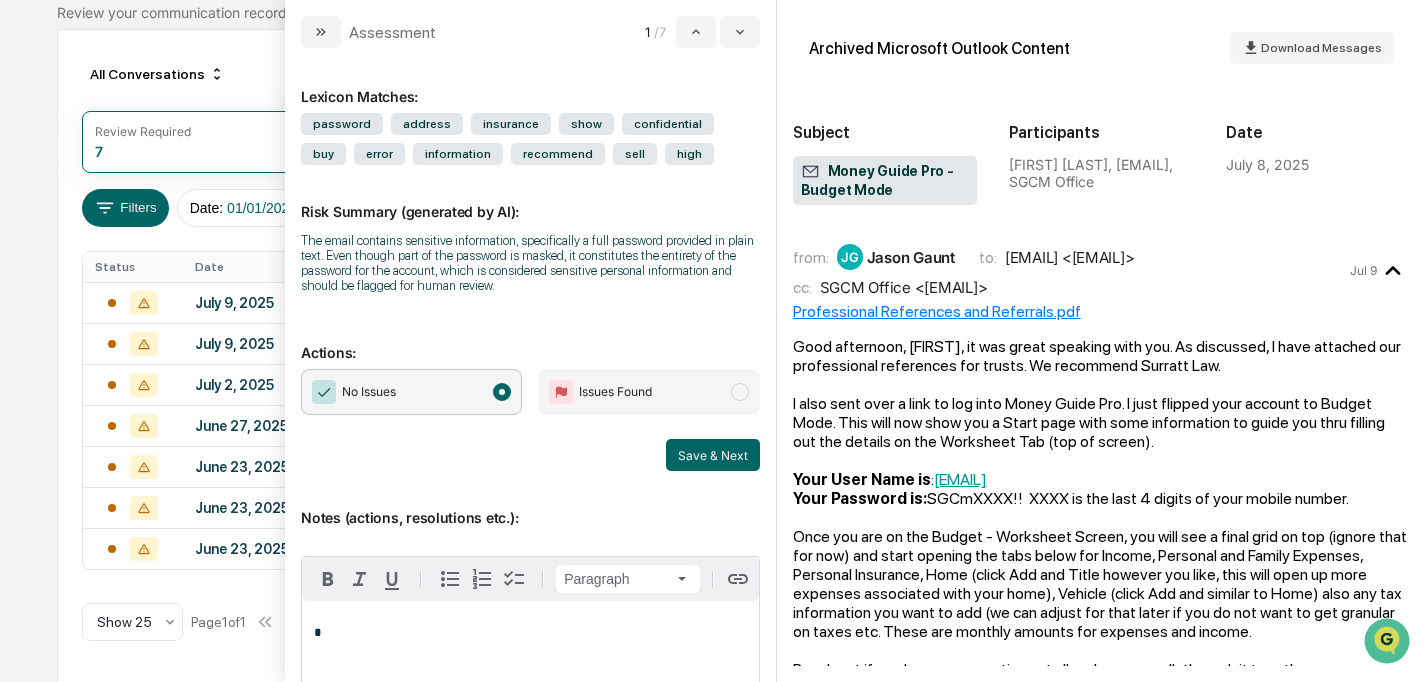 click at bounding box center [740, 392] 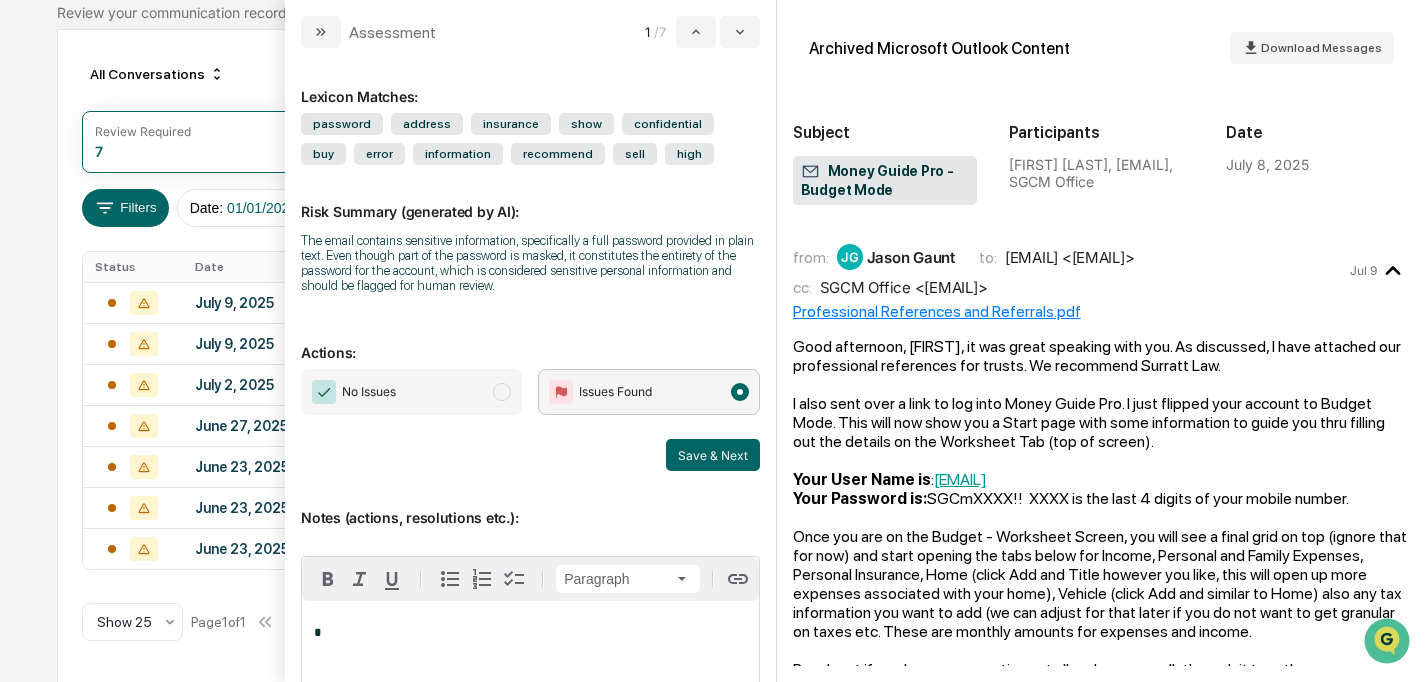 click on "*" at bounding box center [530, 633] 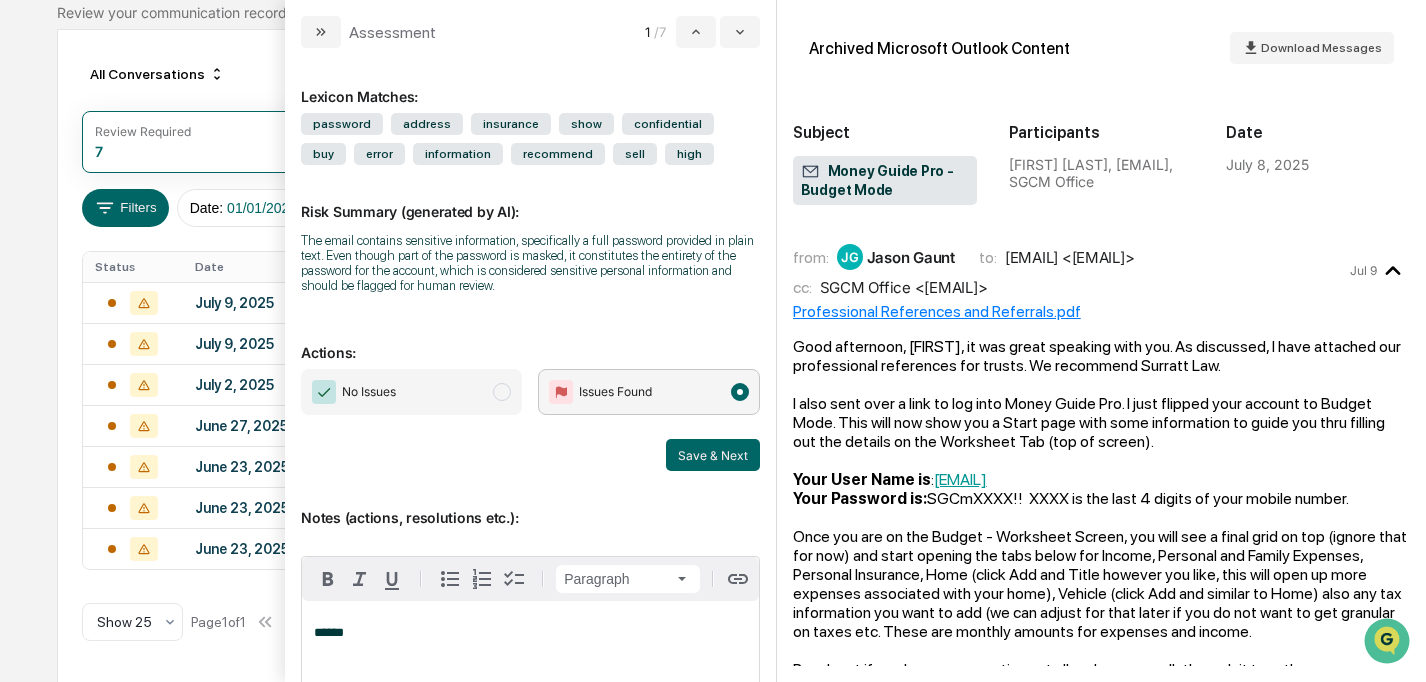 scroll, scrollTop: 120, scrollLeft: 0, axis: vertical 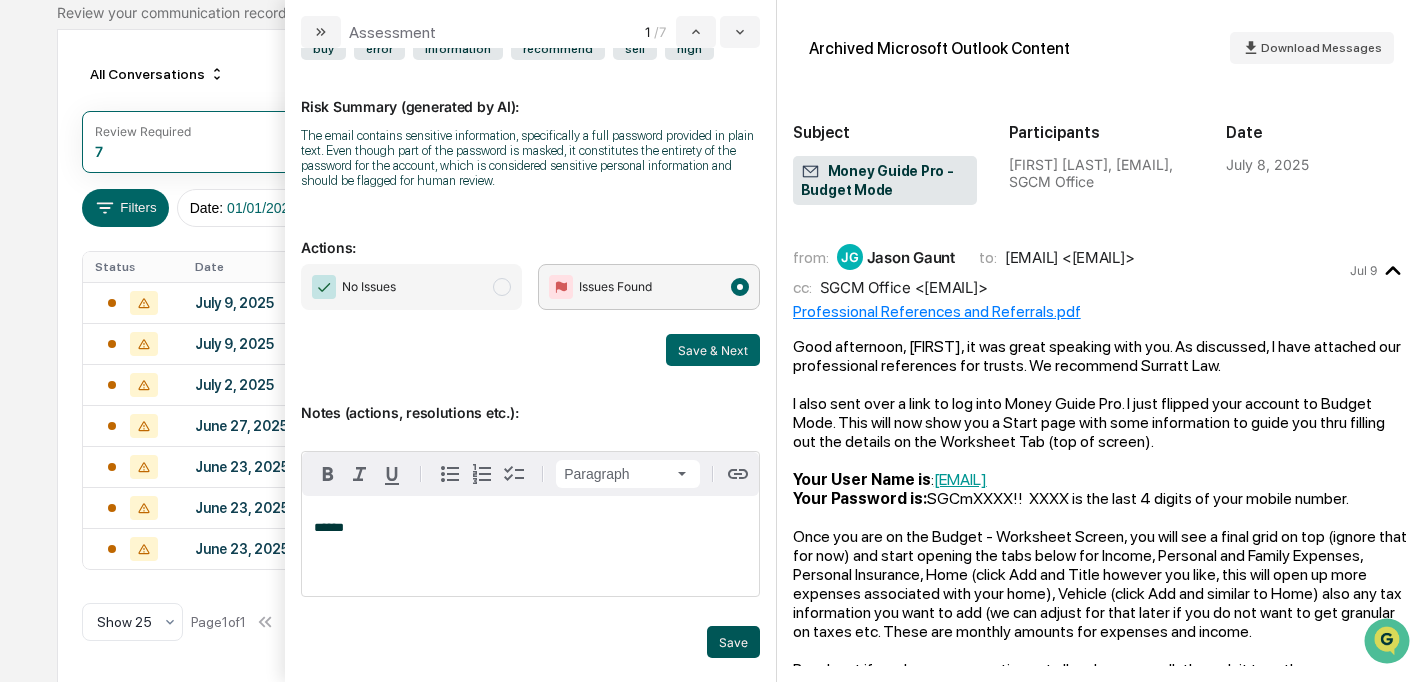 click on "Save" at bounding box center (733, 642) 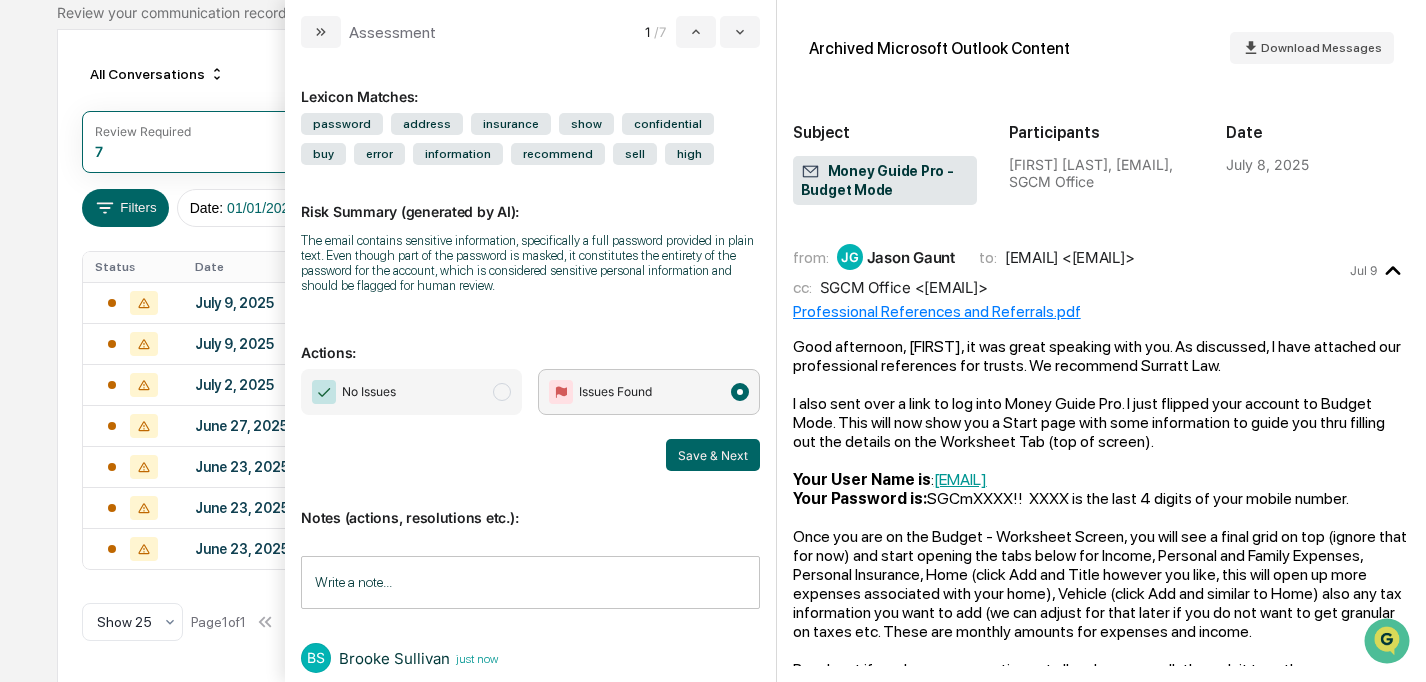 scroll, scrollTop: 81, scrollLeft: 0, axis: vertical 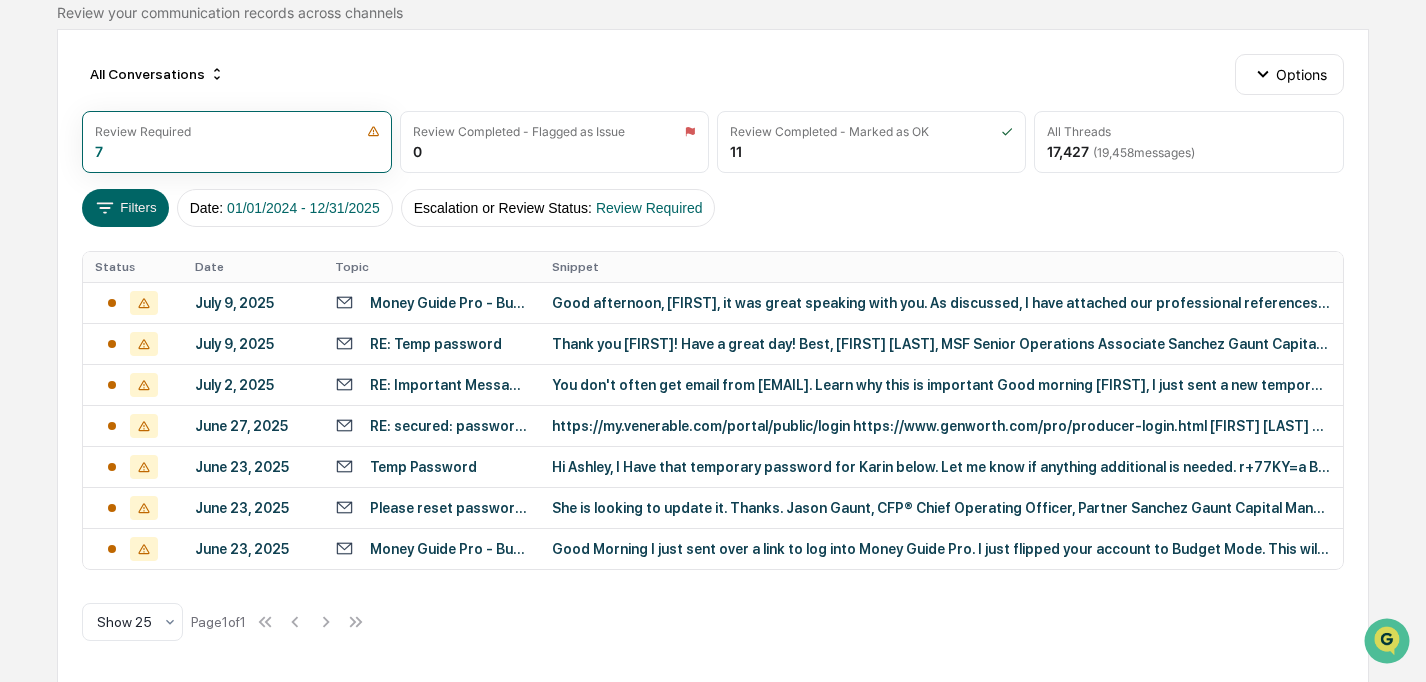 click on "All Conversations Options Review Required 7 Review Completed - Flagged as Issue 0 Review Completed - Marked as OK 11 All Threads 17,427   ( 19,458  messages) Filters Date : 01/01/2024 - 12/31/2025 Escalation or Review Status : Review Required Status Date Topic Snippet July 9, 2025 Money Guide Pro - Budget Mode Good afternoon, Laura, it was great speaking with you. As discussed, I have attached our professional references for trusts. We recommend Surratt Law.
I also sent over a link to log into Money Gui... July 9, 2025 RE: Temp password Thank you Erin! Have a great day!
Best,
Eduardo Fletes, MSF
Senior Operations Associate
Sanchez Gaunt Capital Management, LLC.
Email: eduardo@sanchezgaunt.com
Website: www.san... July 2, 2025 RE: Important Message About Your Talea Credentials You don't often get email from taleasupport1@thebancorp.com. Learn why this is important
Good morning Jason,
I just sent a new temporary password. Please try using that one and let me know, if it... Show 25" at bounding box center [713, 356] 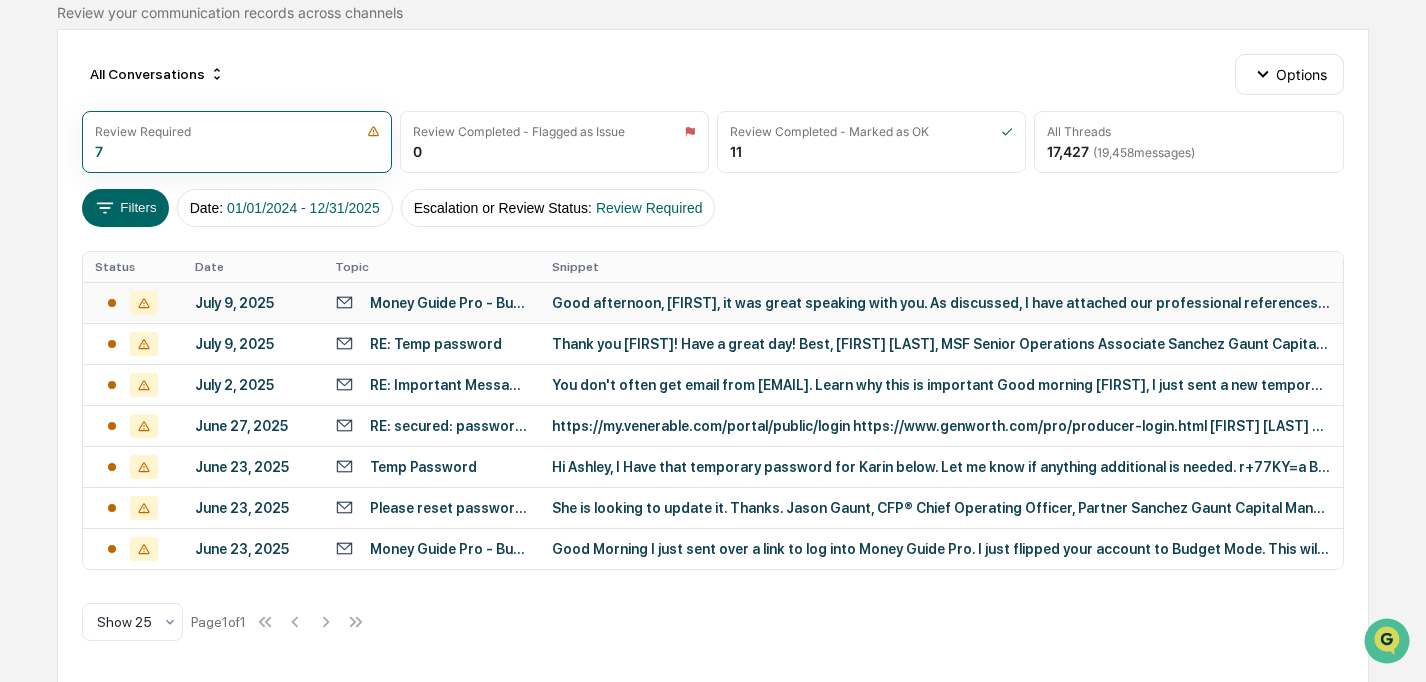 click on "Good afternoon, Laura, it was great speaking with you. As discussed, I have attached our professional references for trusts. We recommend Surratt Law.
I also sent over a link to log into Money Gui..." at bounding box center (941, 303) 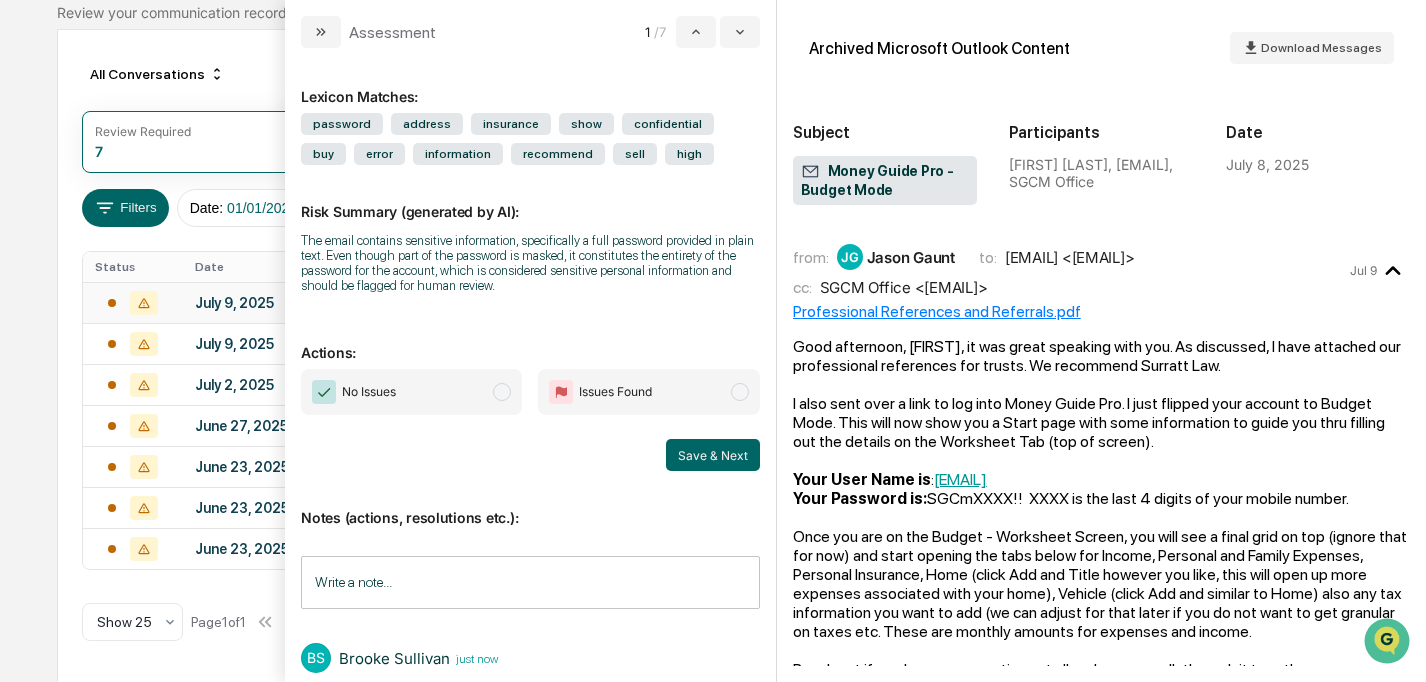 click at bounding box center (740, 392) 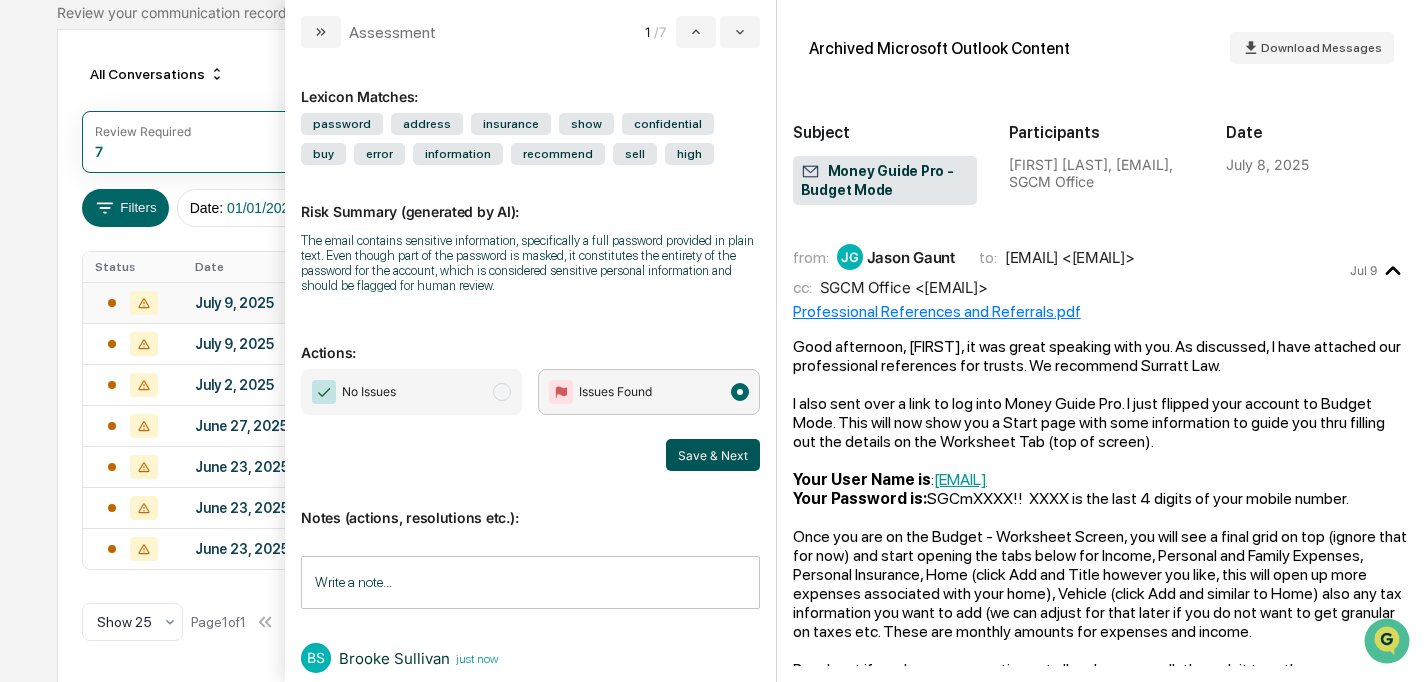 click on "Save & Next" at bounding box center (713, 455) 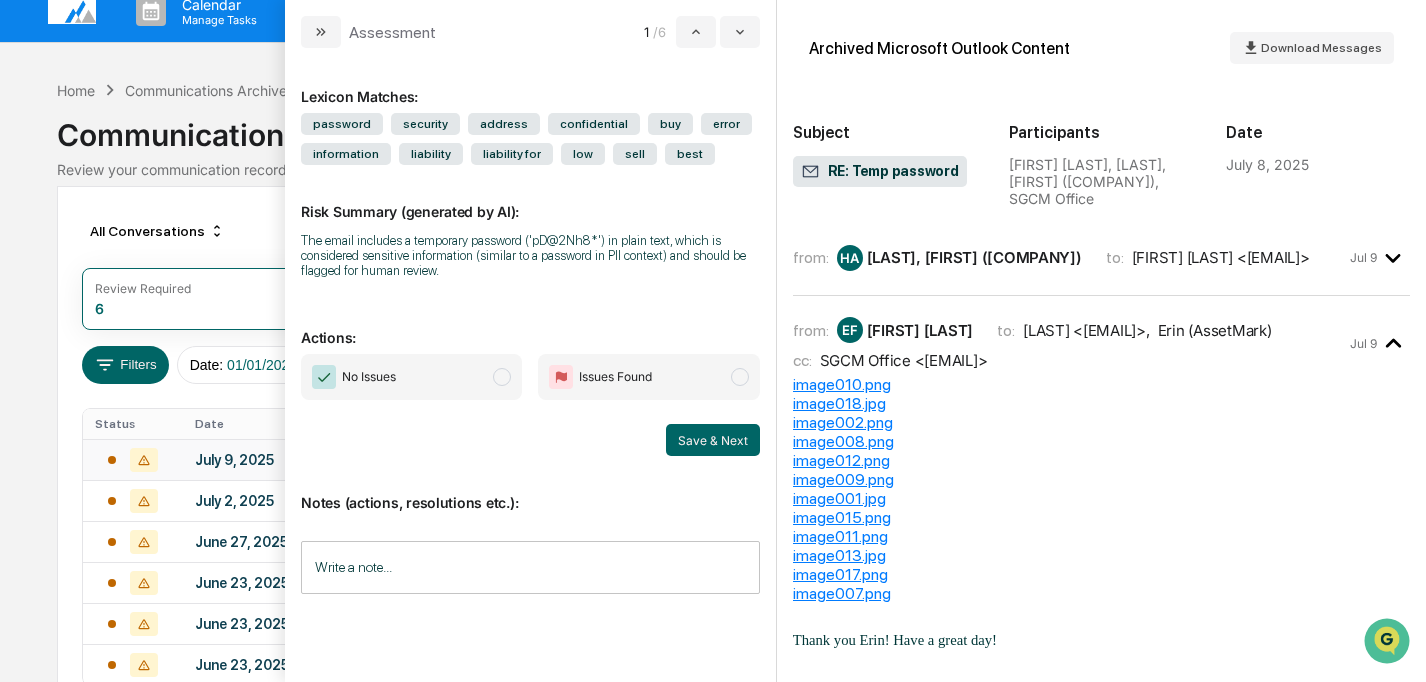 scroll, scrollTop: 0, scrollLeft: 0, axis: both 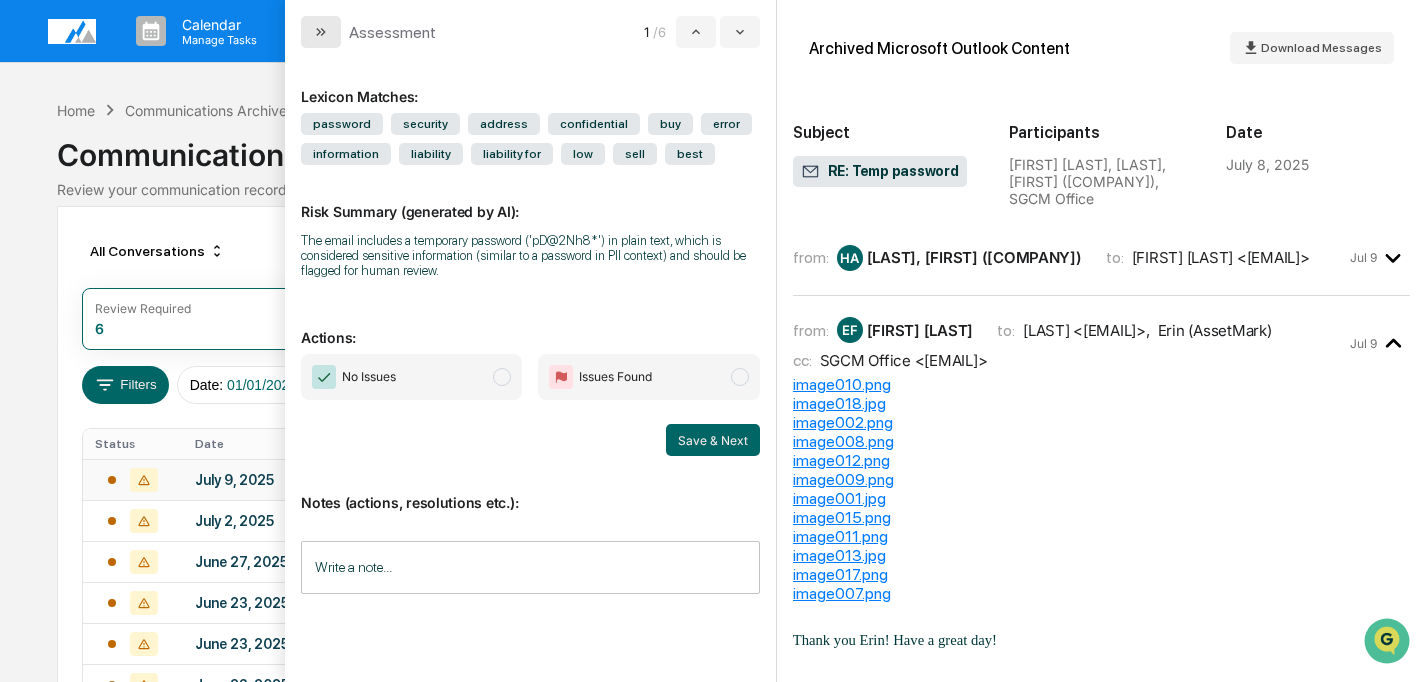 click 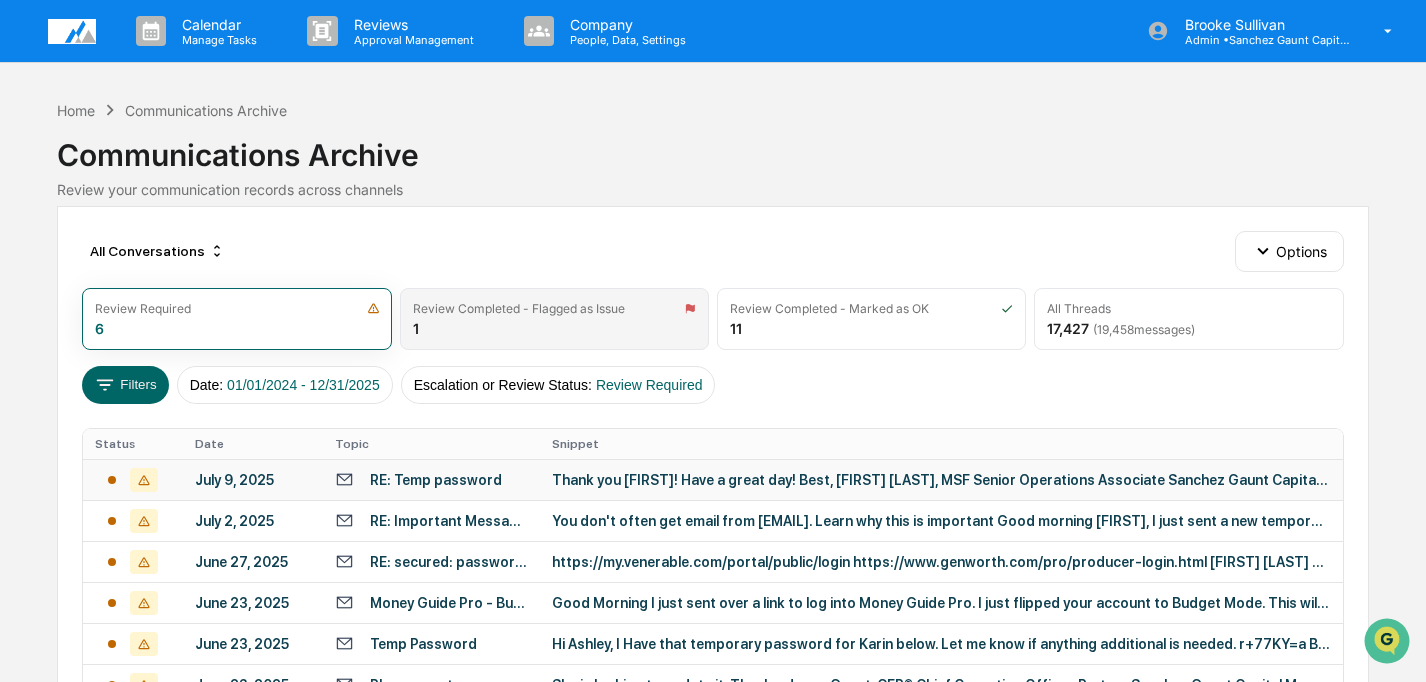 click on "Review Completed - Flagged as Issue 1" at bounding box center [554, 319] 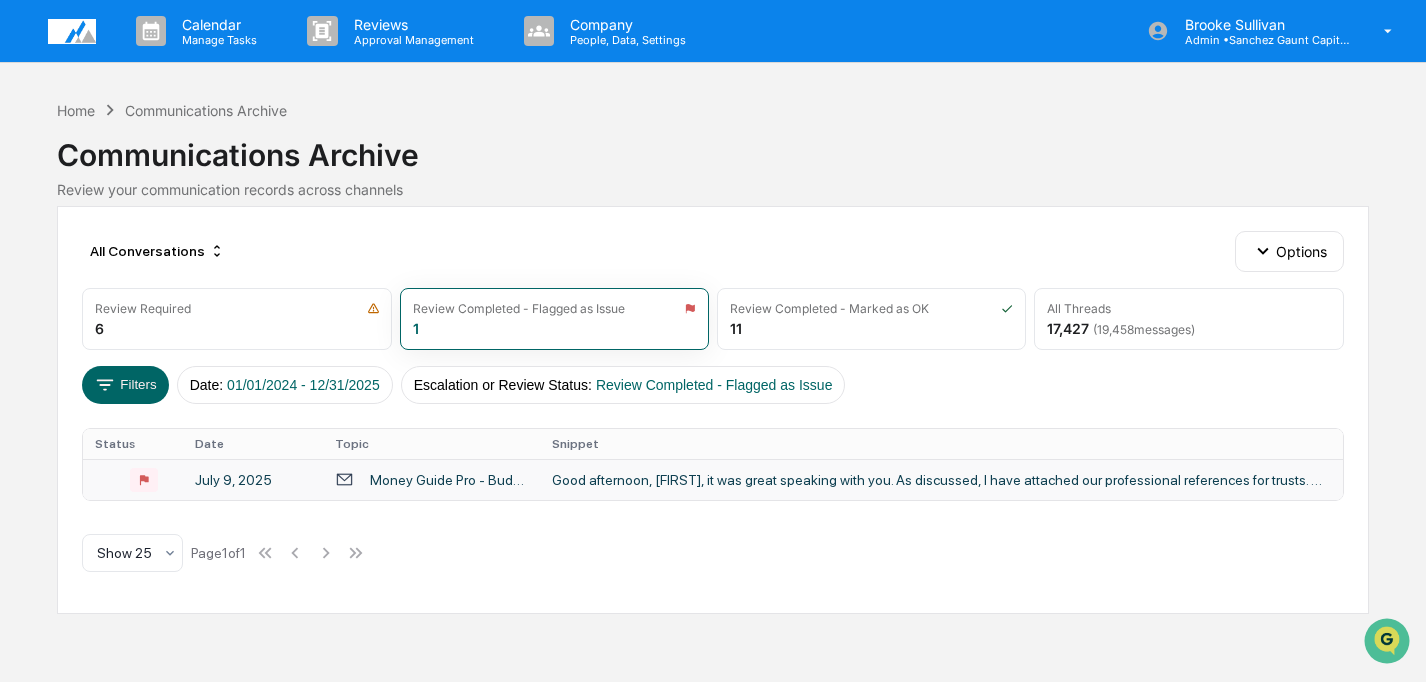 click on "Money Guide Pro - Budget Mode" at bounding box center (449, 480) 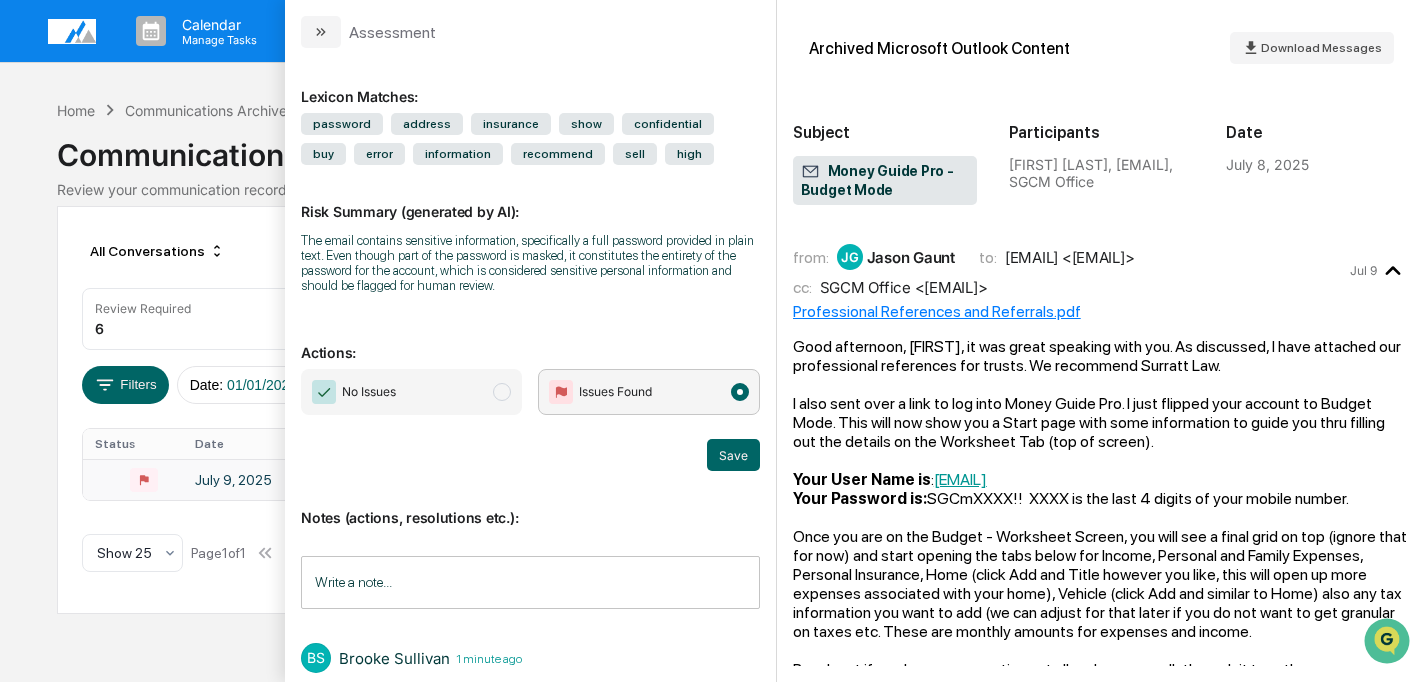 click at bounding box center [502, 392] 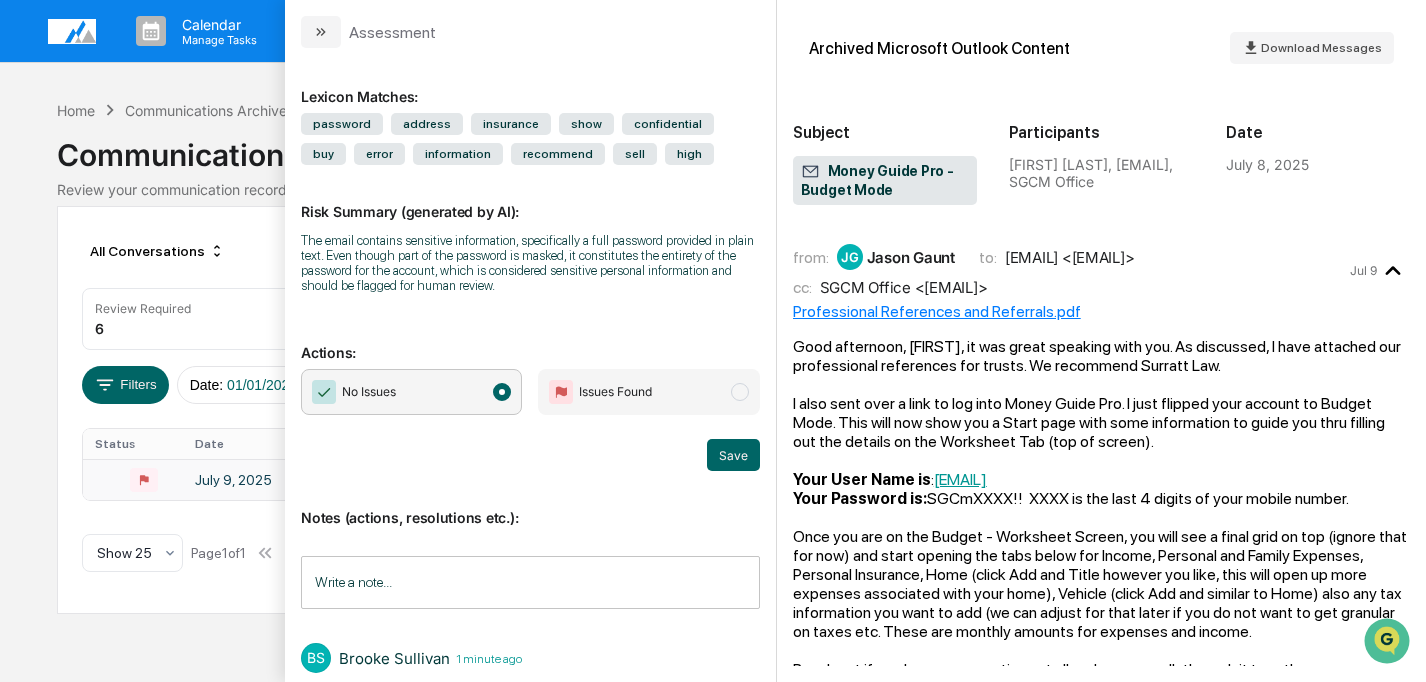 click on "Issues Found" at bounding box center (648, 392) 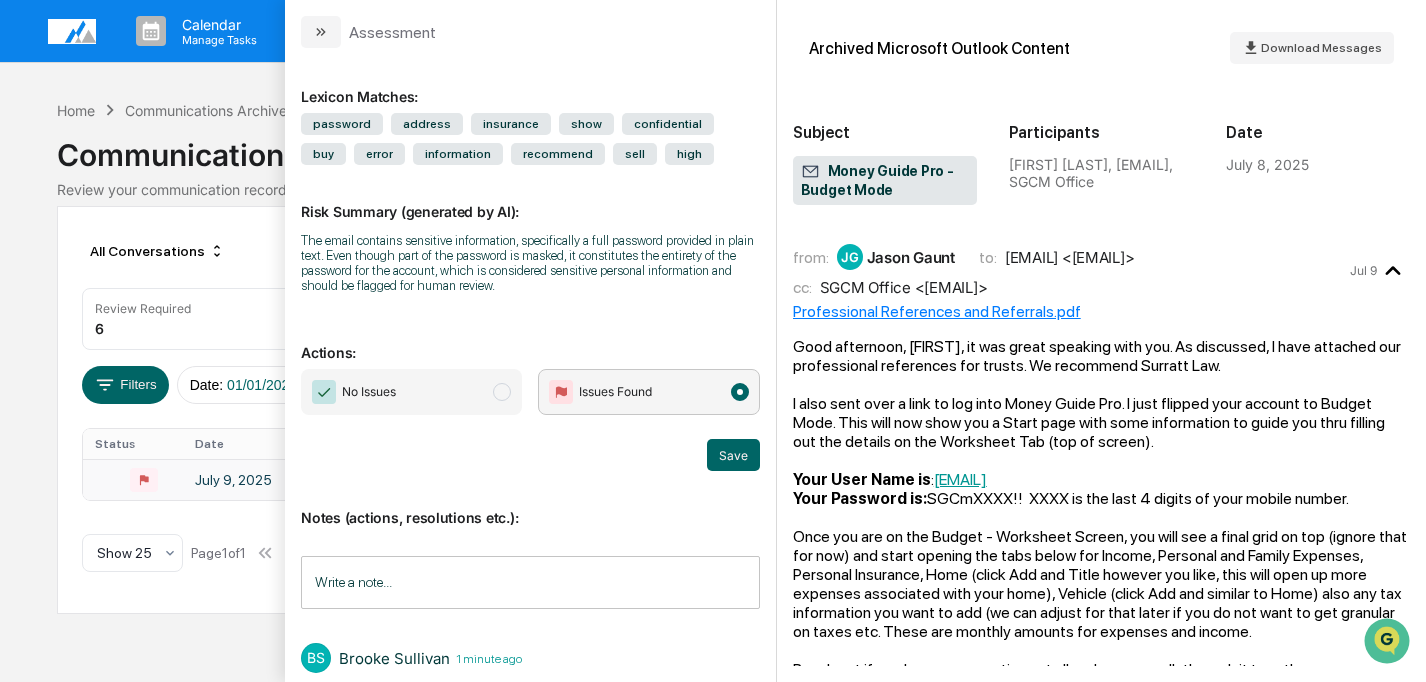 scroll, scrollTop: 81, scrollLeft: 0, axis: vertical 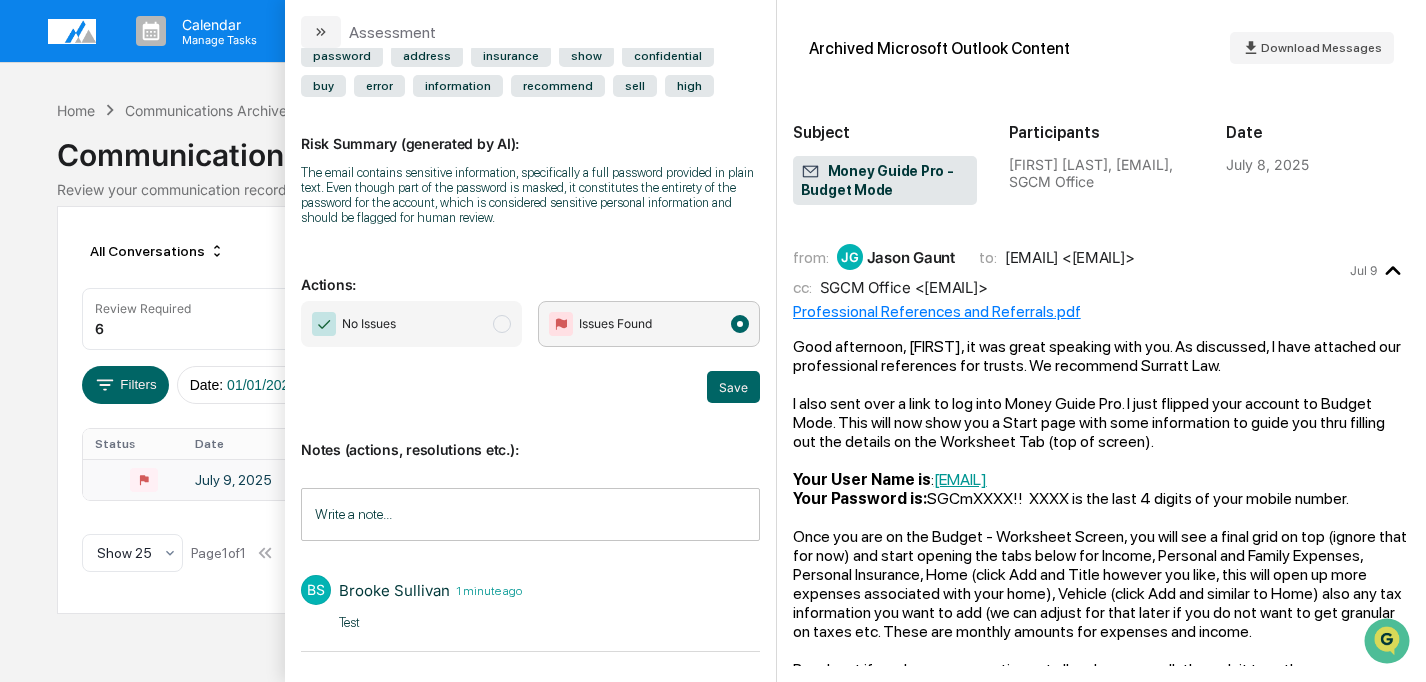 click at bounding box center (502, 324) 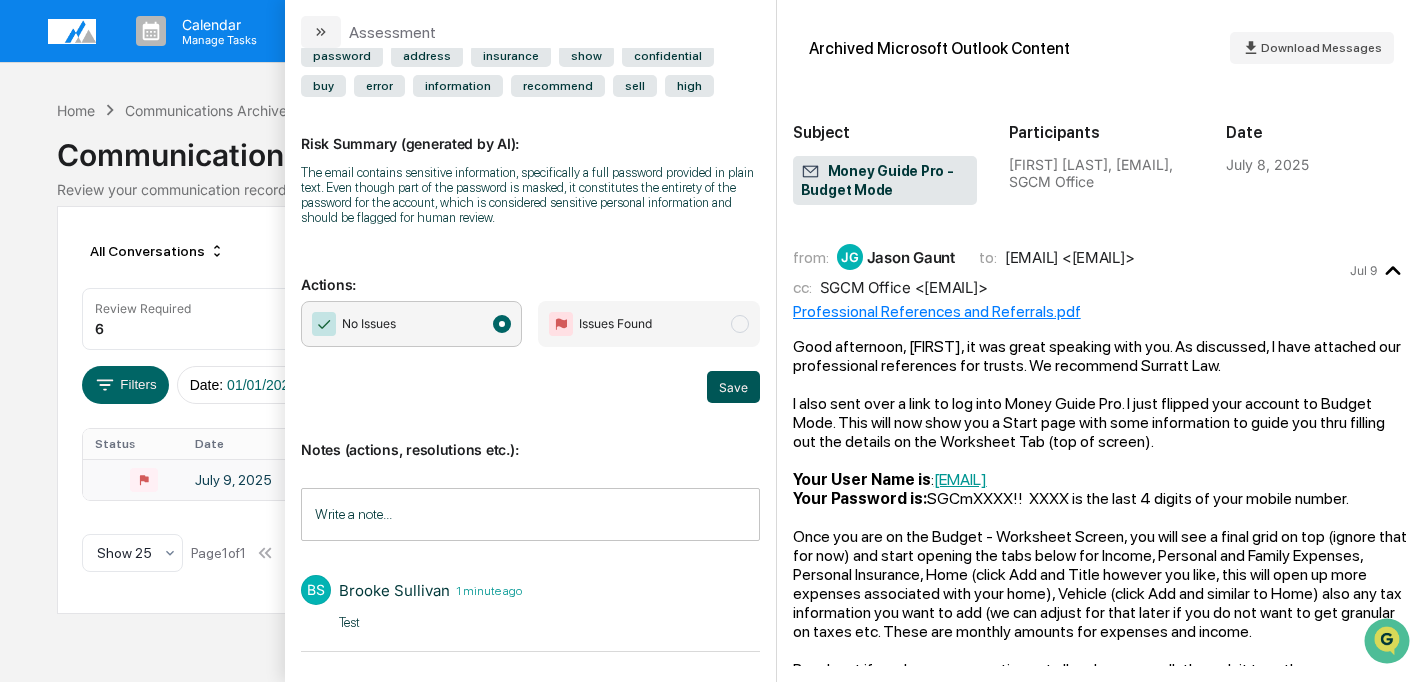 click on "Save" at bounding box center [733, 387] 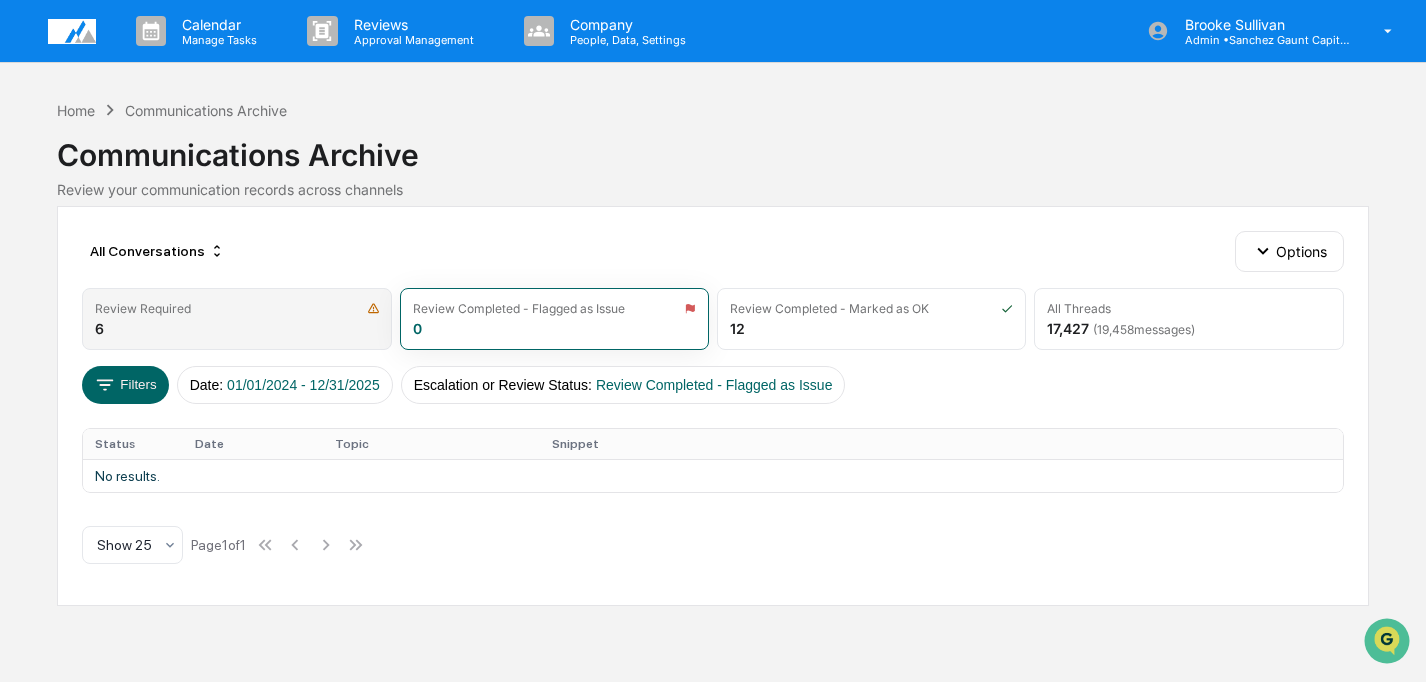 click on "Review Required 6" at bounding box center [236, 319] 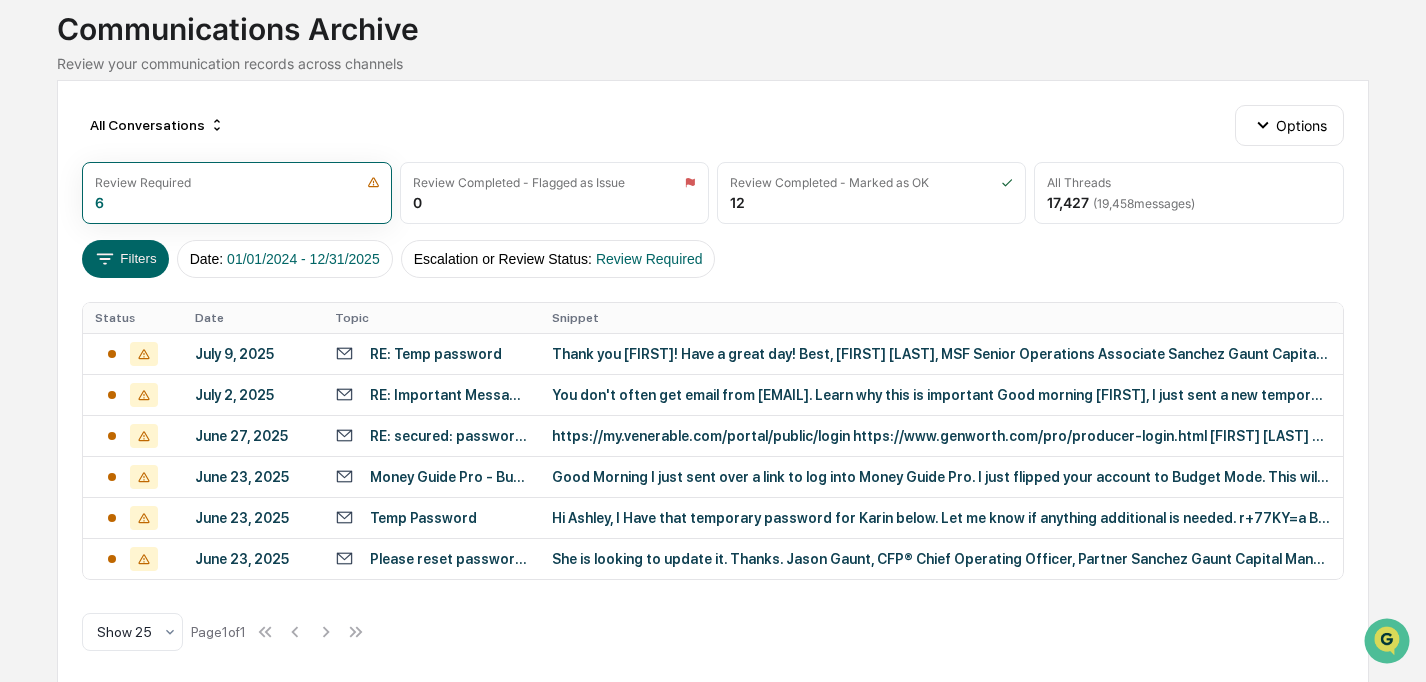 scroll, scrollTop: 124, scrollLeft: 0, axis: vertical 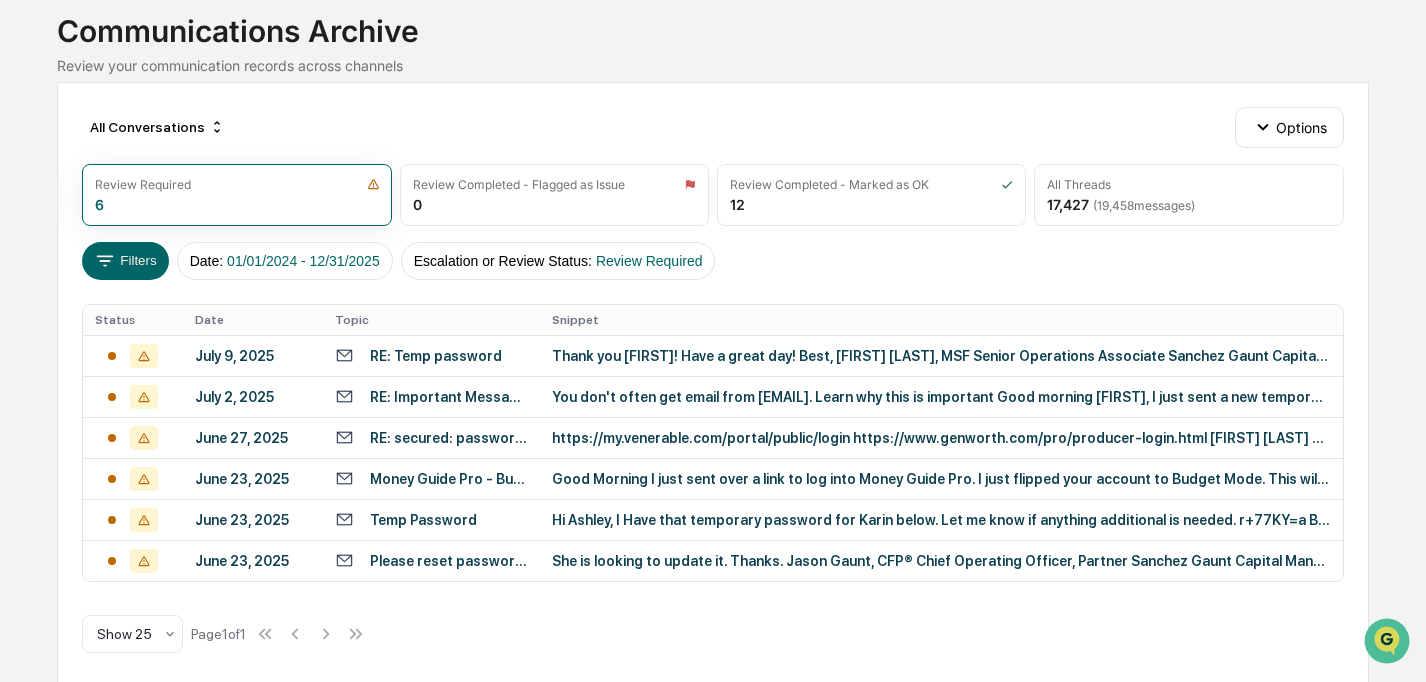 click on "All Conversations Options Review Required 6 Review Completed - Flagged as Issue 0 Review Completed - Marked as OK 12 All Threads 17,427   ( 19,458  messages) Filters Date : 01/01/2024 - 12/31/2025 Escalation or Review Status : Review Required Status Date Topic Snippet July 9, 2025 RE: Temp password Thank you Erin! Have a great day!
Best,
Eduardo Fletes, MSF
Senior Operations Associate
Sanchez Gaunt Capital Management, LLC.
Email: eduardo@sanchezgaunt.com
Website: www.san... July 2, 2025 RE: Important Message About Your Talea Credentials You don't often get email from taleasupport1@thebancorp.com. Learn why this is important
Good morning Jason,
I just sent a new temporary password. Please try using that one and let me know, if it... June 27, 2025 RE: secured:  passwords https://my.venerable.com/portal/public/login
https://www.genworth.com/pro/producer-login.html
Ashley Lastrico
Operations Manager
Sanchez Gaunt Capital Management, LLC.
Email: ash... June 23, 2025" at bounding box center [713, 388] 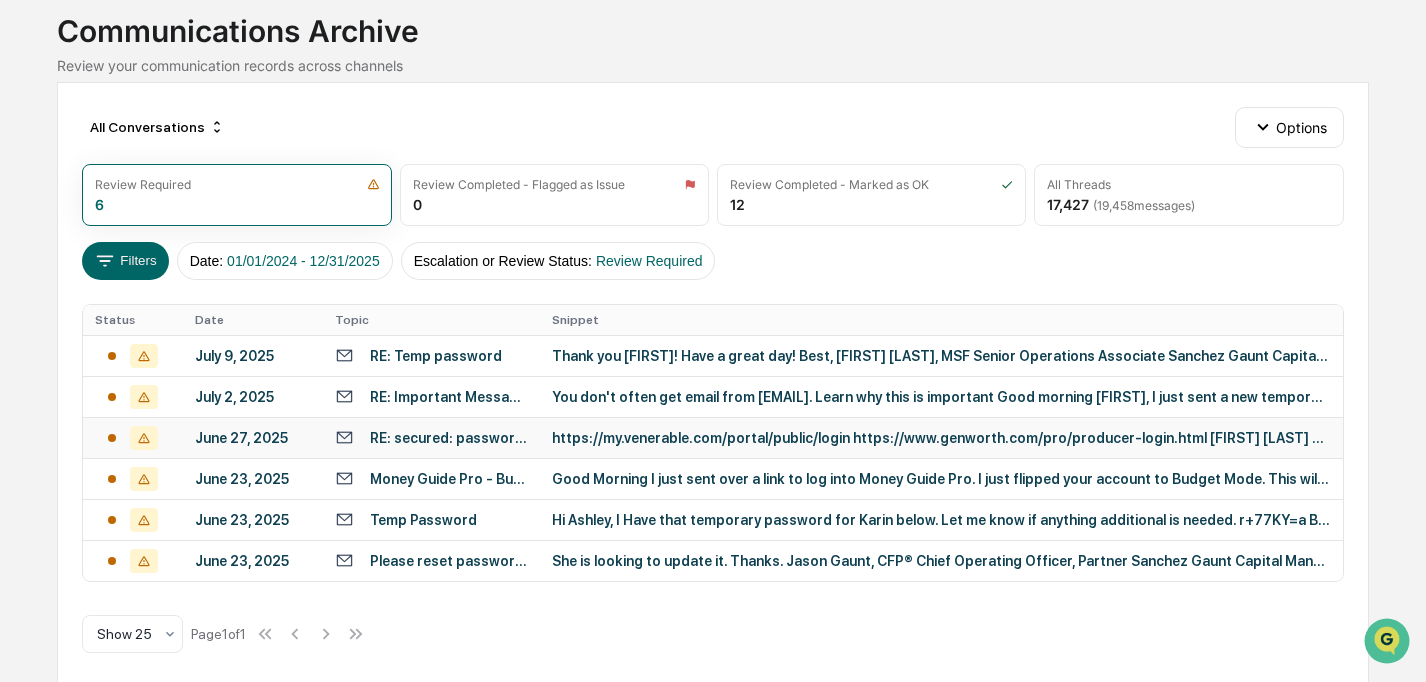 click on "RE: secured:  passwords" at bounding box center [449, 438] 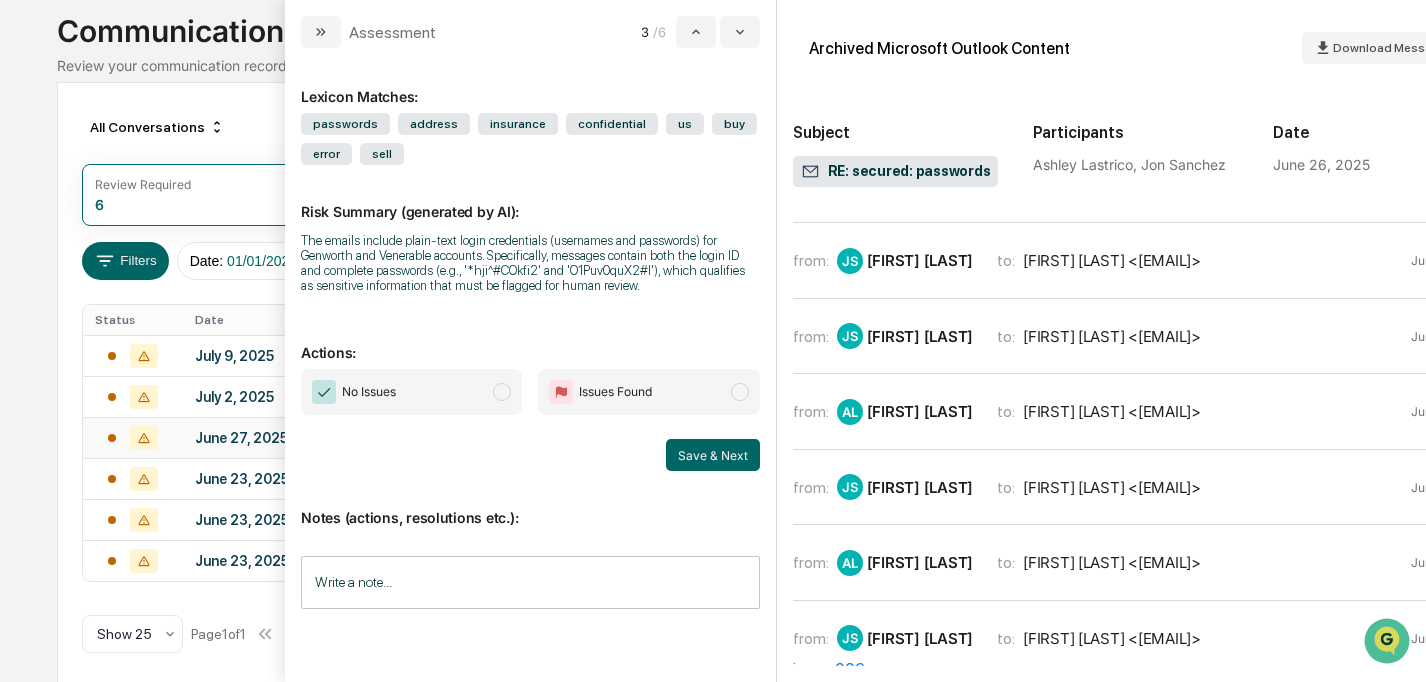scroll, scrollTop: 0, scrollLeft: 0, axis: both 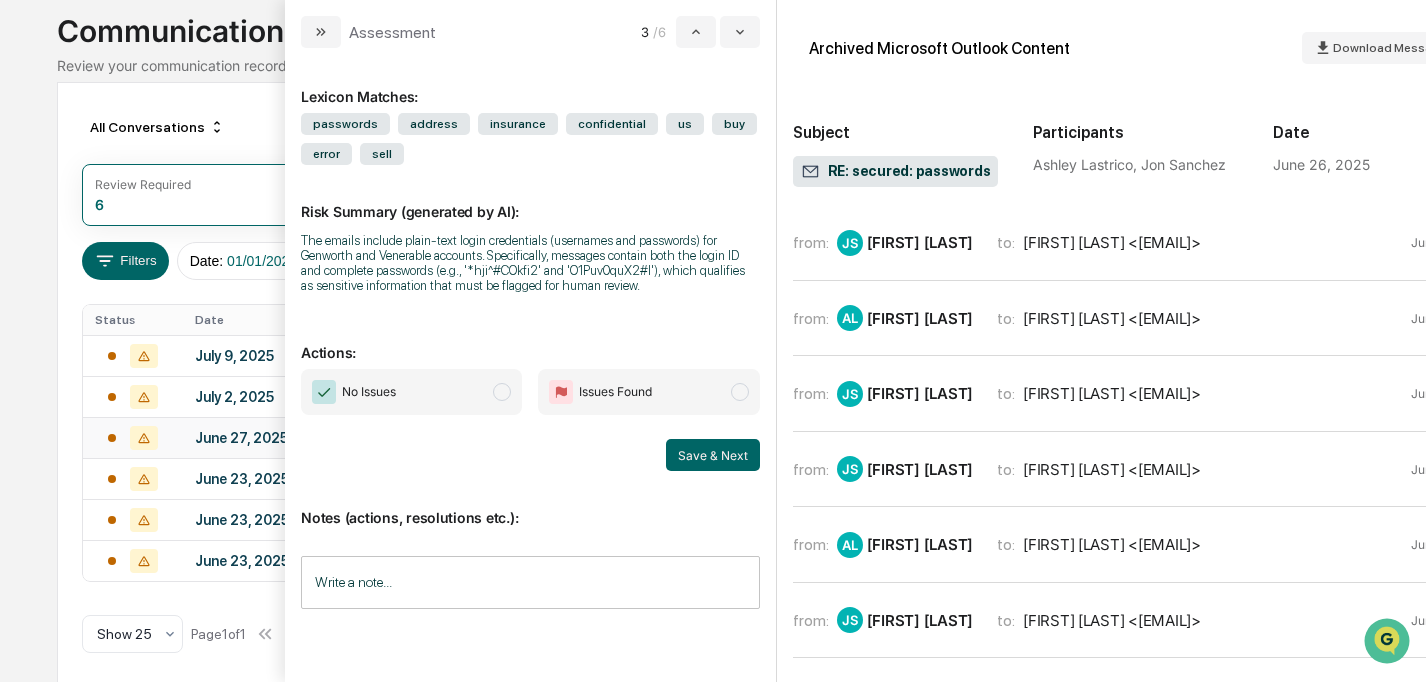 click on "from: JS Jon Sanchez to: Ashley Lastrico <ashley@sanchezgaunt.com> Jun 26
Please send me websites and passwords for the following:
Genworth Allianz Venerable
Thank you
Jon G. Sanchez
Chief Executive Officer, Founding Partner
Sanchez Gaunt Capital Management, LLC .
Email:
jon@sanchezgaunt.com
Website:  www.sanchezgaunt.com
Address:  9160 Double Diamond Parkway
Suite 100 Reno, NV 89521
Phone:  (775) 800-1801
Mobile:  (775) 813-7215
Jon Sanchez is a registered representative offering securities and advisory services through Independent Financial Group, LLC (IFG), a registered
broker-dealer and investment advisor. Member FINRA/SIPC.  OSJ Branch:  12671 High Bluff Drive Suite 200 San Diego, CA 92130" at bounding box center (1137, 251) 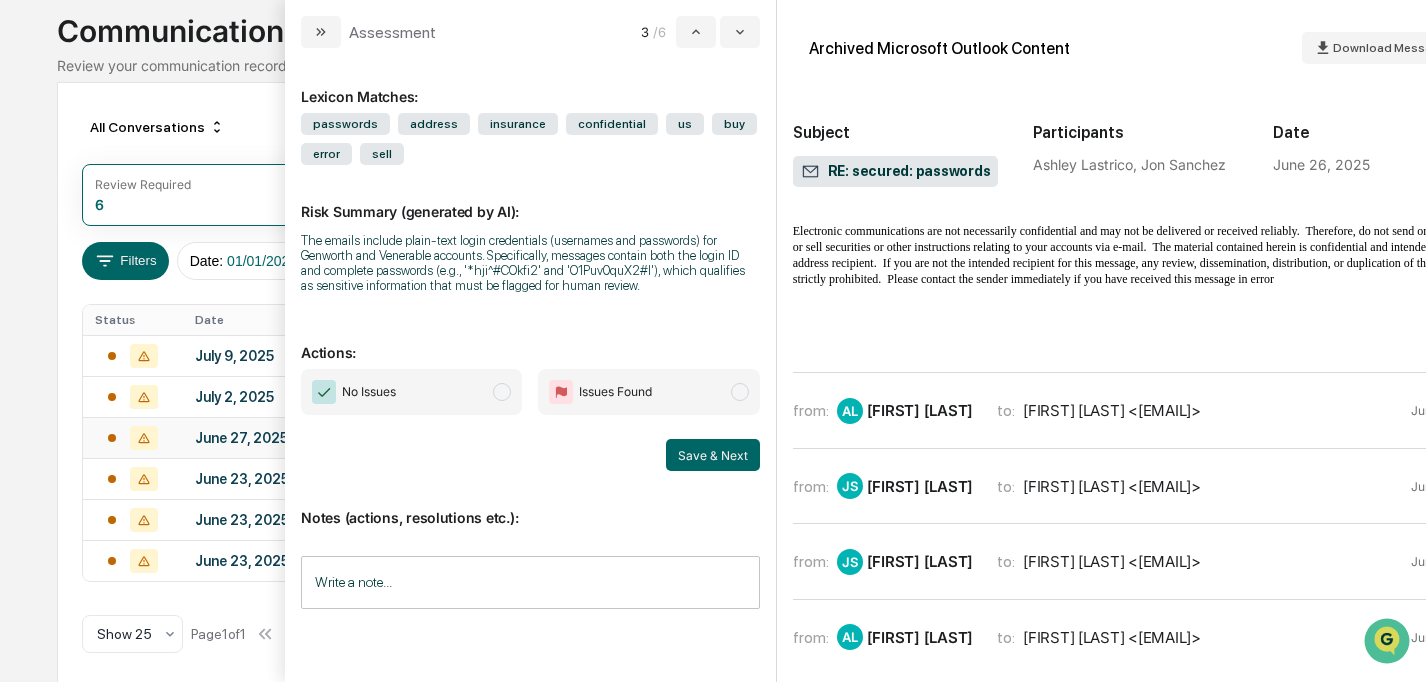 scroll, scrollTop: 817, scrollLeft: 0, axis: vertical 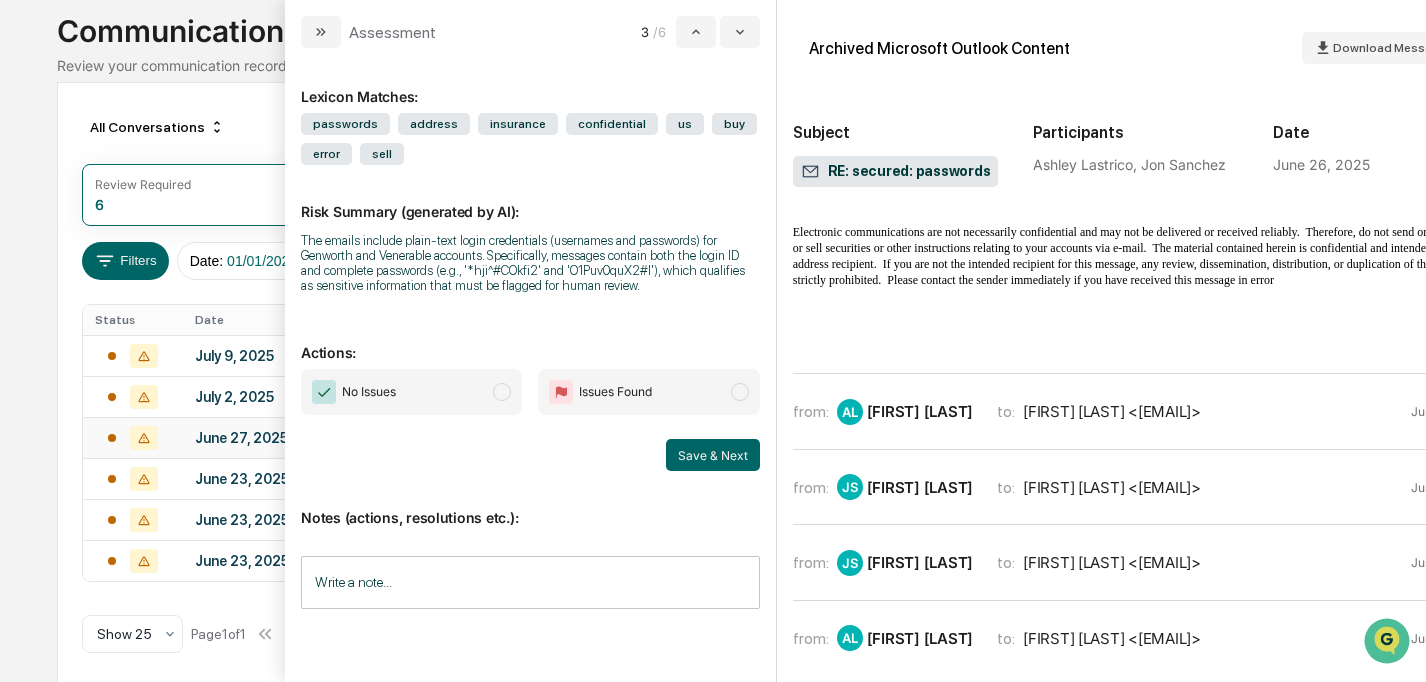 click on "Ashley Lastrico" at bounding box center (920, 411) 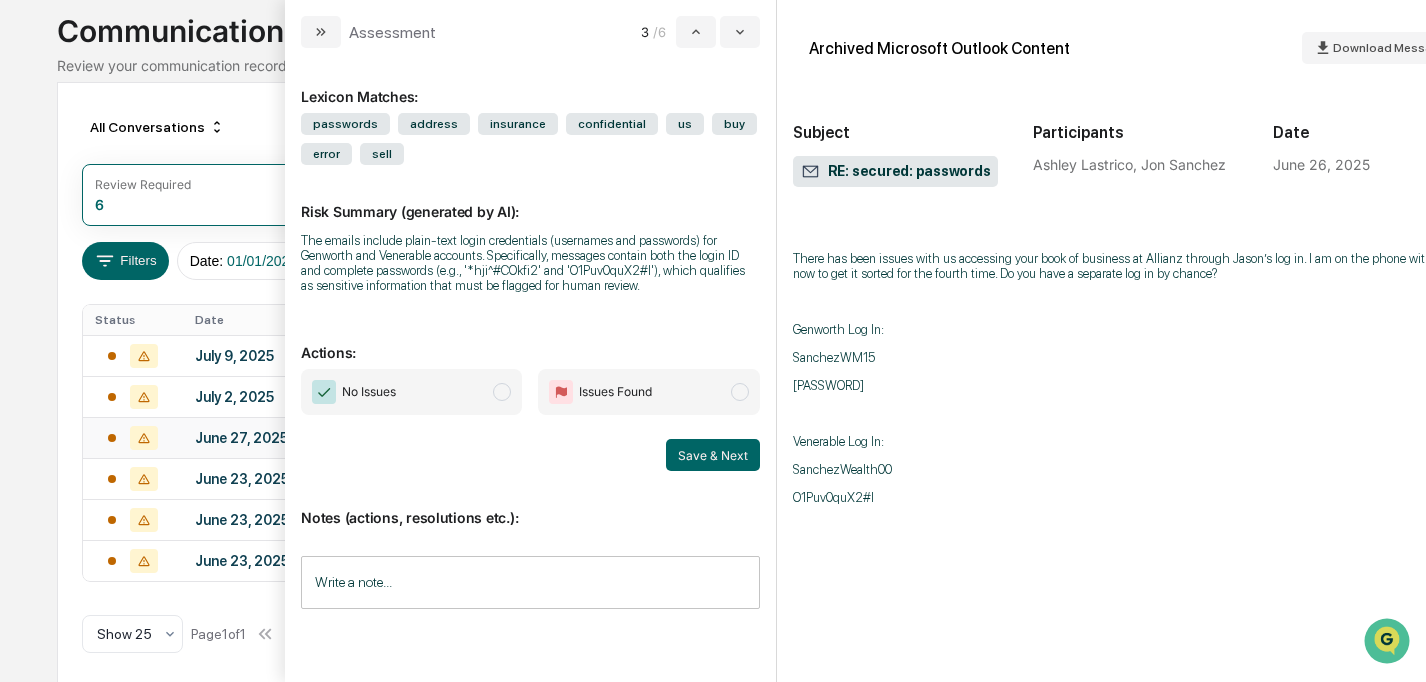 scroll, scrollTop: 1140, scrollLeft: 0, axis: vertical 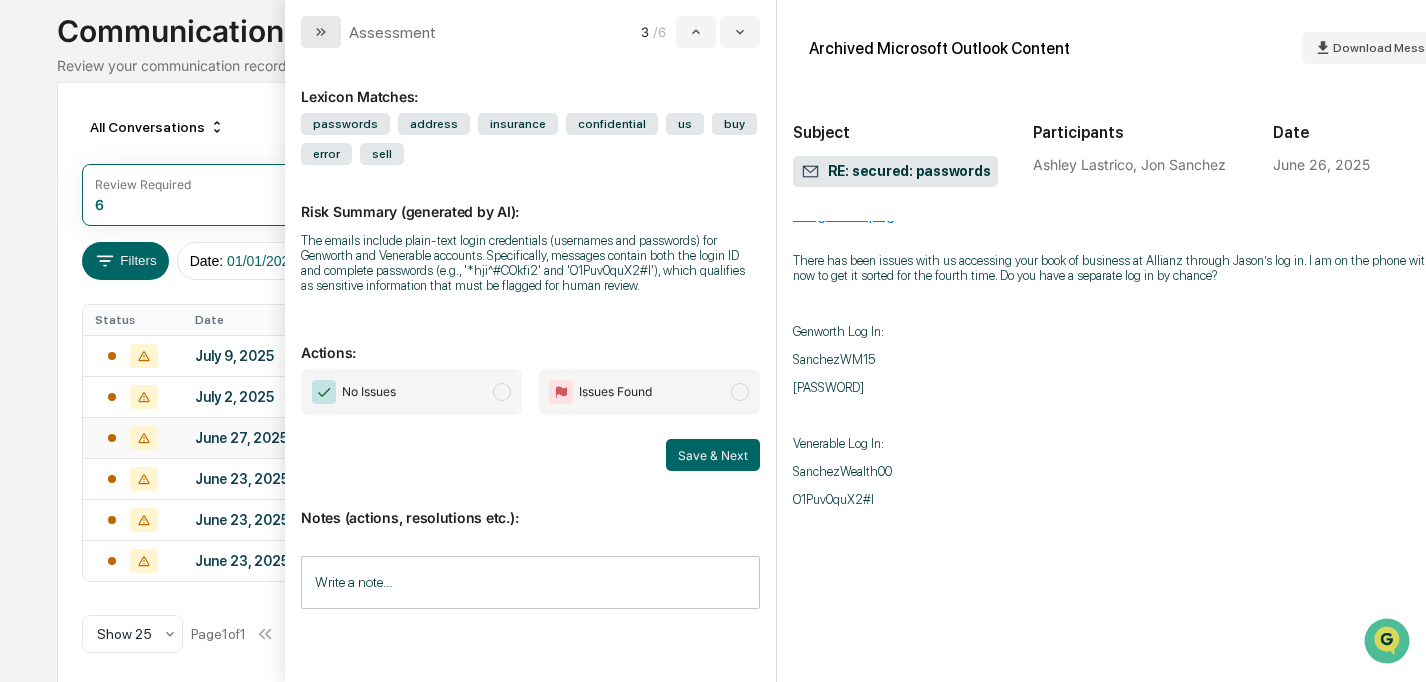 click 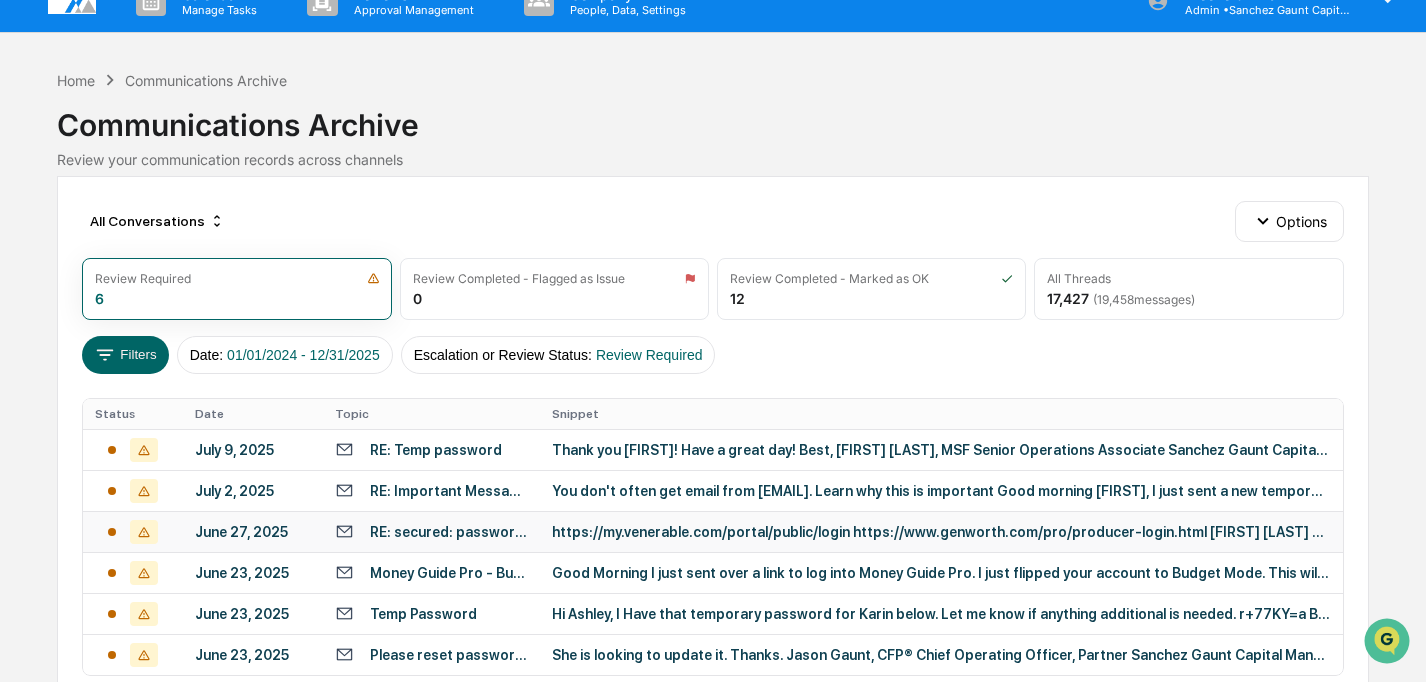 scroll, scrollTop: 0, scrollLeft: 0, axis: both 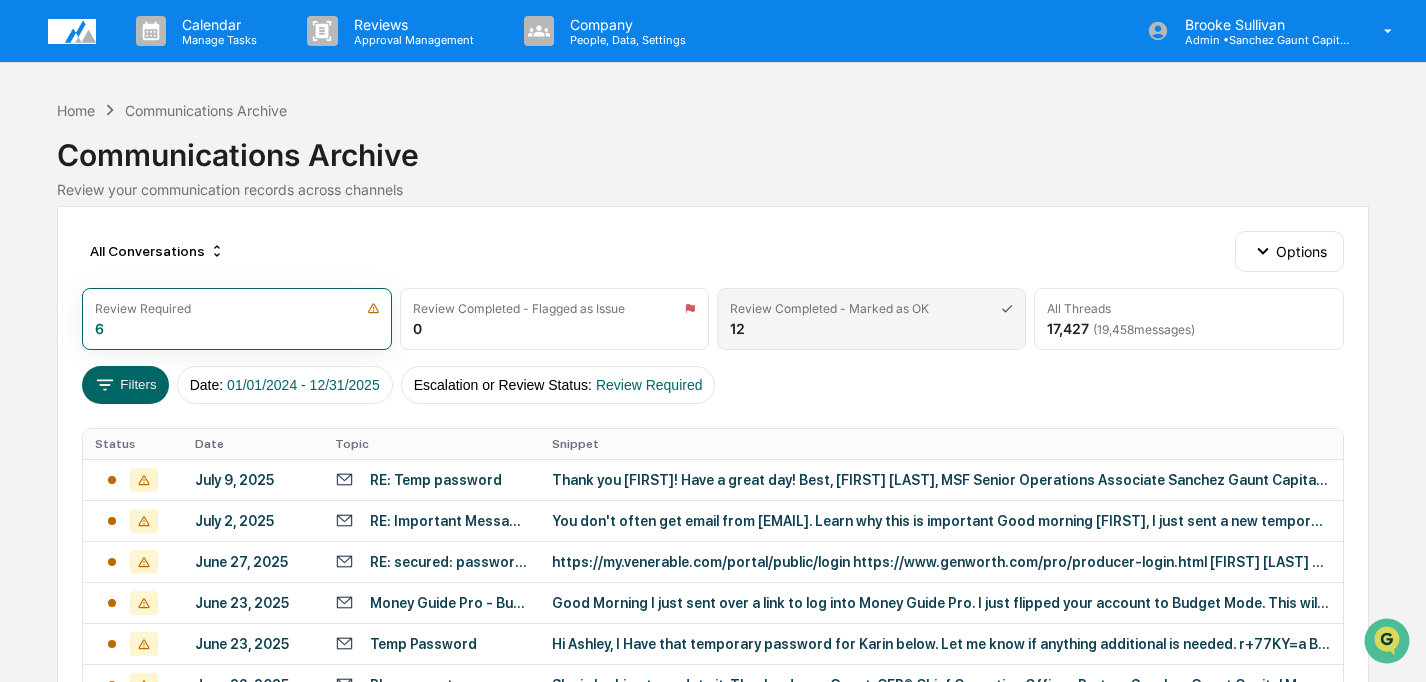 click on "Review Completed - Marked as OK 12" at bounding box center [871, 319] 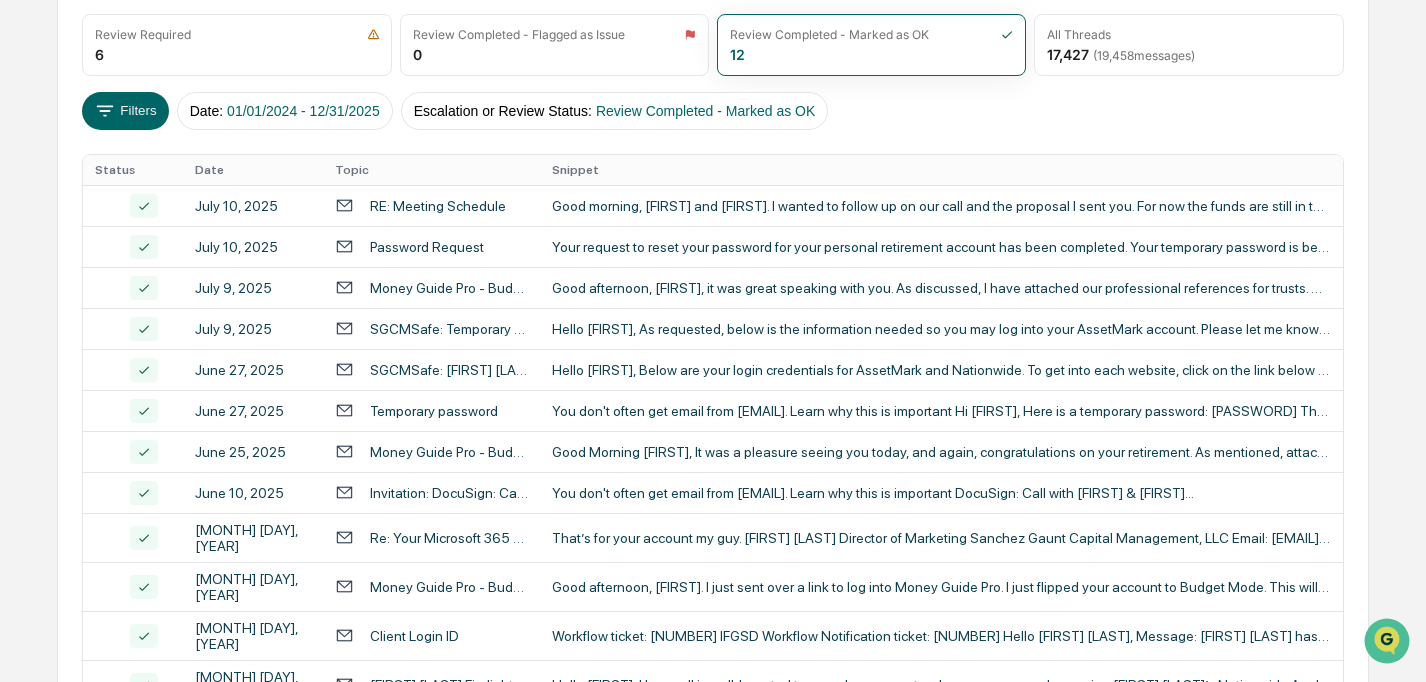 scroll, scrollTop: 280, scrollLeft: 0, axis: vertical 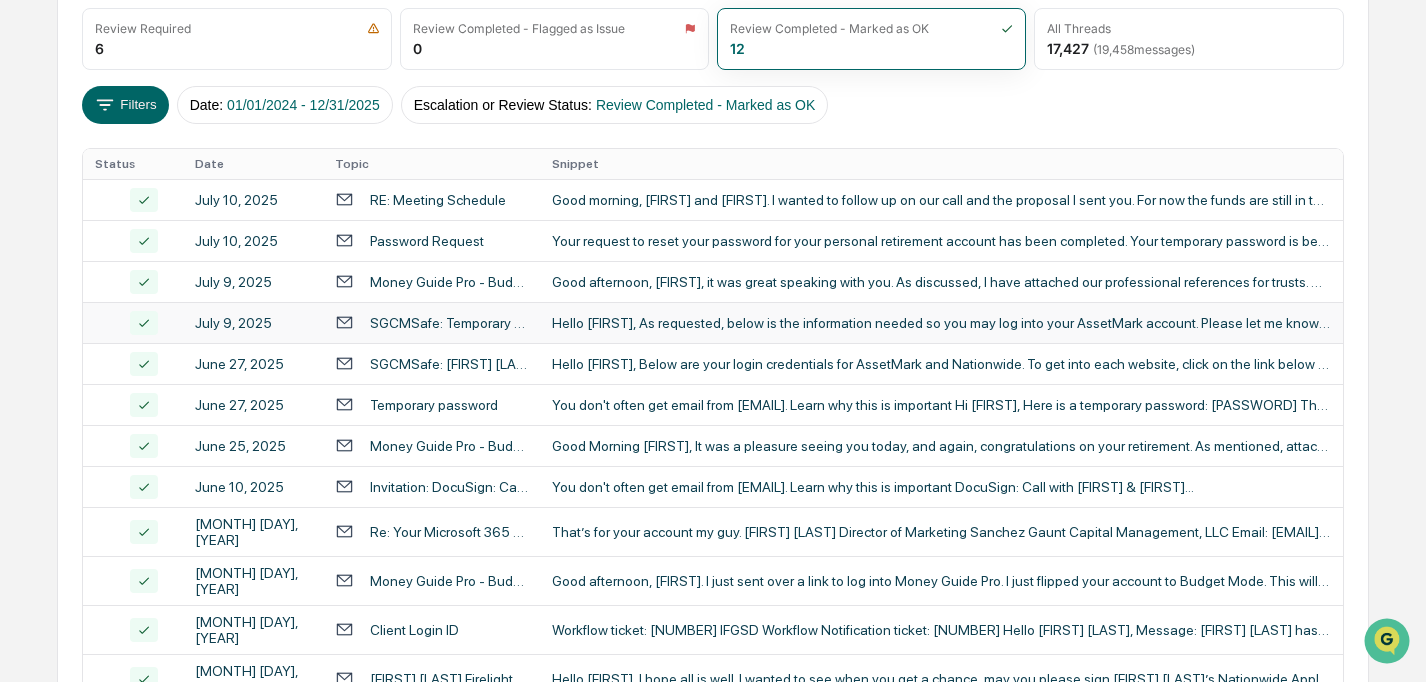 click on "SGCMSafe: Temporary Password For AssetMark" at bounding box center [449, 323] 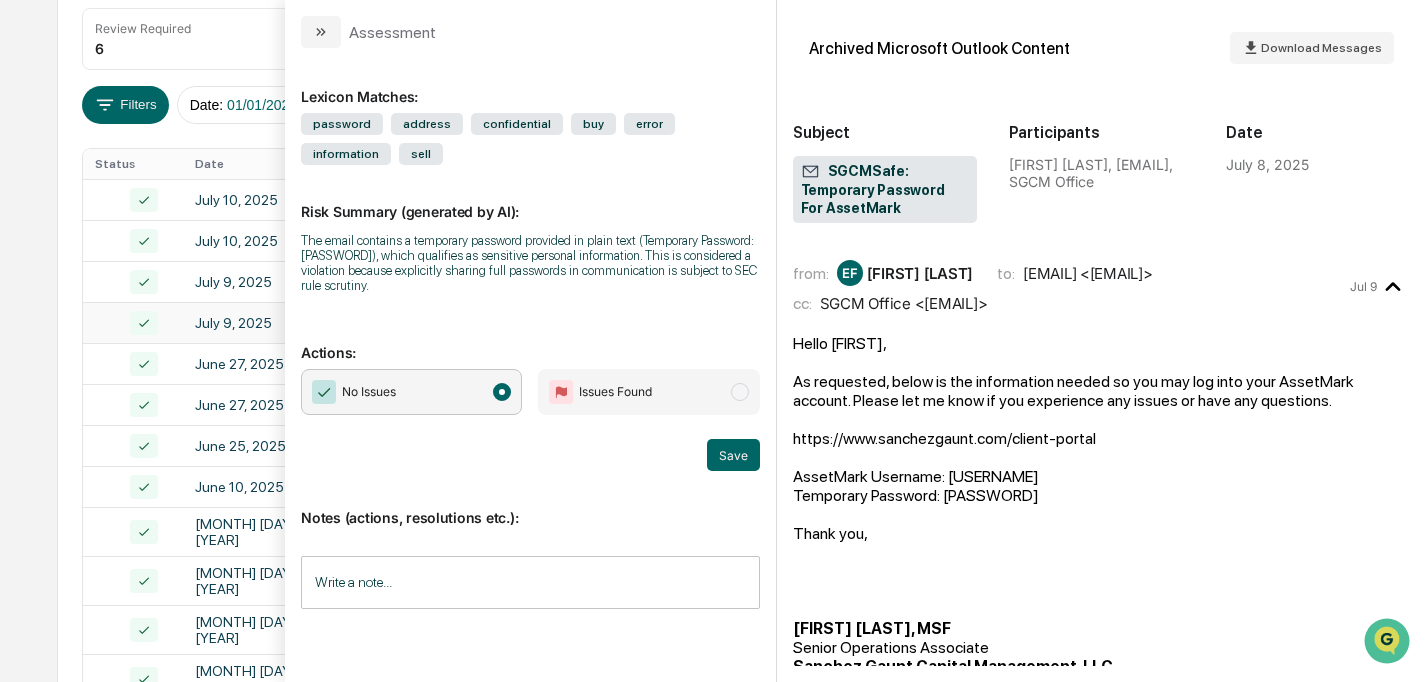 scroll, scrollTop: 0, scrollLeft: 0, axis: both 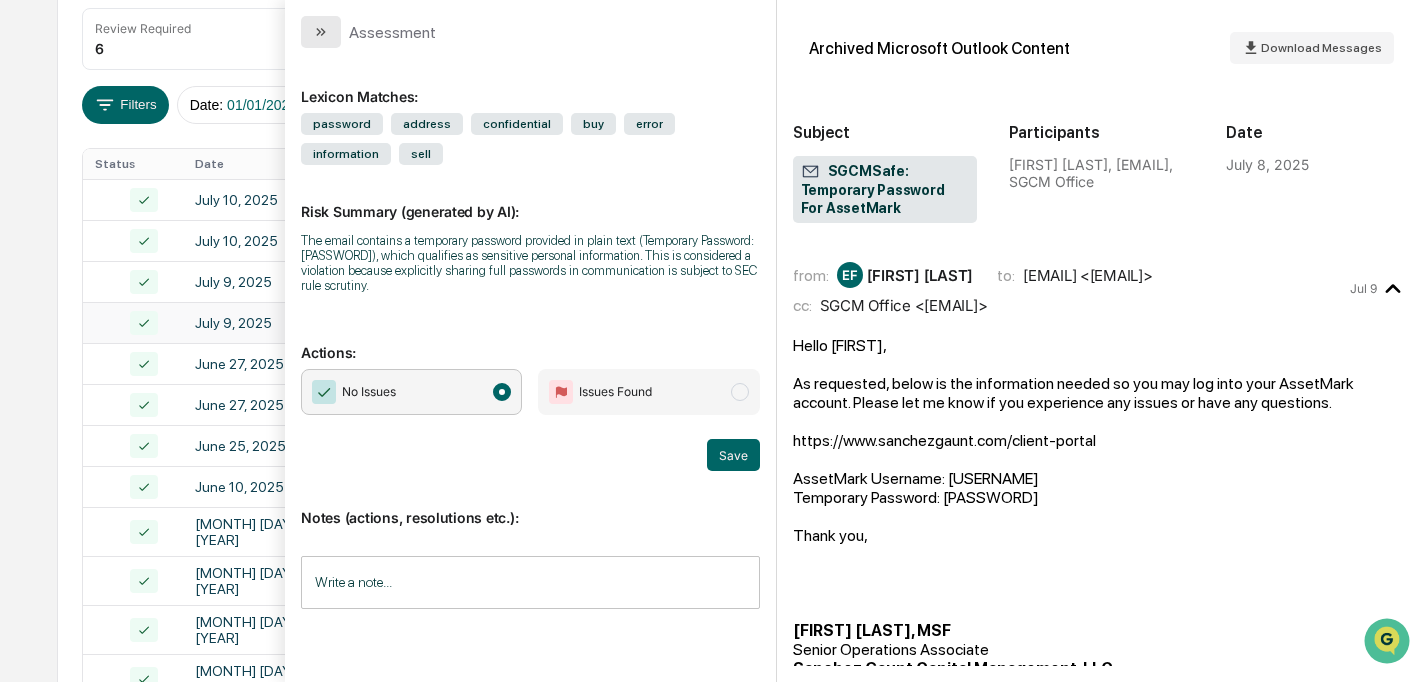 click 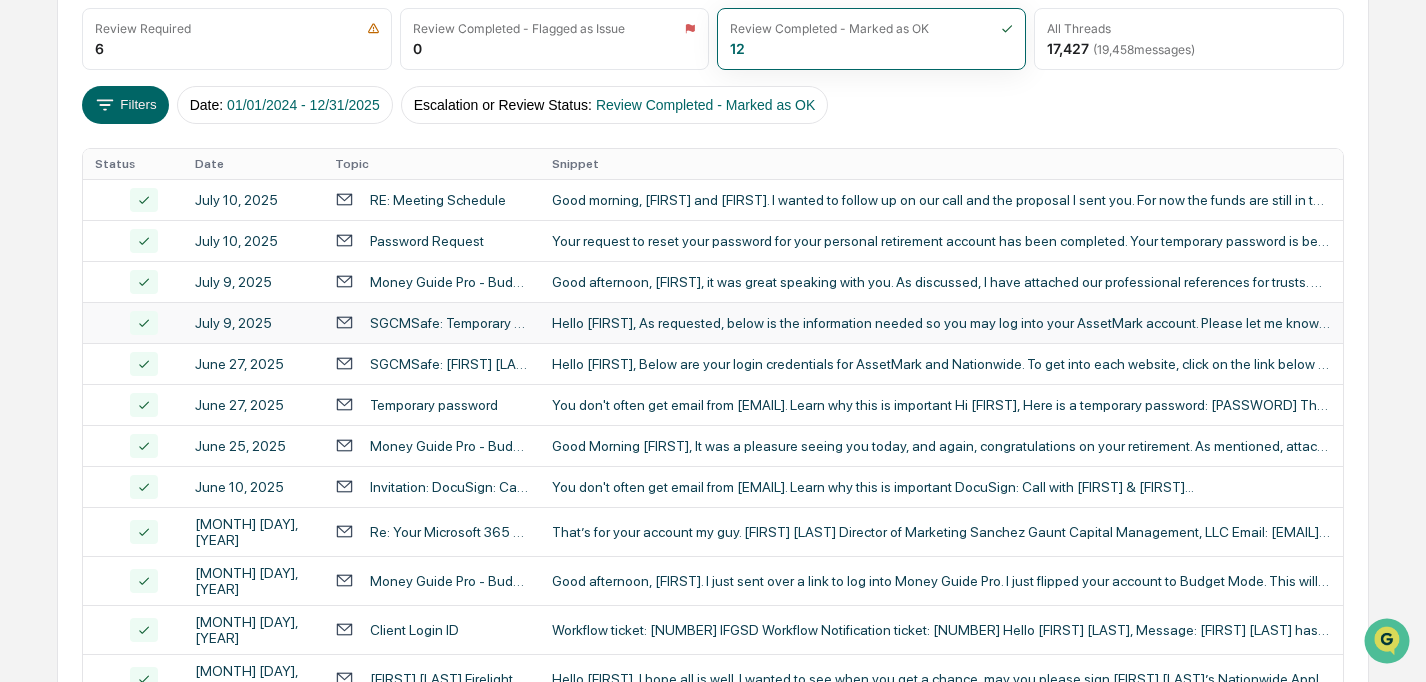 click on "SGCMSafe: Temporary Password For AssetMark" at bounding box center [449, 323] 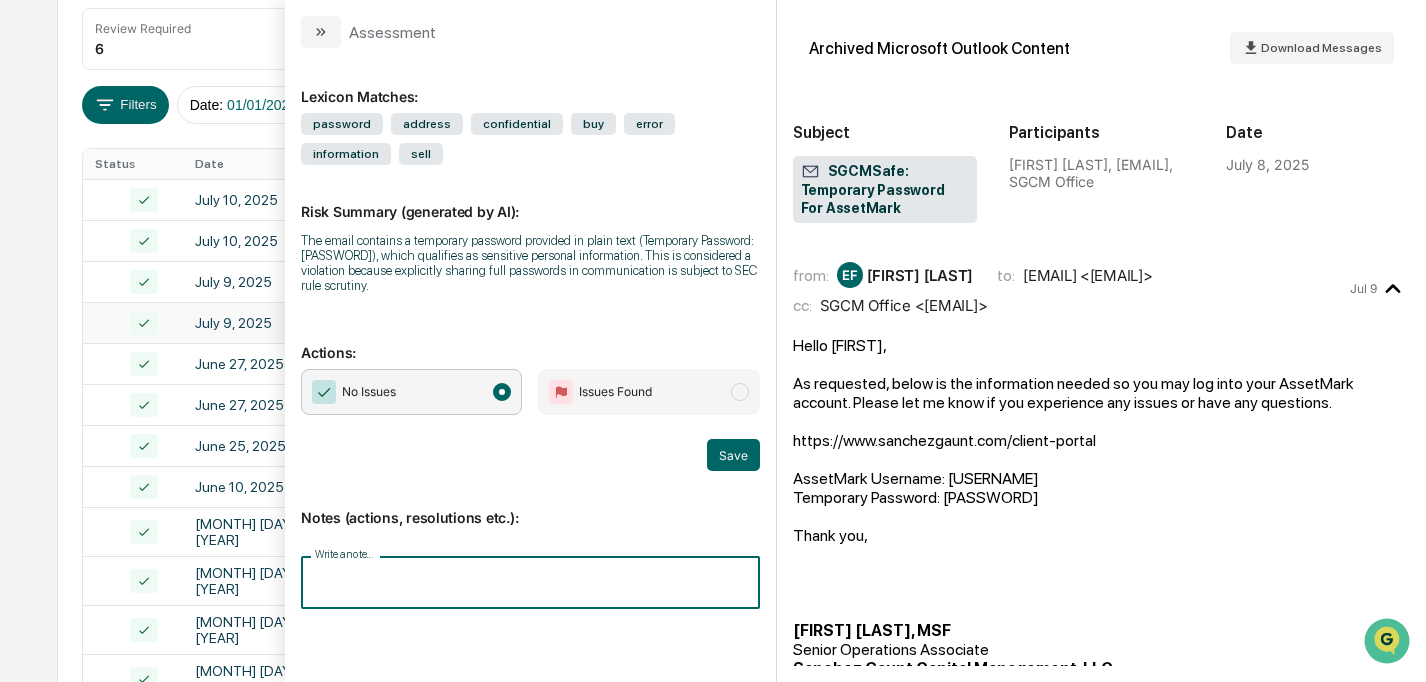 click on "Write a note..." at bounding box center (530, 582) 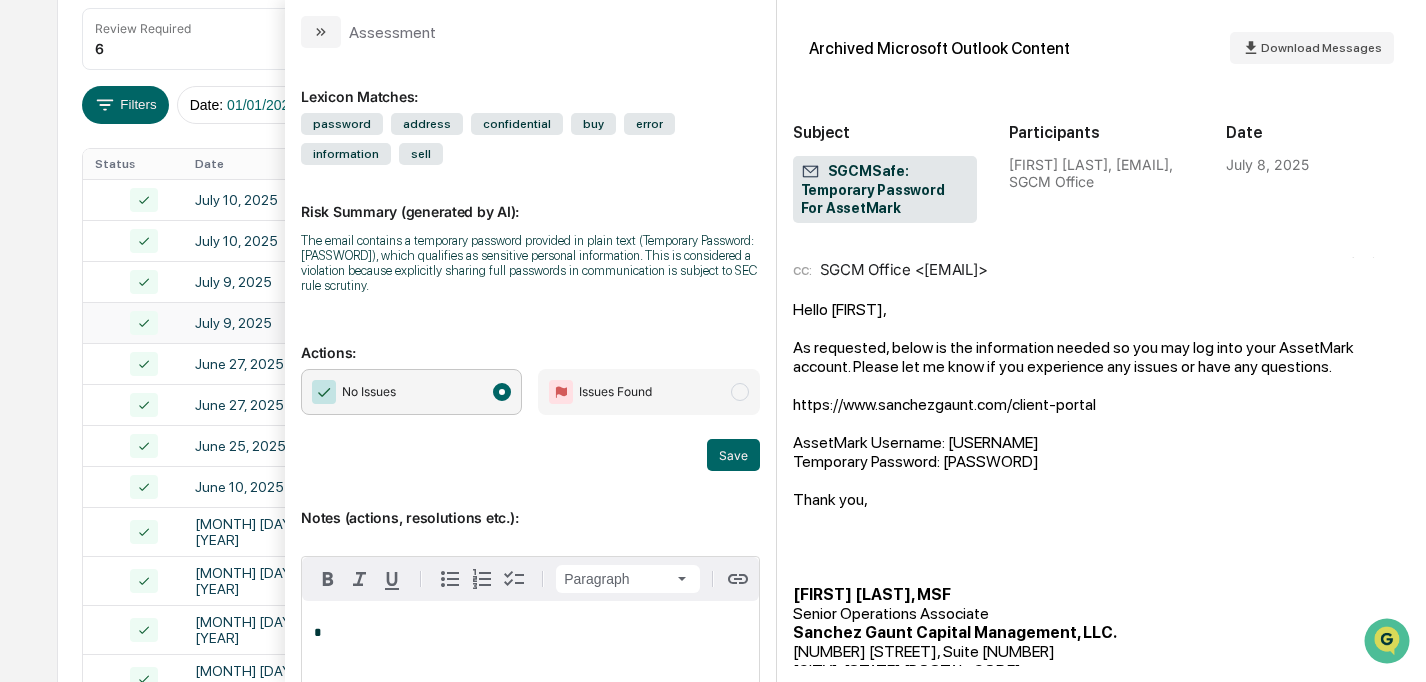 scroll, scrollTop: 33, scrollLeft: 0, axis: vertical 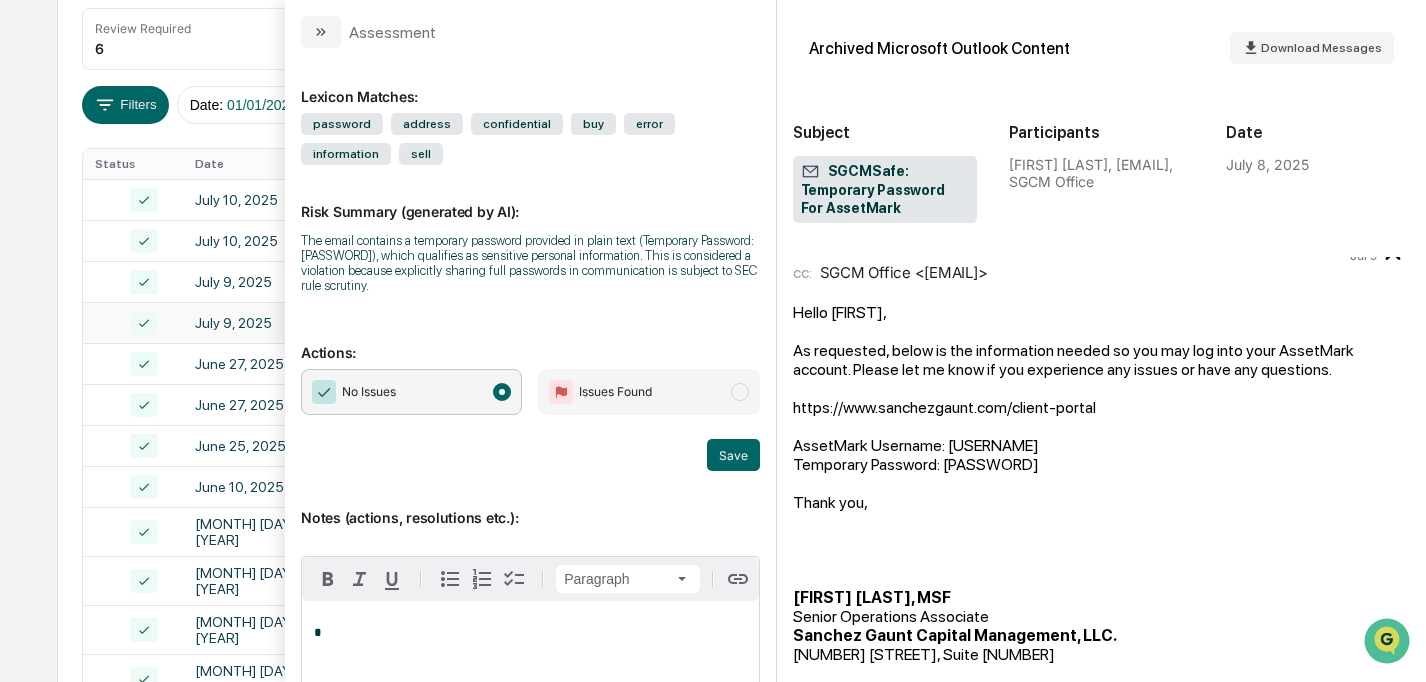 click on "*" at bounding box center (530, 651) 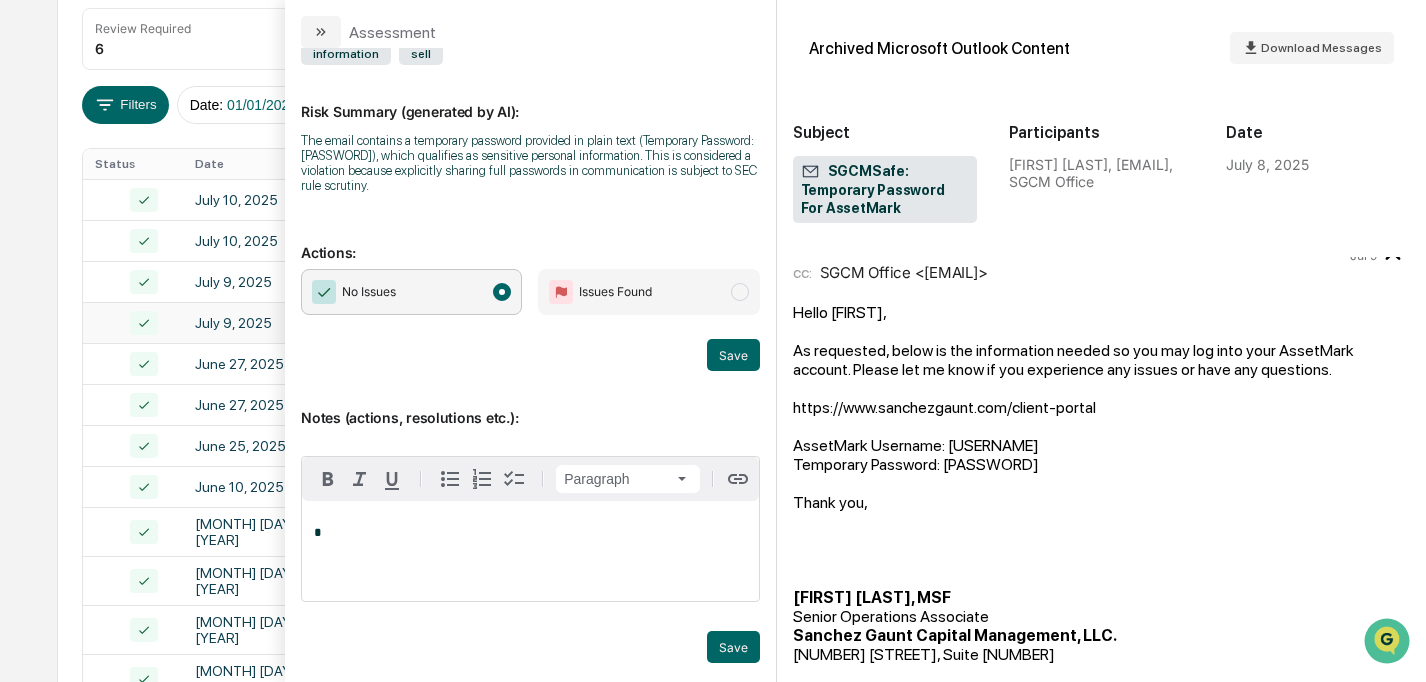scroll, scrollTop: 105, scrollLeft: 0, axis: vertical 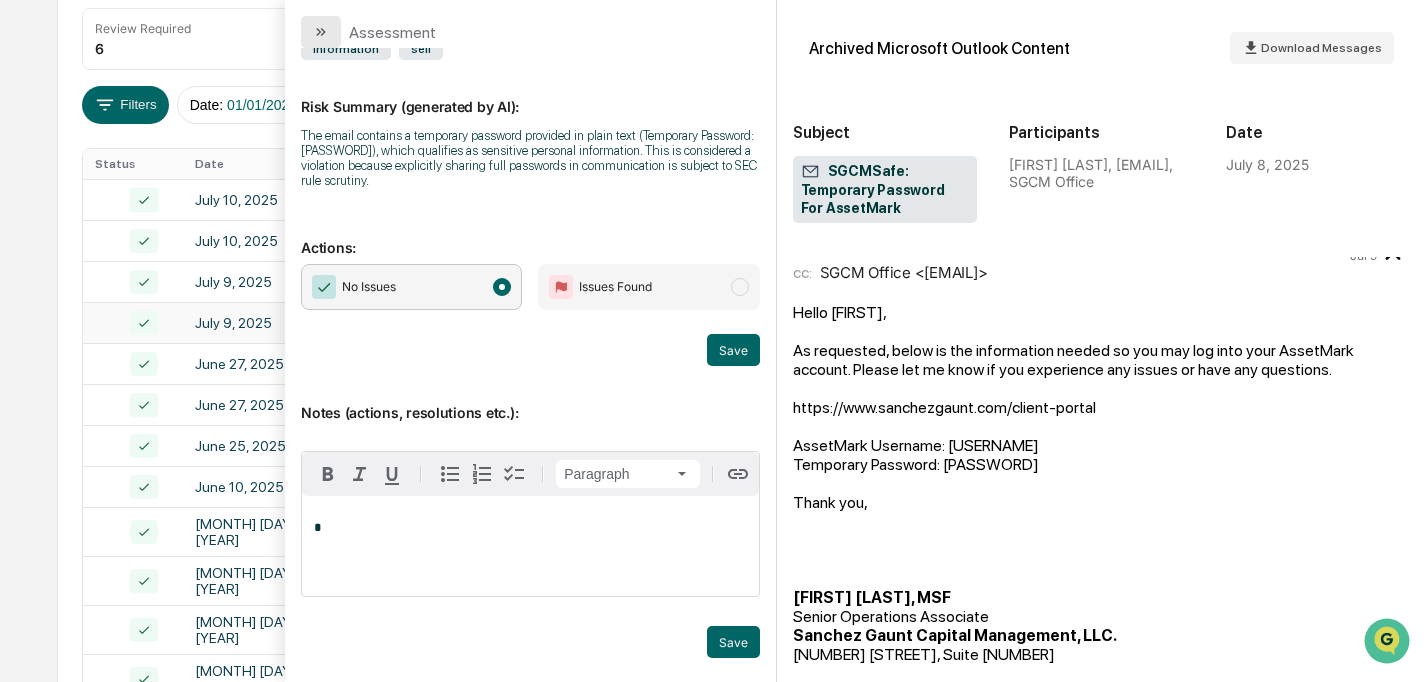 click 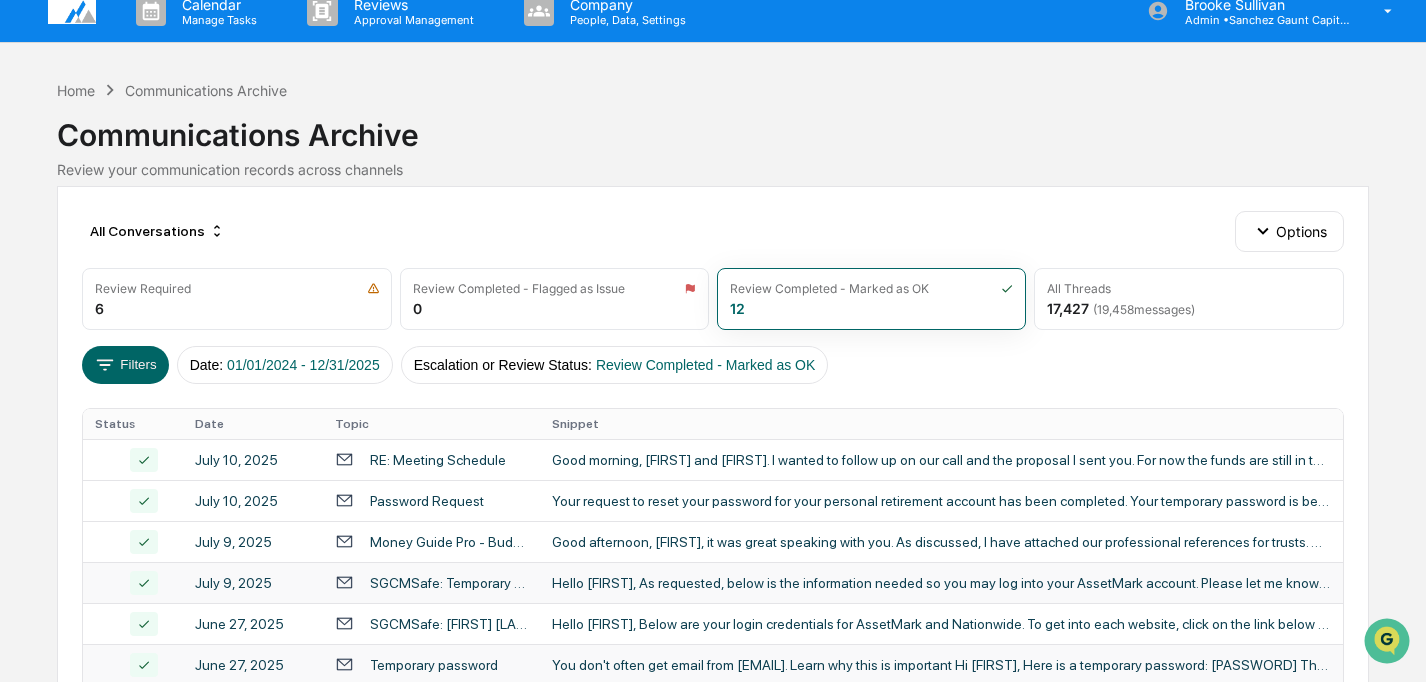 scroll, scrollTop: 0, scrollLeft: 0, axis: both 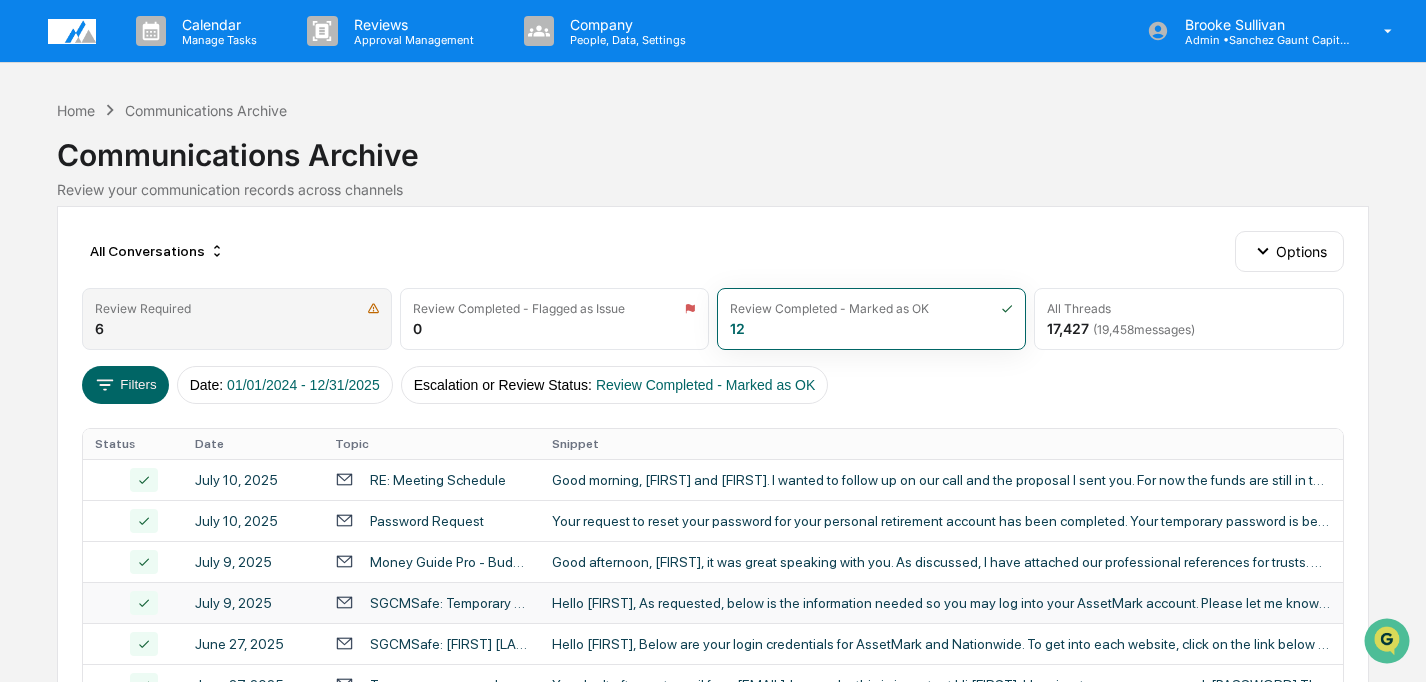 click on "Review Required 6" at bounding box center [236, 319] 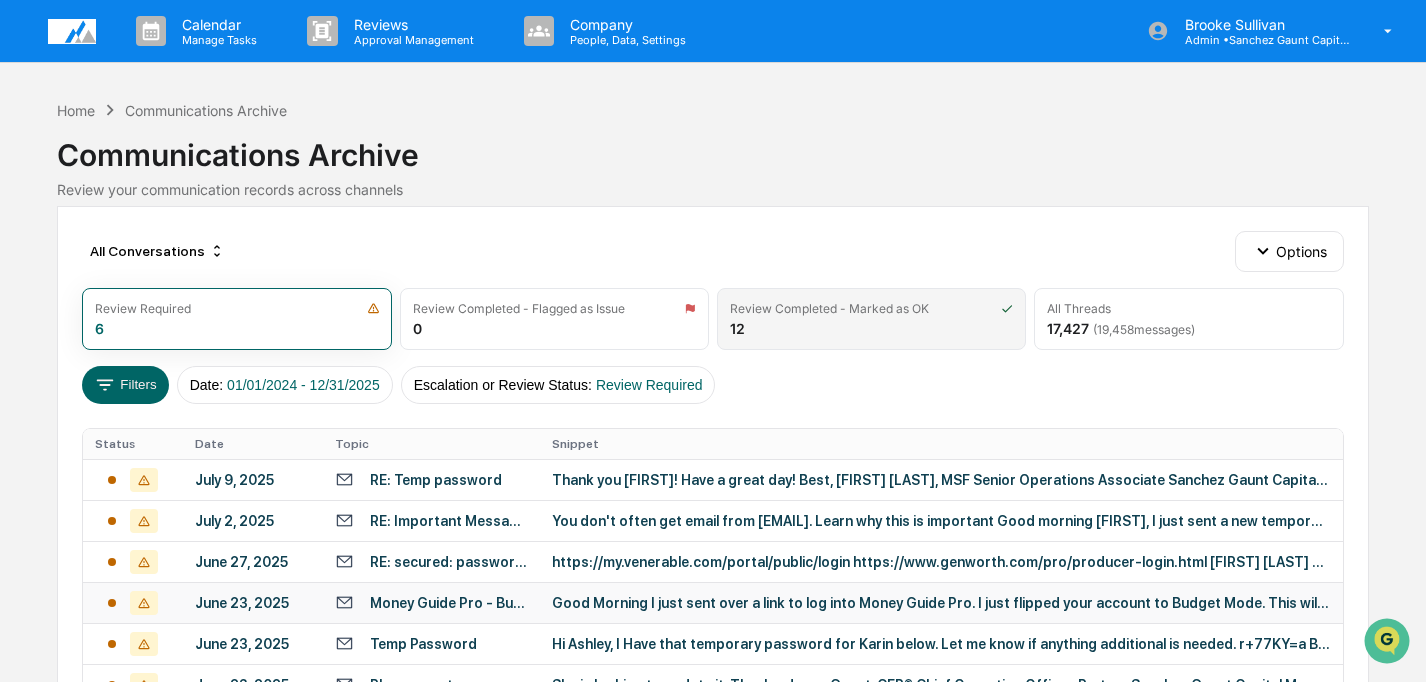 click on "Review Completed - Marked as OK 12" at bounding box center (871, 319) 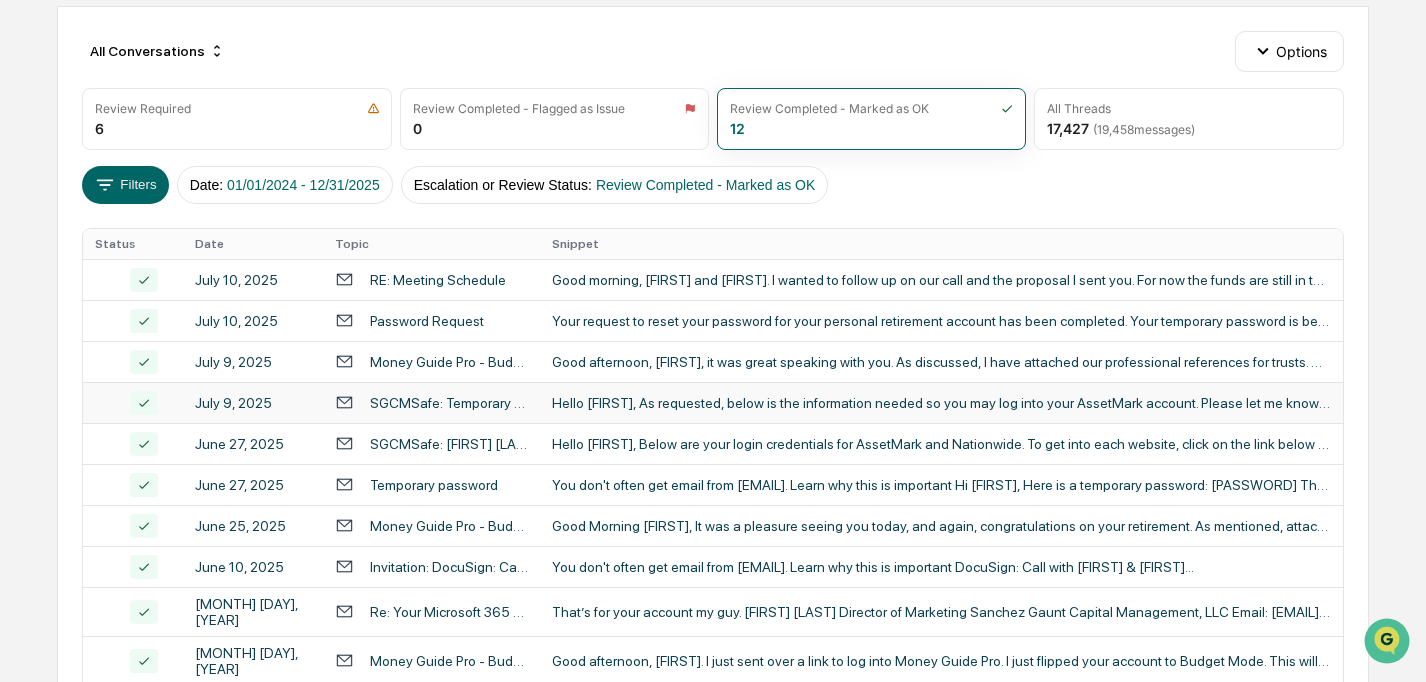 scroll, scrollTop: 227, scrollLeft: 0, axis: vertical 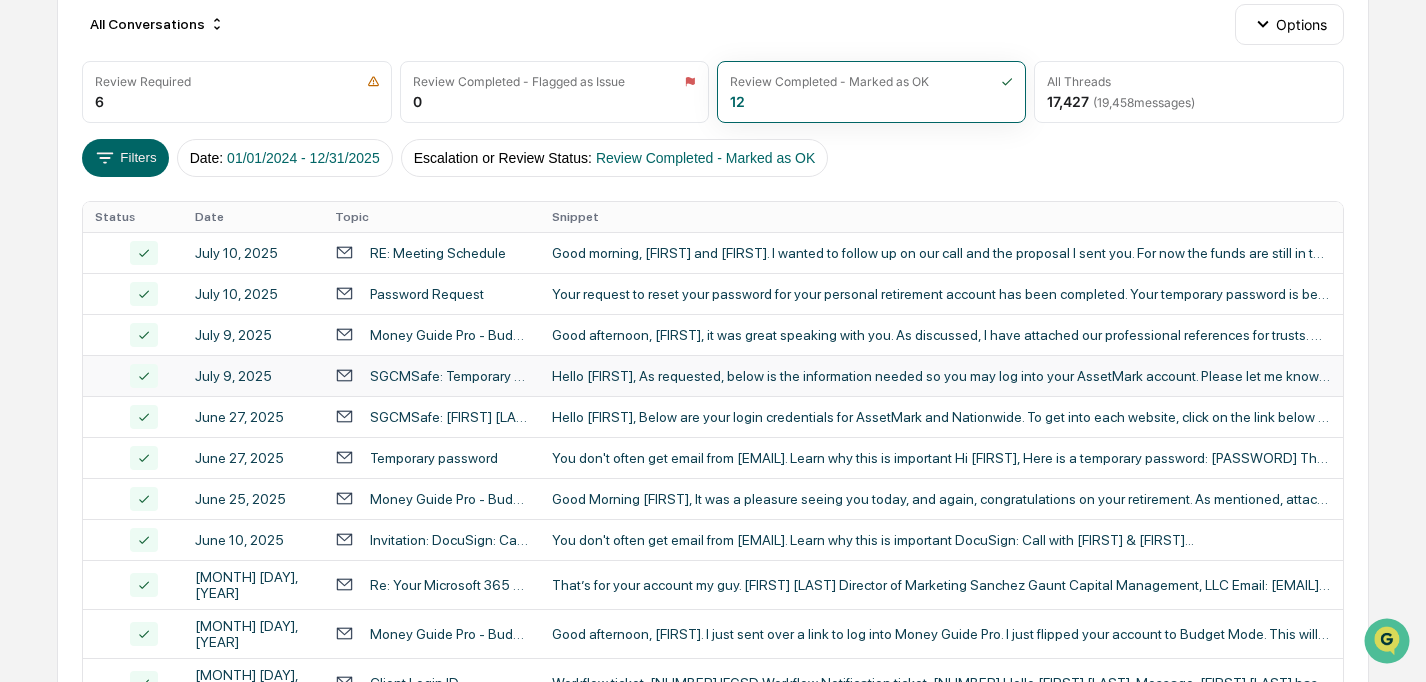 click on "SGCMSafe: Temporary Password For AssetMark" at bounding box center [449, 376] 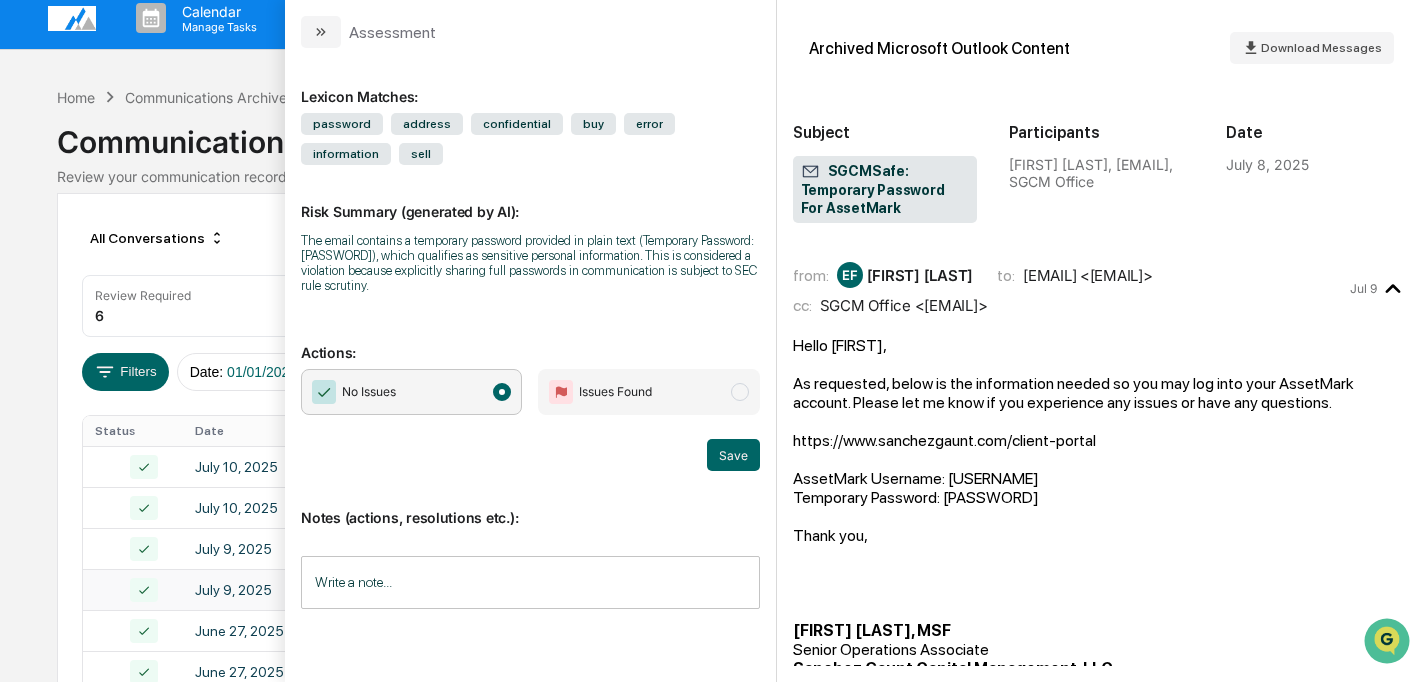 scroll, scrollTop: 0, scrollLeft: 0, axis: both 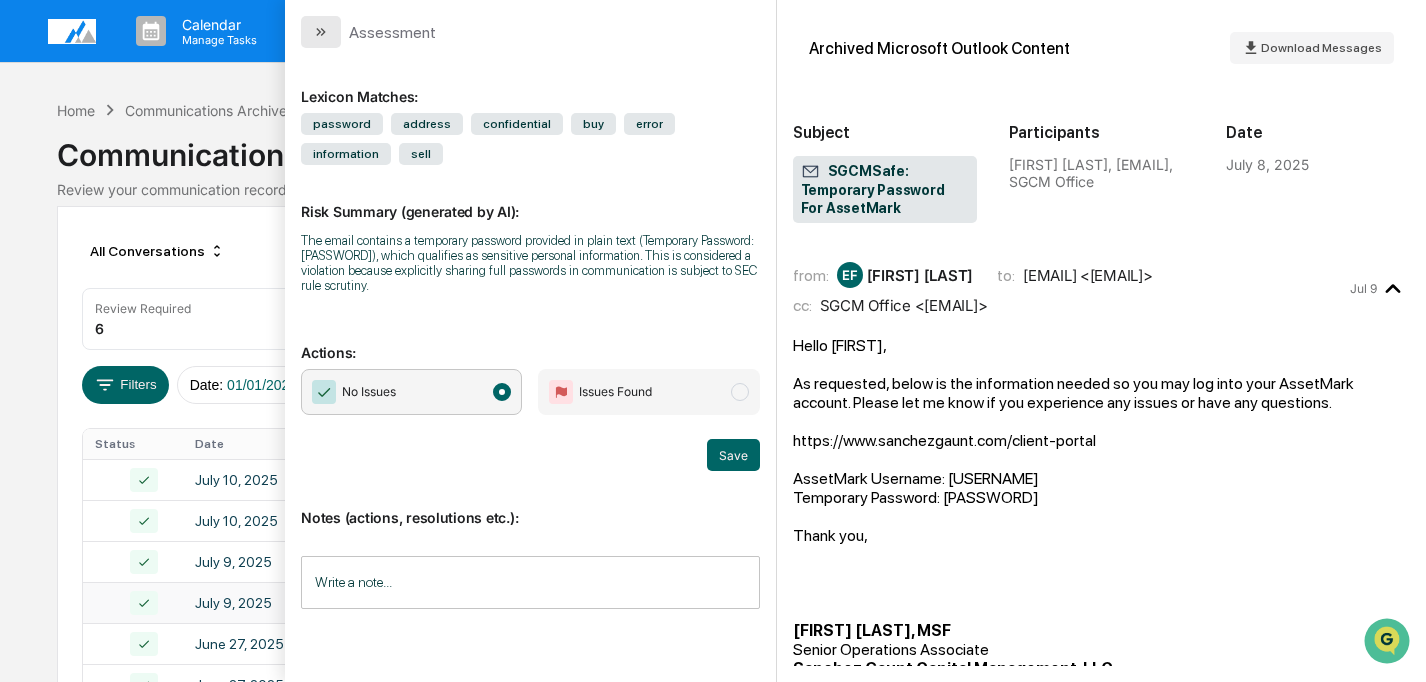 click 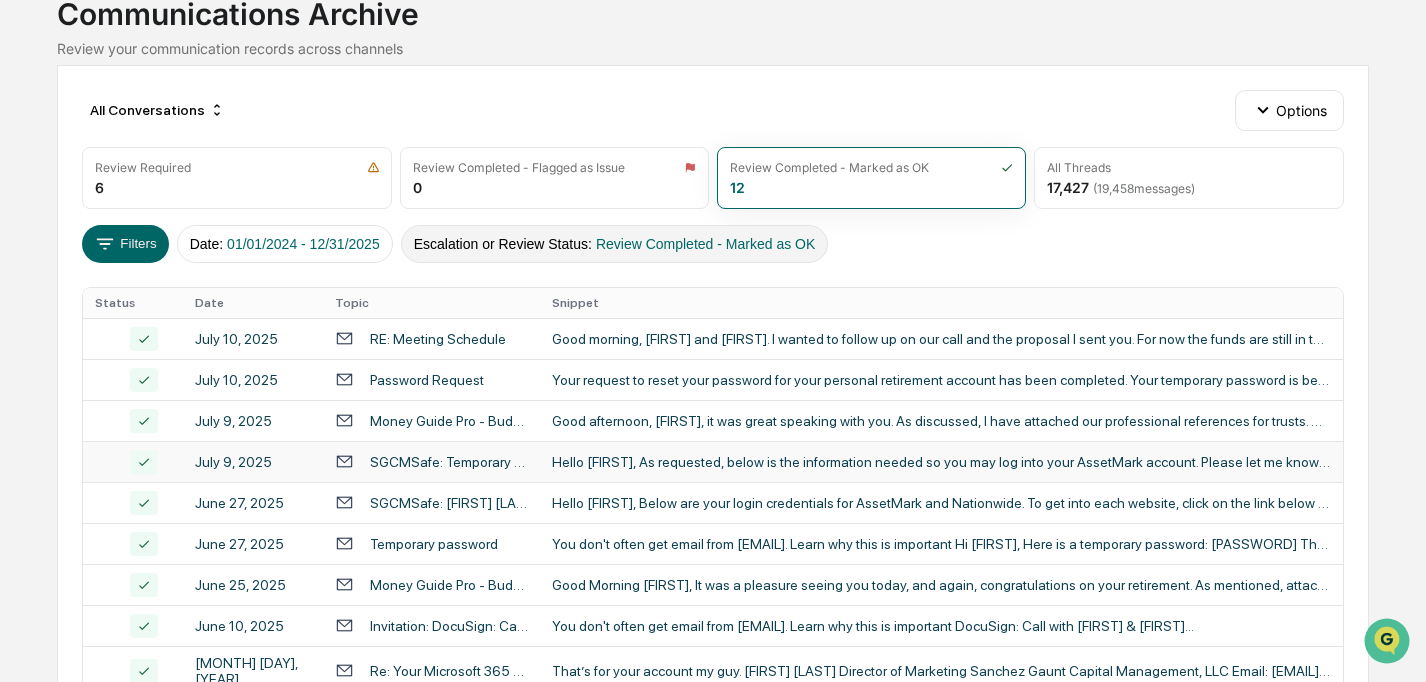 scroll, scrollTop: 148, scrollLeft: 0, axis: vertical 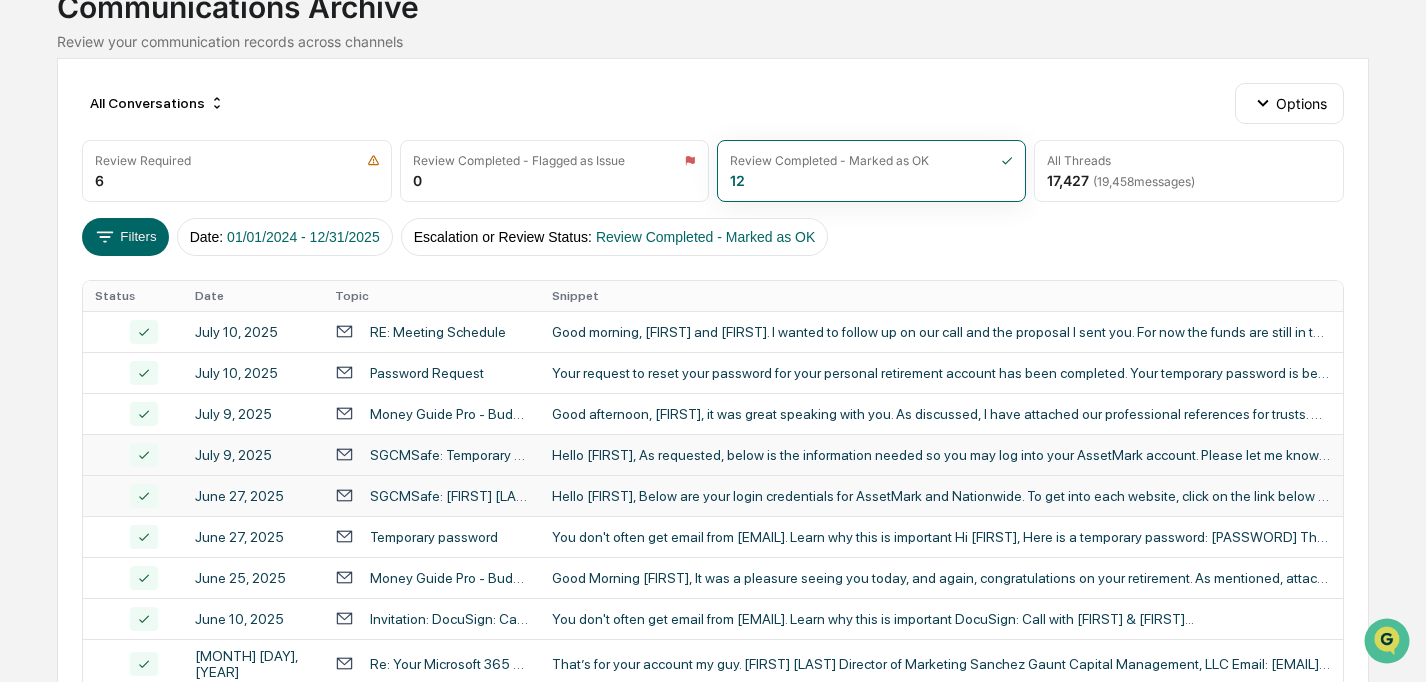click on "SGCMSafe: James Earney Account Credentials" at bounding box center [449, 496] 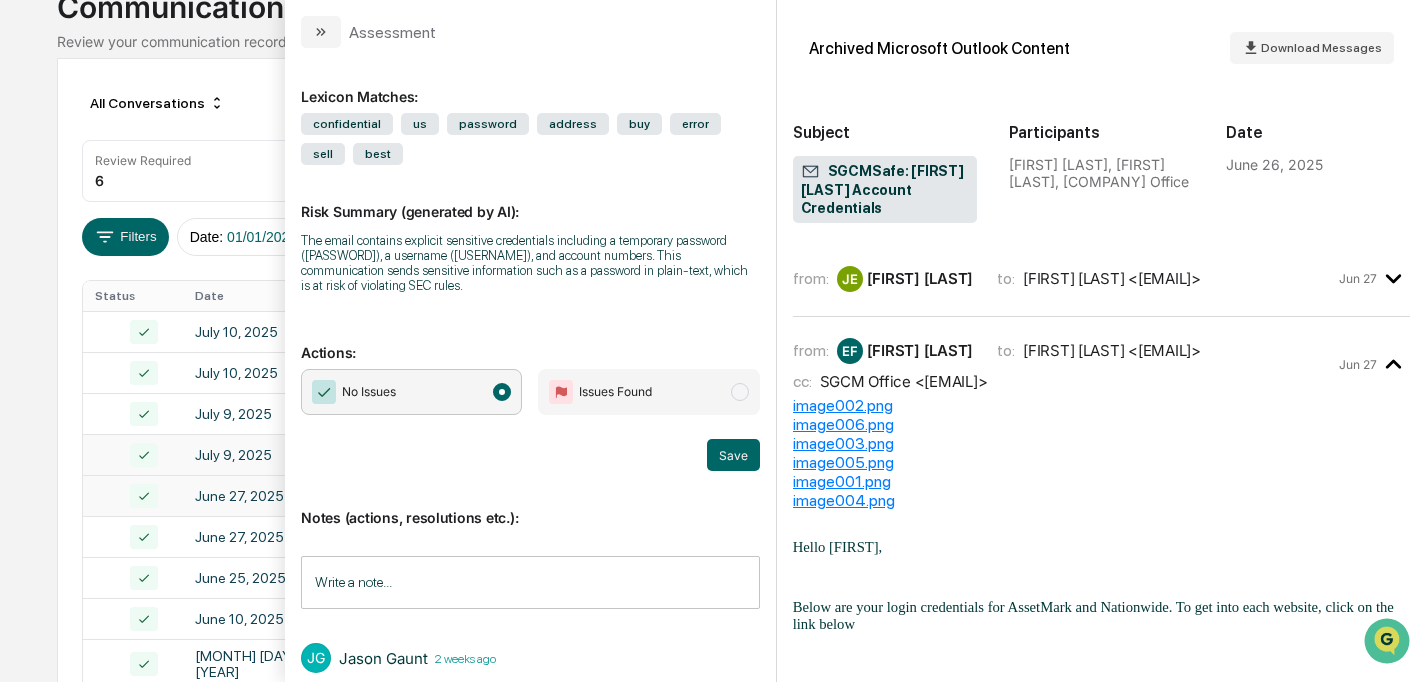 scroll, scrollTop: 66, scrollLeft: 0, axis: vertical 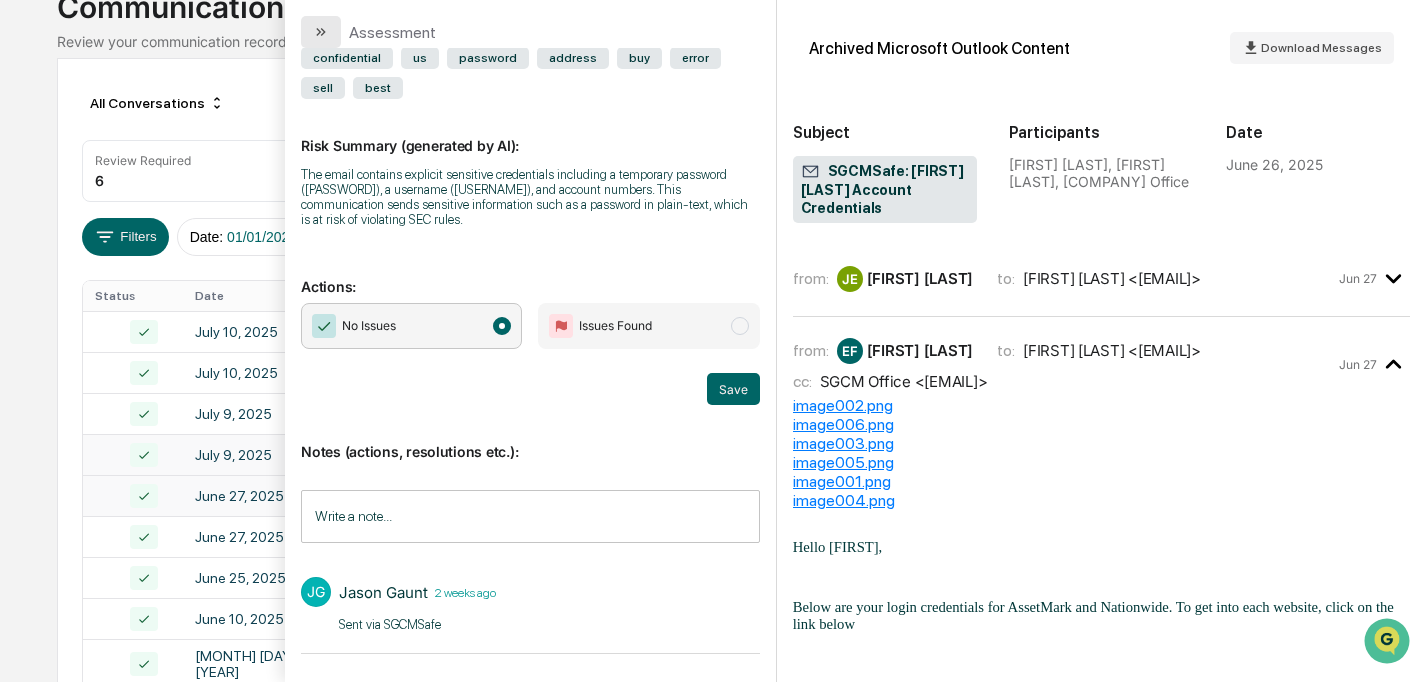 click 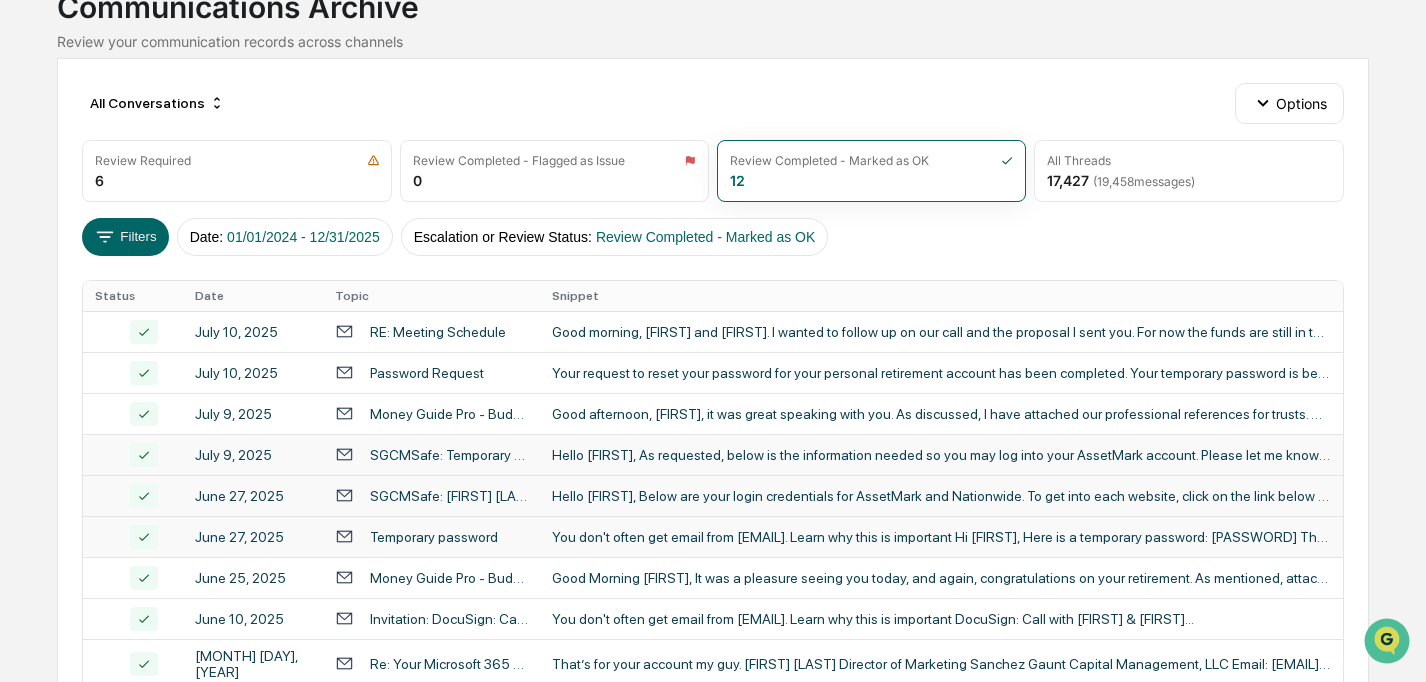 click on "Temporary password" at bounding box center (434, 537) 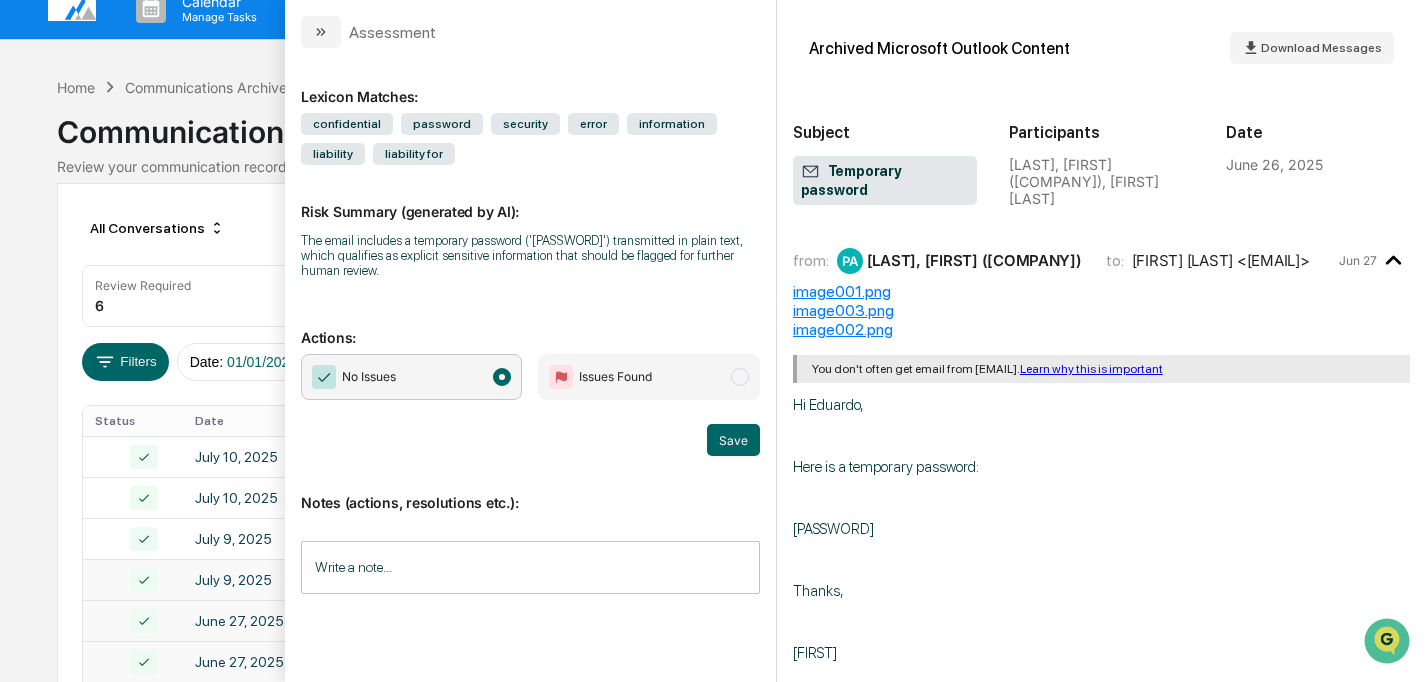 scroll, scrollTop: 0, scrollLeft: 0, axis: both 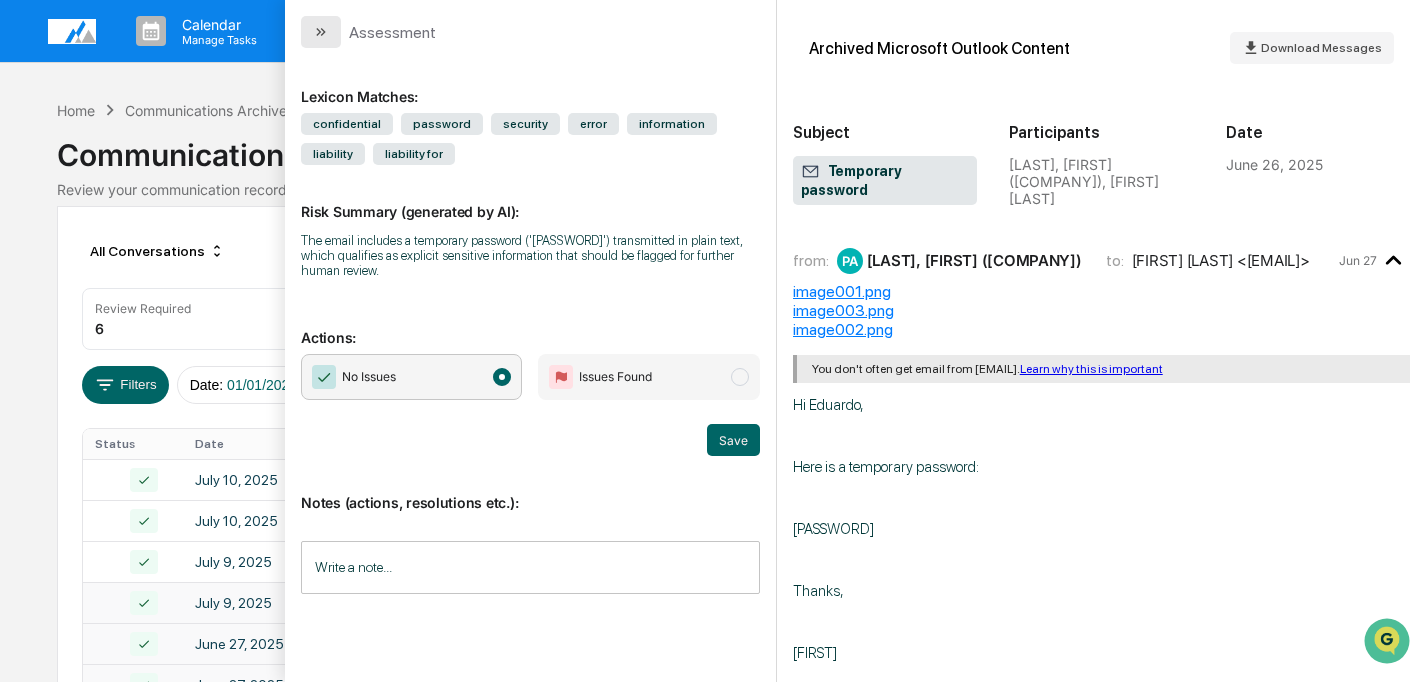 click 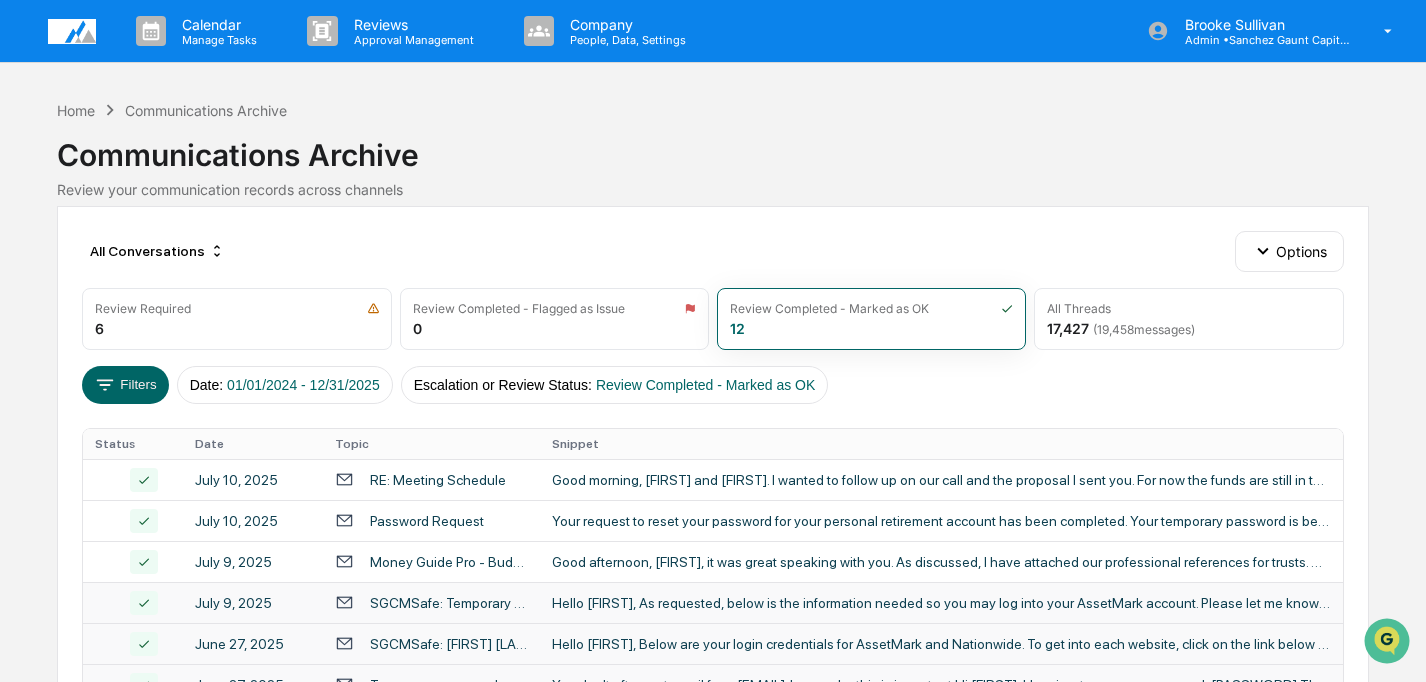 click on "SGCMSafe: Temporary Password For AssetMark" at bounding box center (449, 603) 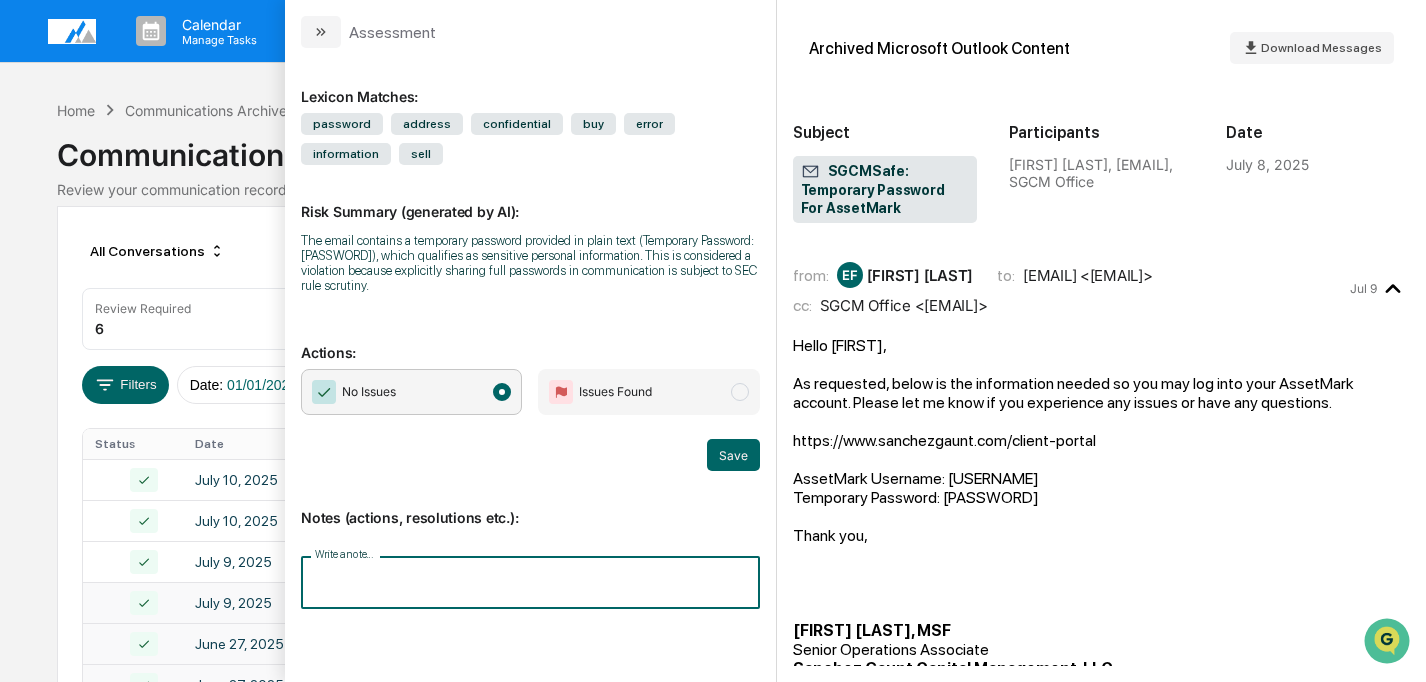 click on "Write a note..." at bounding box center (530, 582) 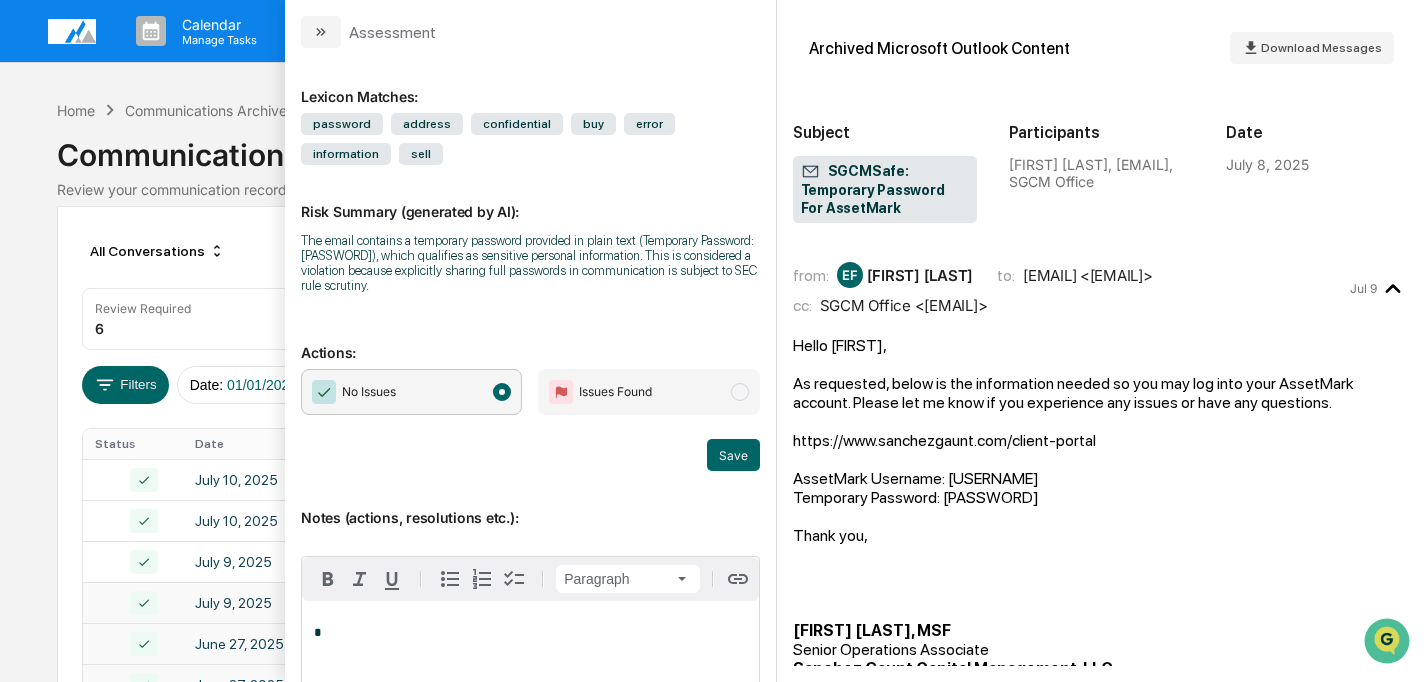type 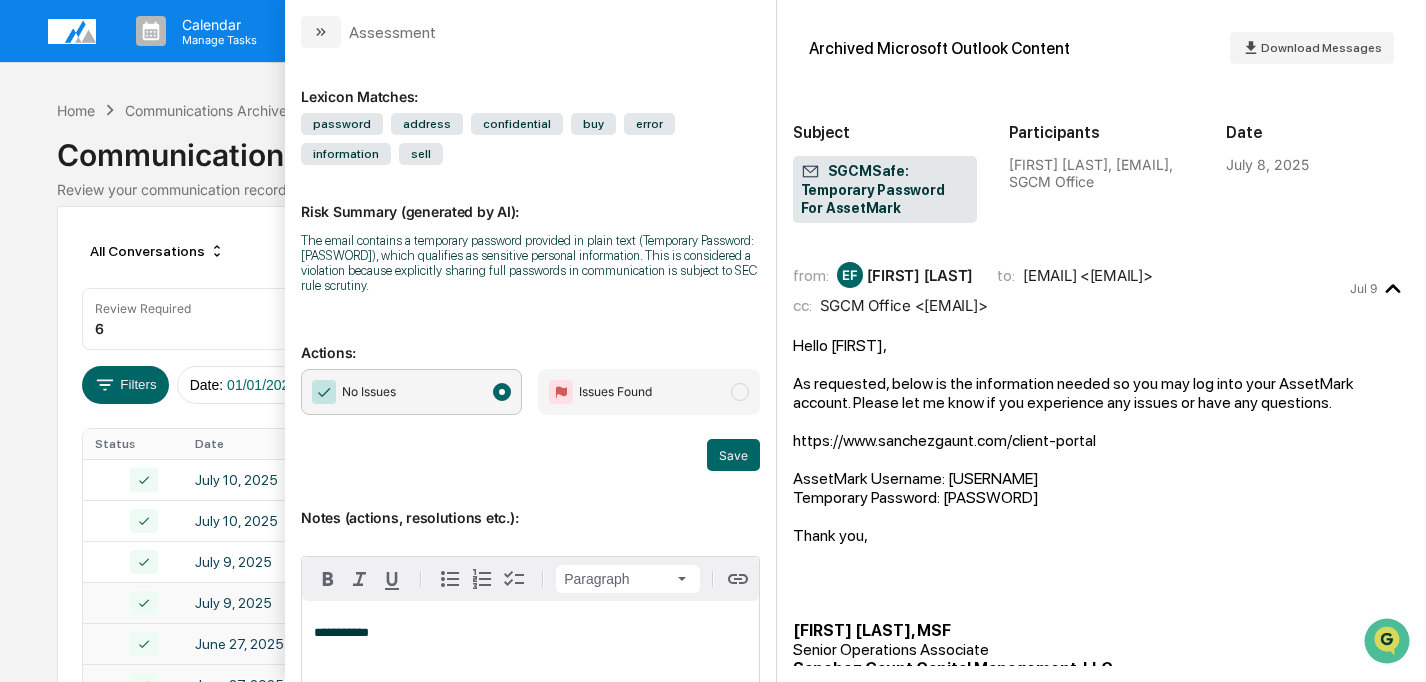 scroll, scrollTop: 105, scrollLeft: 0, axis: vertical 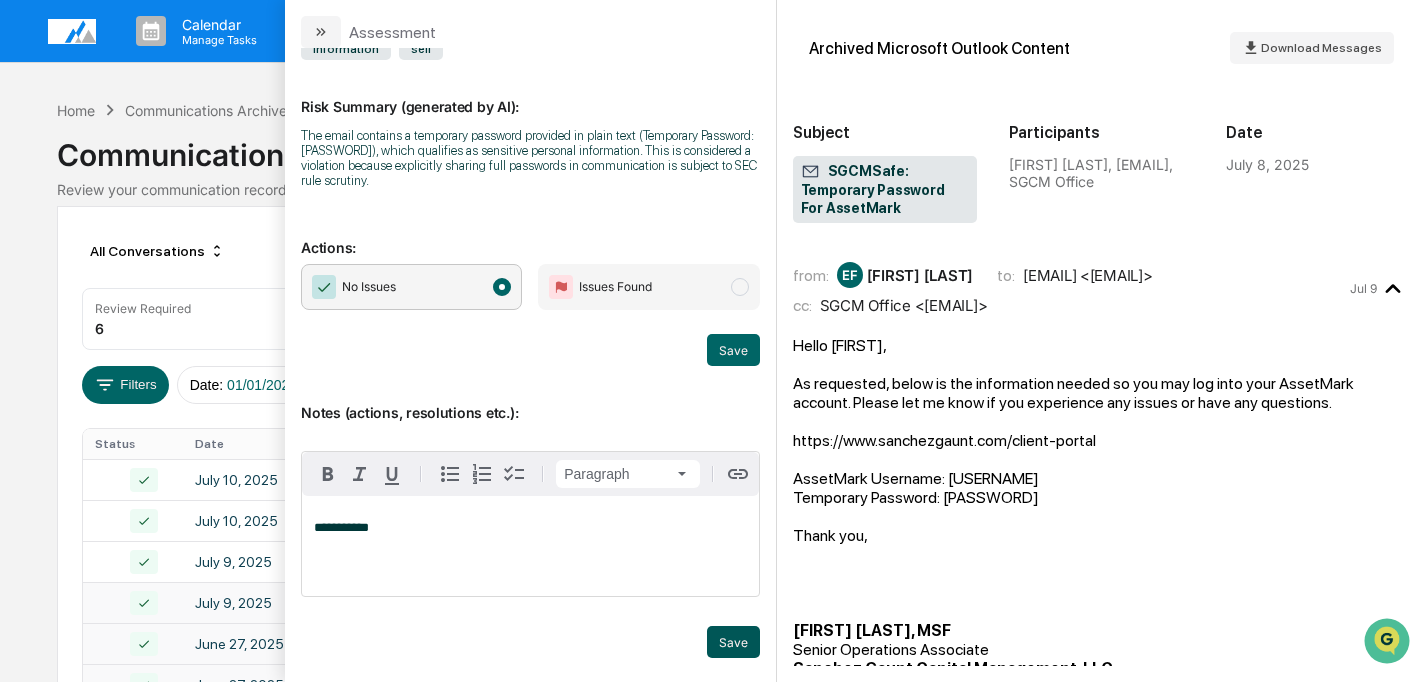 click on "Save" at bounding box center (733, 642) 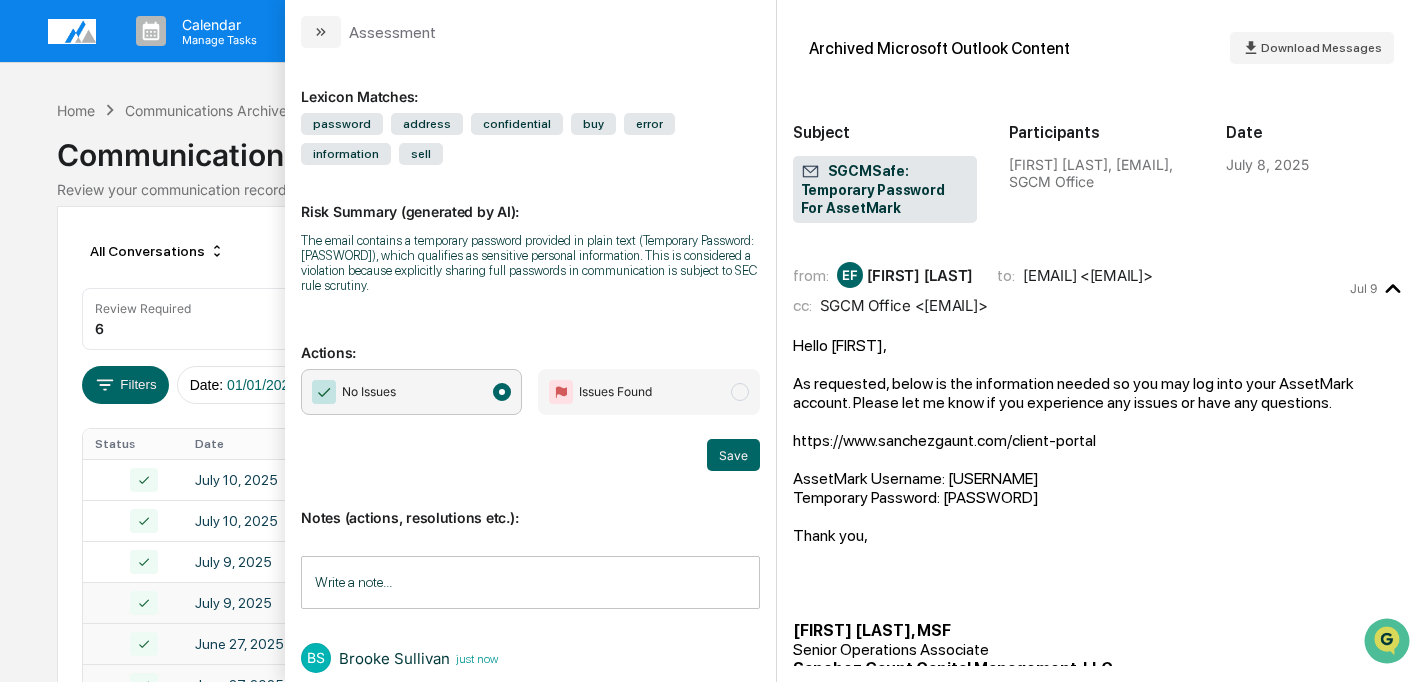 scroll, scrollTop: 66, scrollLeft: 0, axis: vertical 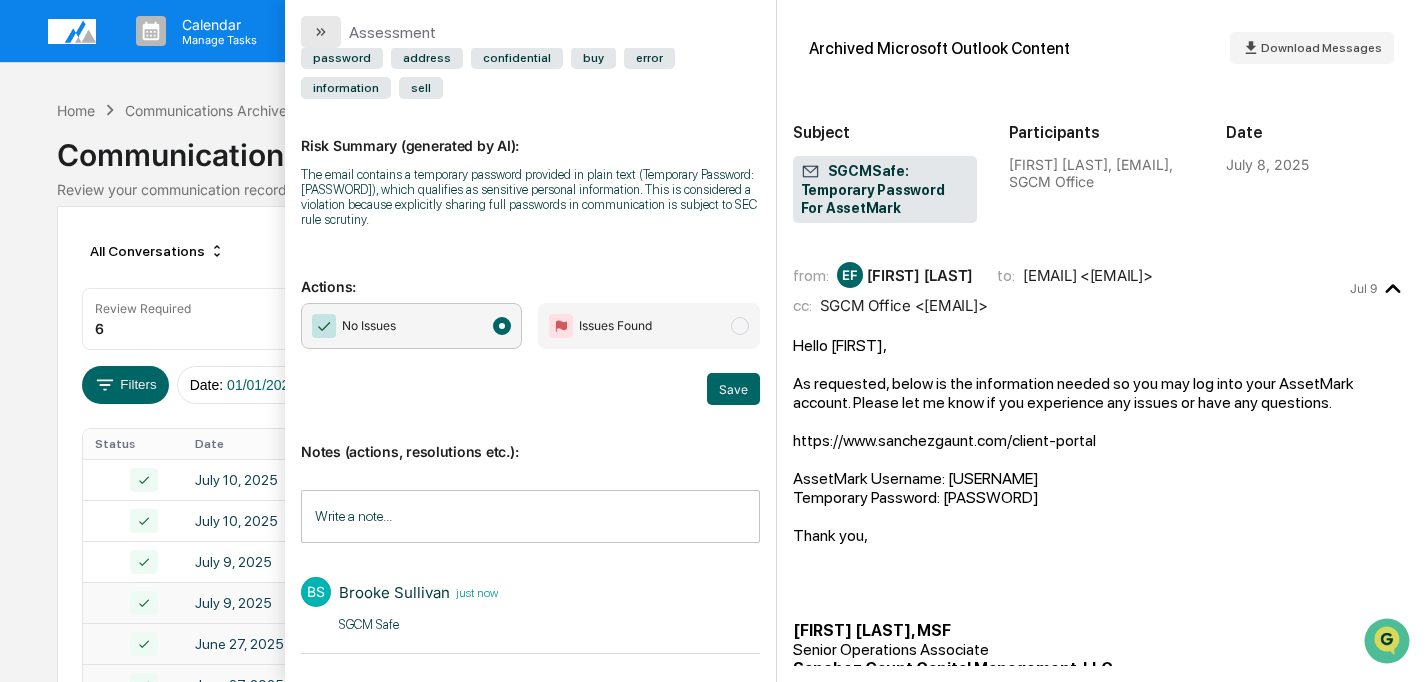 click 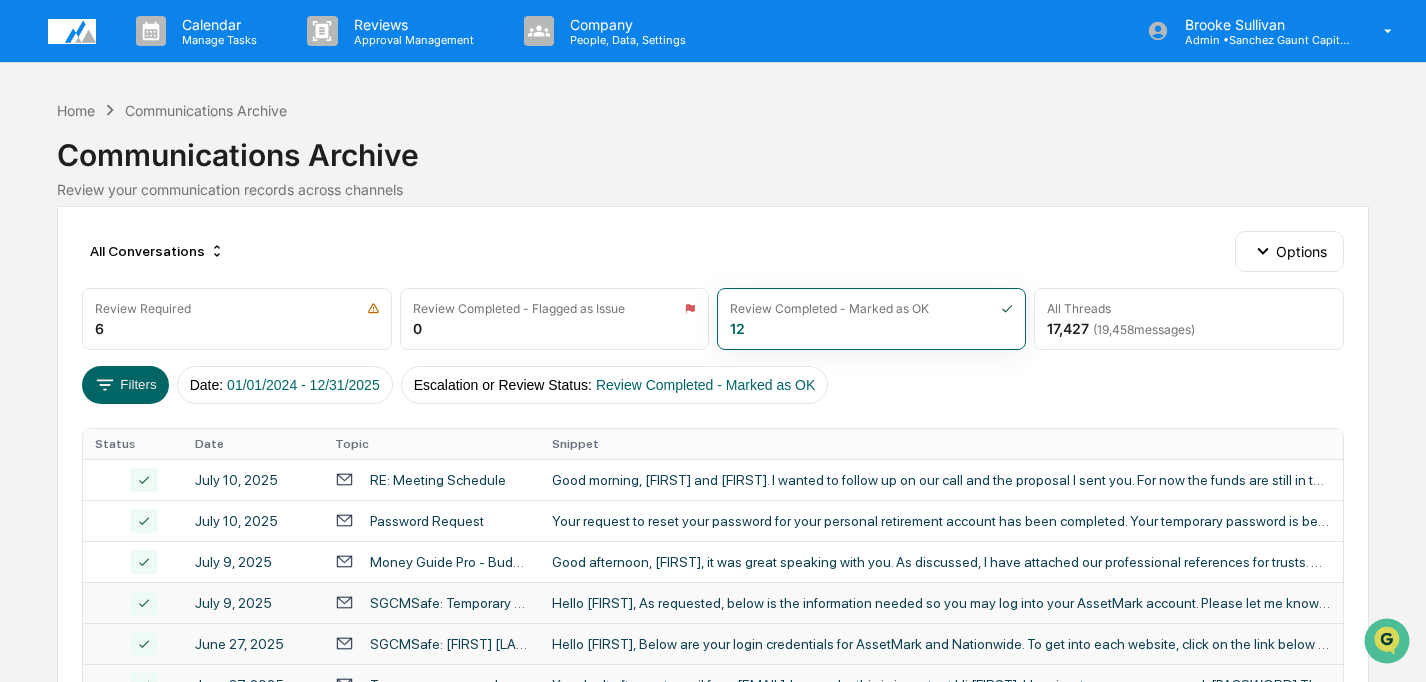 click on "All Conversations Options Review Required 6 Review Completed - Flagged as Issue 0 Review Completed - Marked as OK 12 All Threads 17,427   ( 19,458  messages) Filters Date : 01/01/2024 - 12/31/2025 Escalation or Review Status : Review Completed - Marked as OK Status Date Topic Snippet July 10, 2025 RE: Meeting Schedule Good morning, Daniel and Shawna.
I wanted to follow up on our call and the proposal I sent you. For now the funds are still in the high yield cash account from the home sale and I wanted to check ... July 10, 2025 Password Request Your request to reset your password for your personal retirement account has been completed. Your temporary password is below.
3@w=Q9$e
This password will expire after 1 hour. The password is... July 9, 2025 Money Guide Pro - Budget Mode Good afternoon, Laura, it was great speaking with you. As discussed, I have attached our professional references for trusts. We recommend Surratt Law.
I also sent over a link to log into Money Gui... July 9, 2025 Show 25" at bounding box center [713, 651] 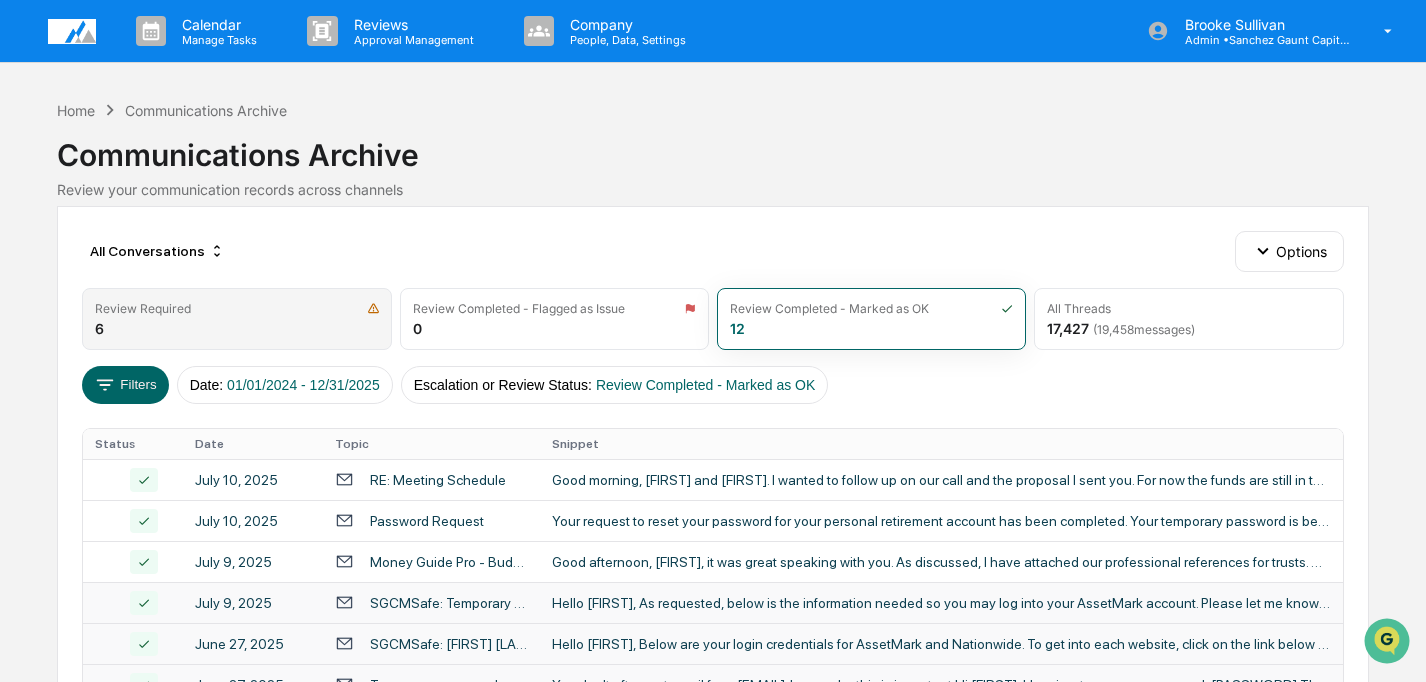 click on "Review Required 6" at bounding box center (236, 319) 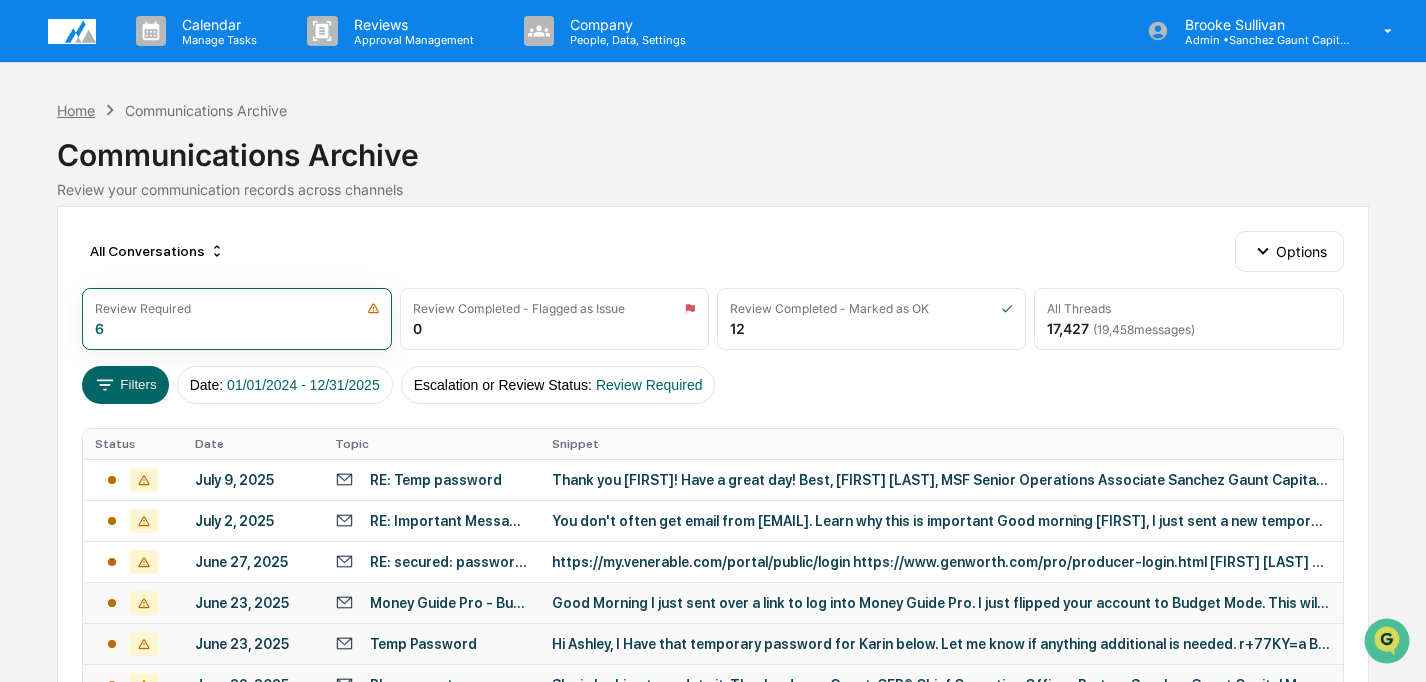 click on "Home" at bounding box center (76, 110) 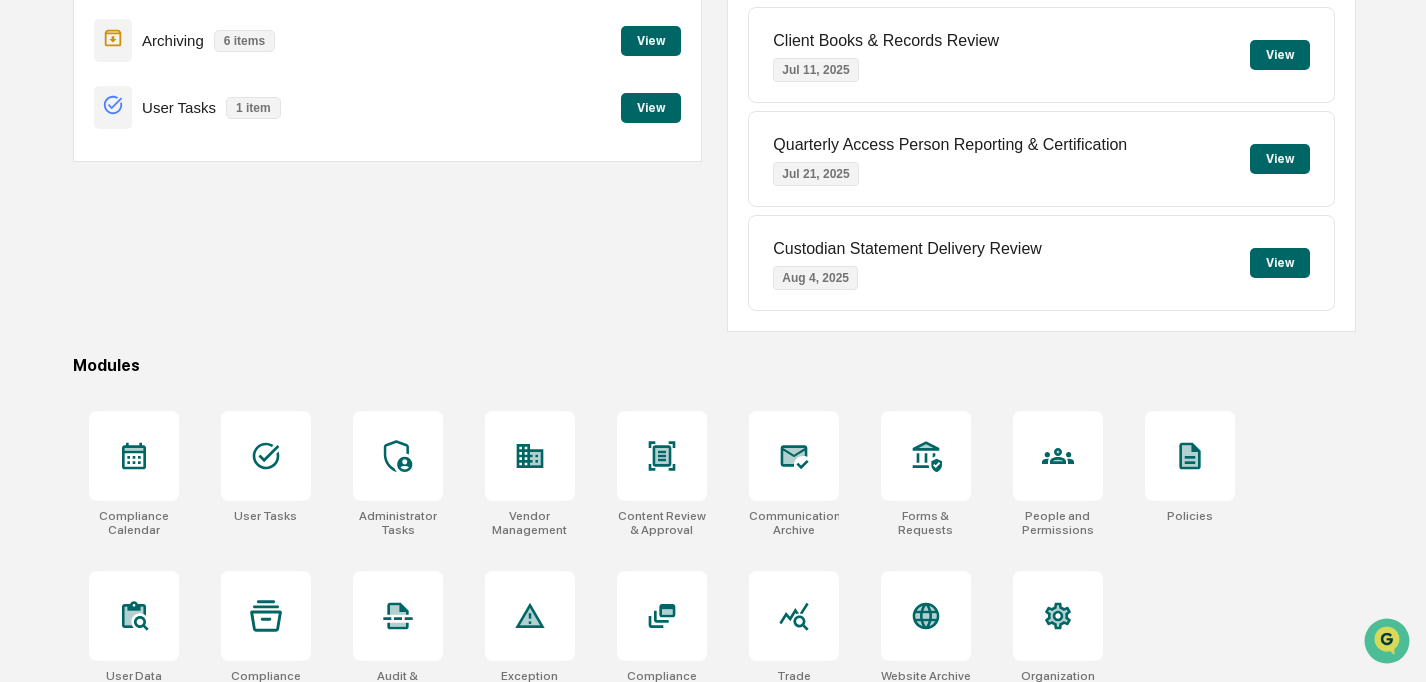 scroll, scrollTop: 287, scrollLeft: 0, axis: vertical 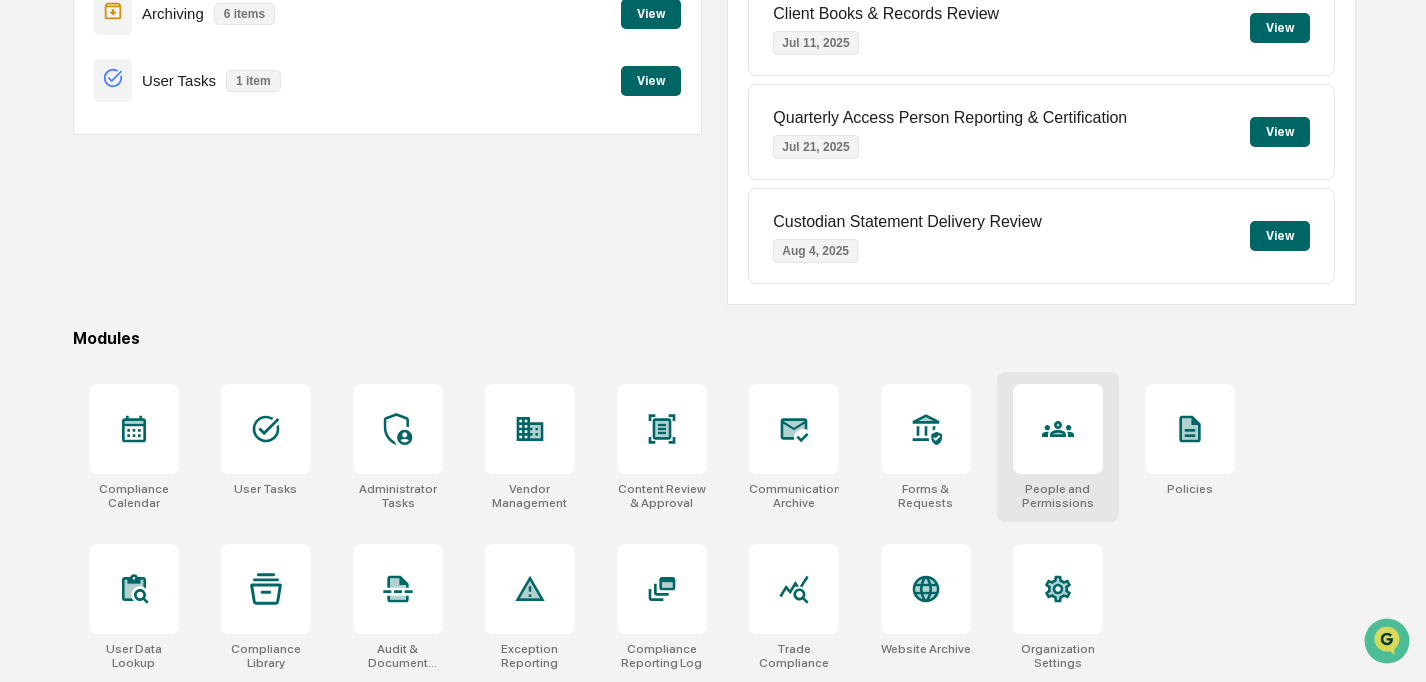 click 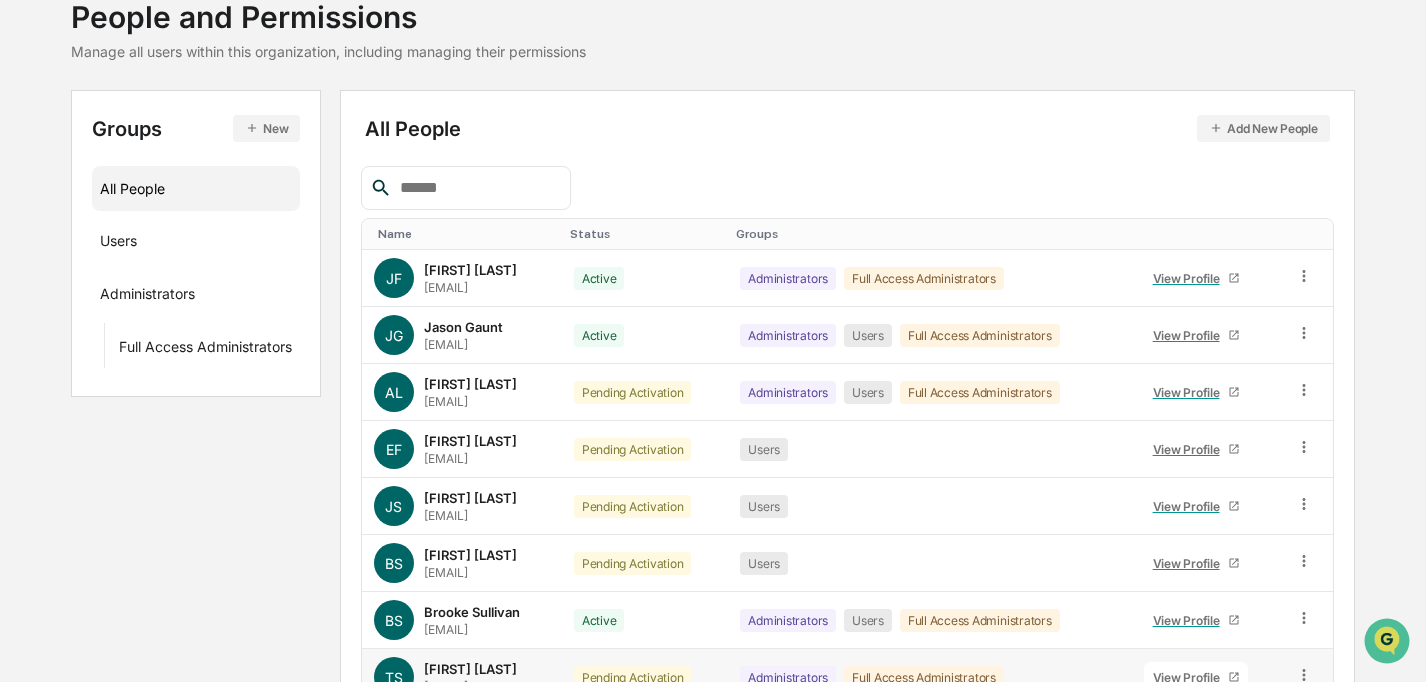 scroll, scrollTop: 0, scrollLeft: 0, axis: both 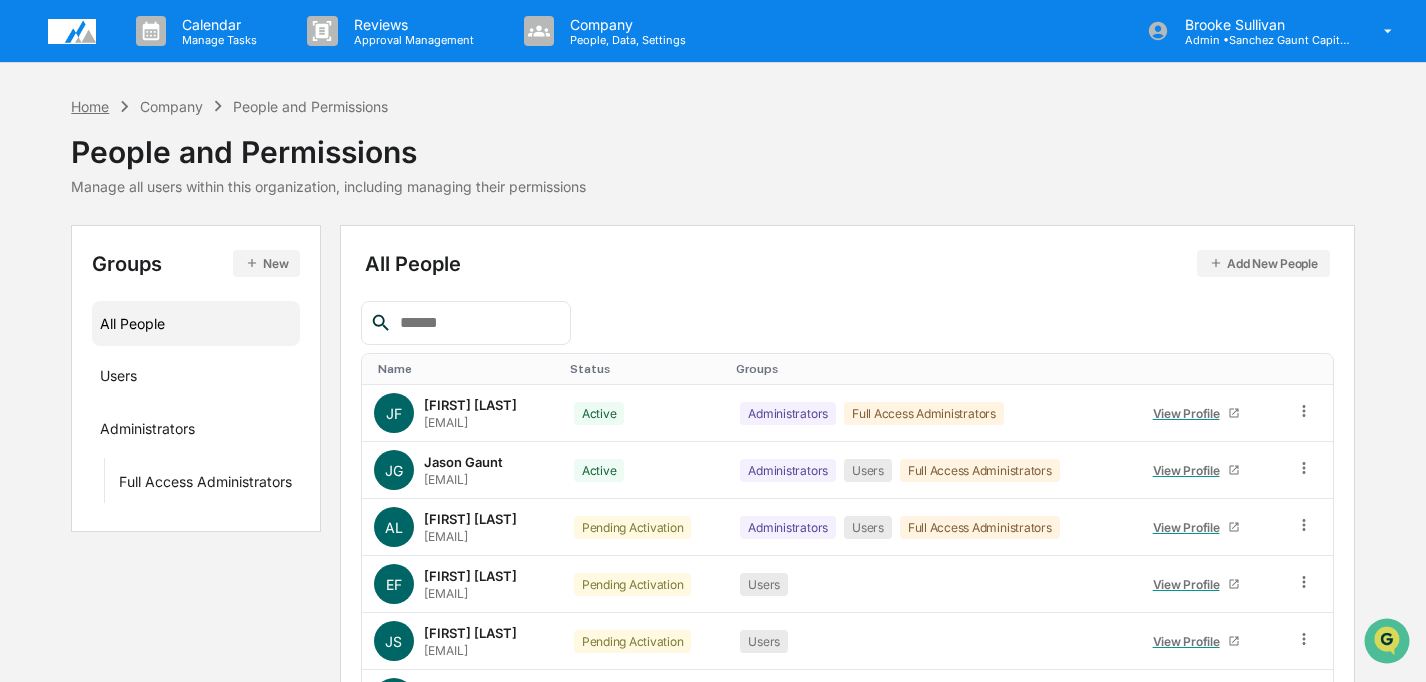 click on "Home" at bounding box center (90, 106) 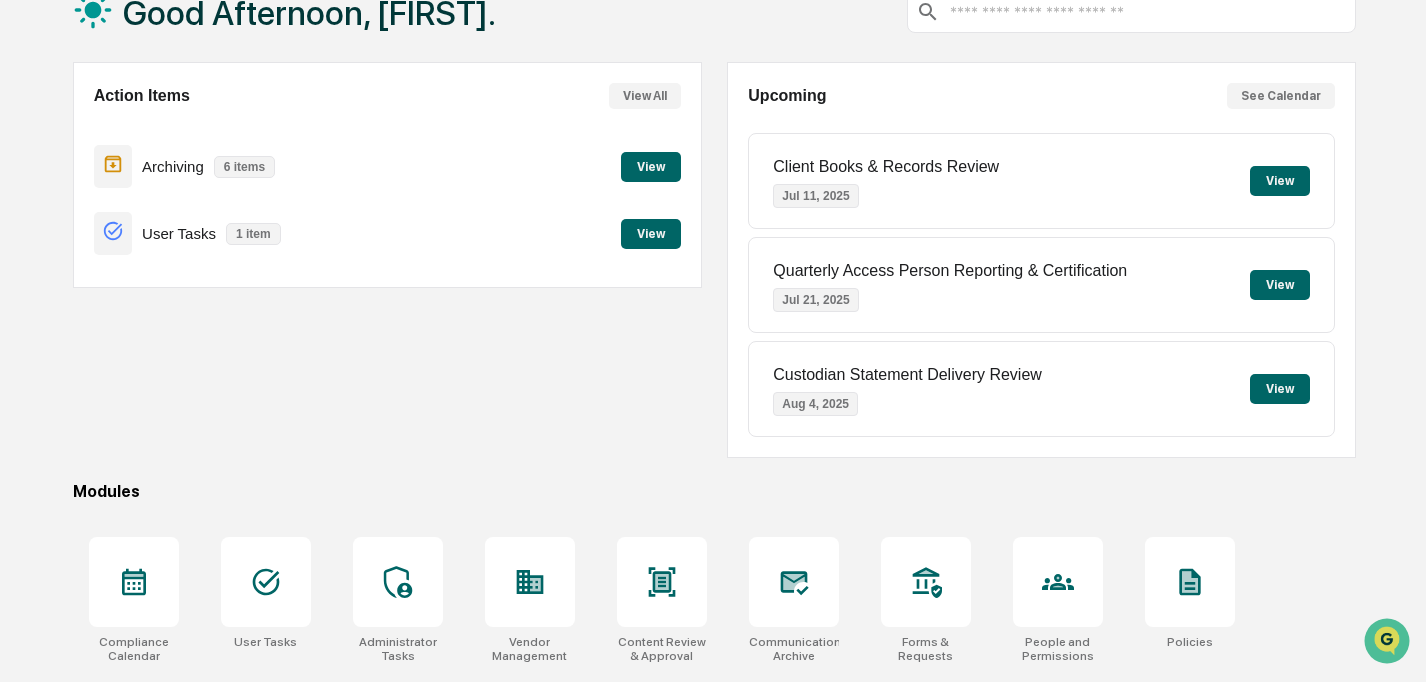 scroll, scrollTop: 0, scrollLeft: 0, axis: both 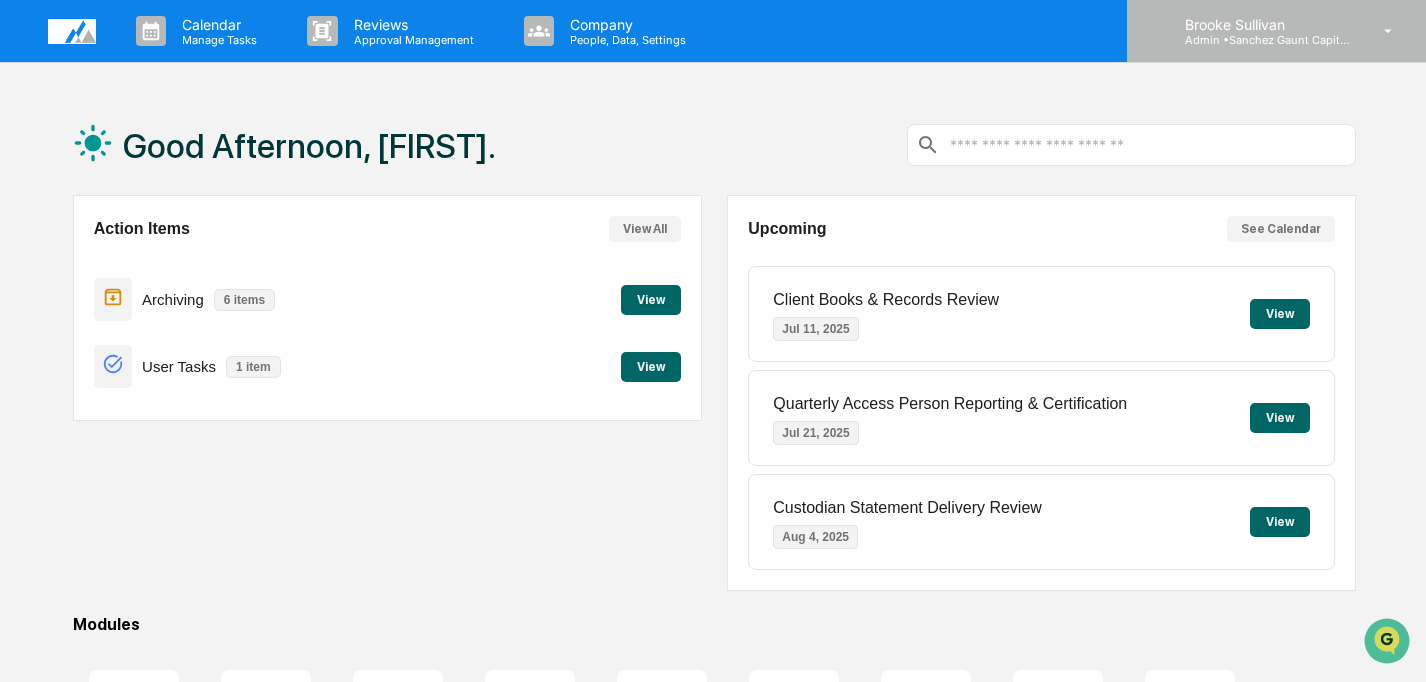 click 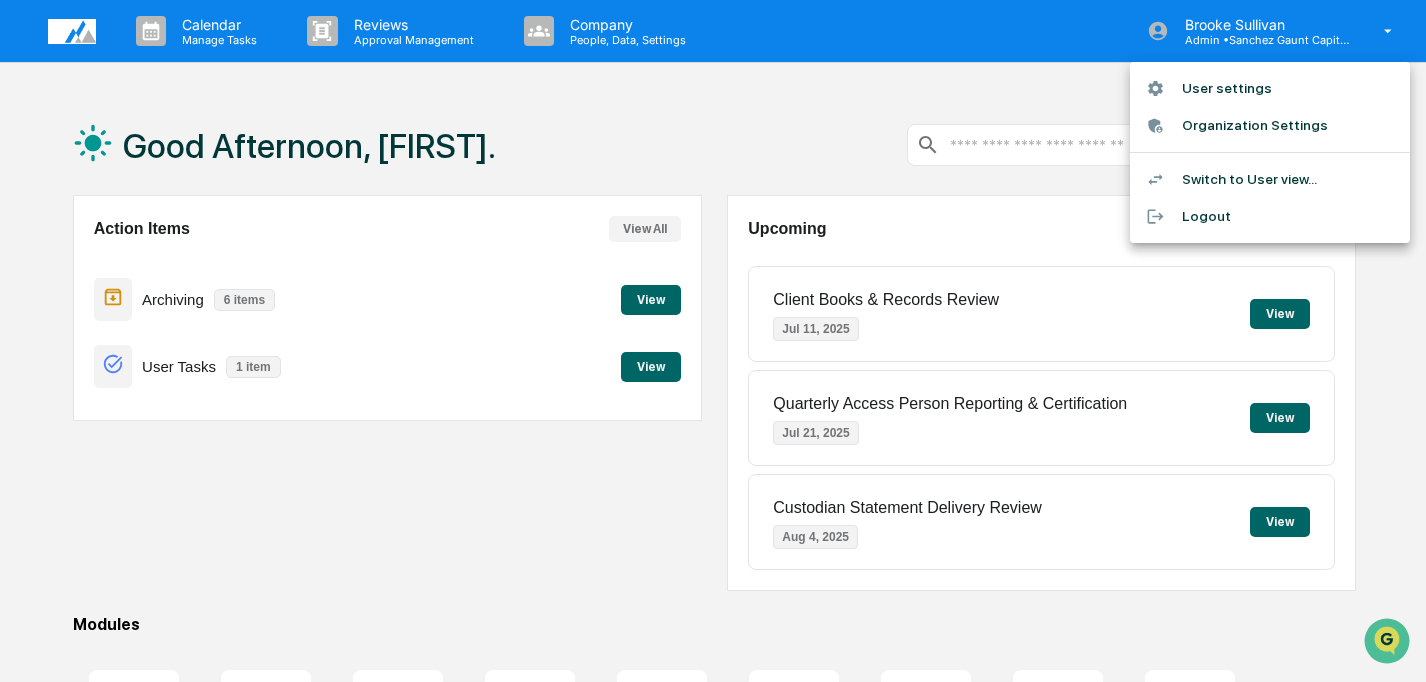 click at bounding box center [713, 341] 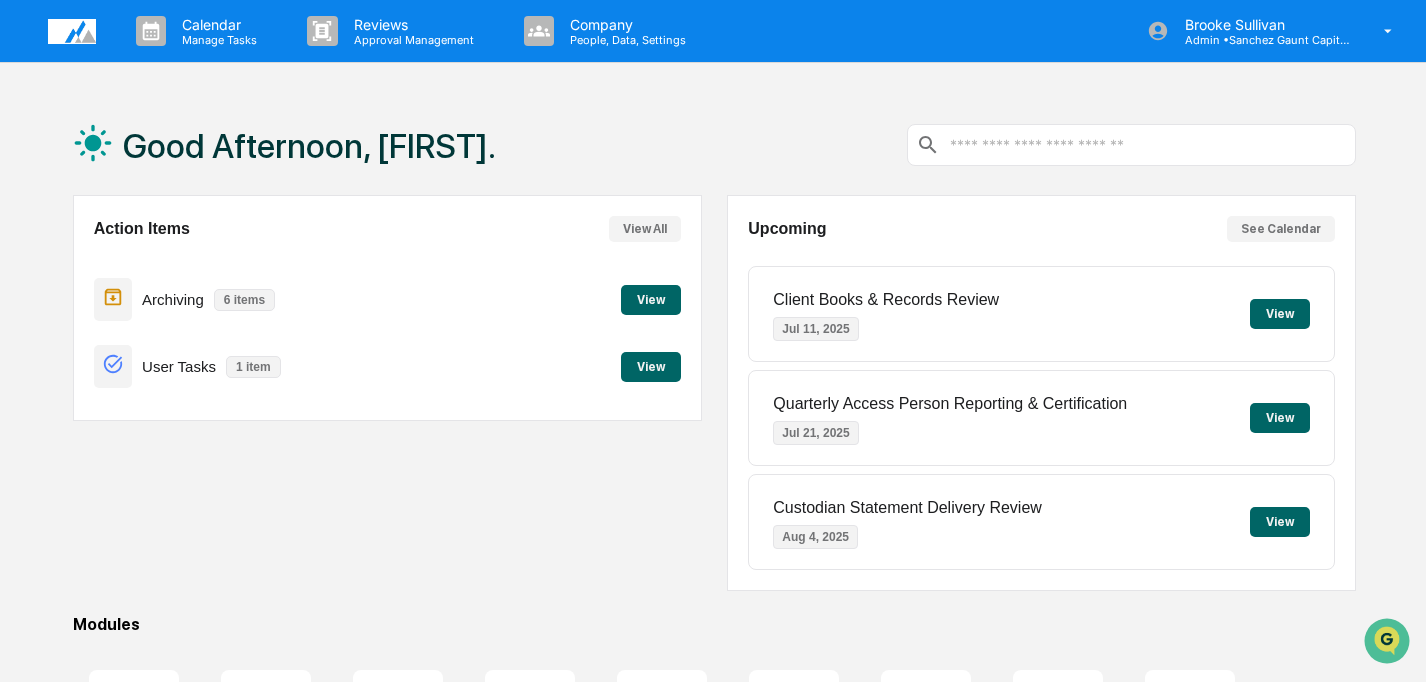 scroll, scrollTop: 287, scrollLeft: 0, axis: vertical 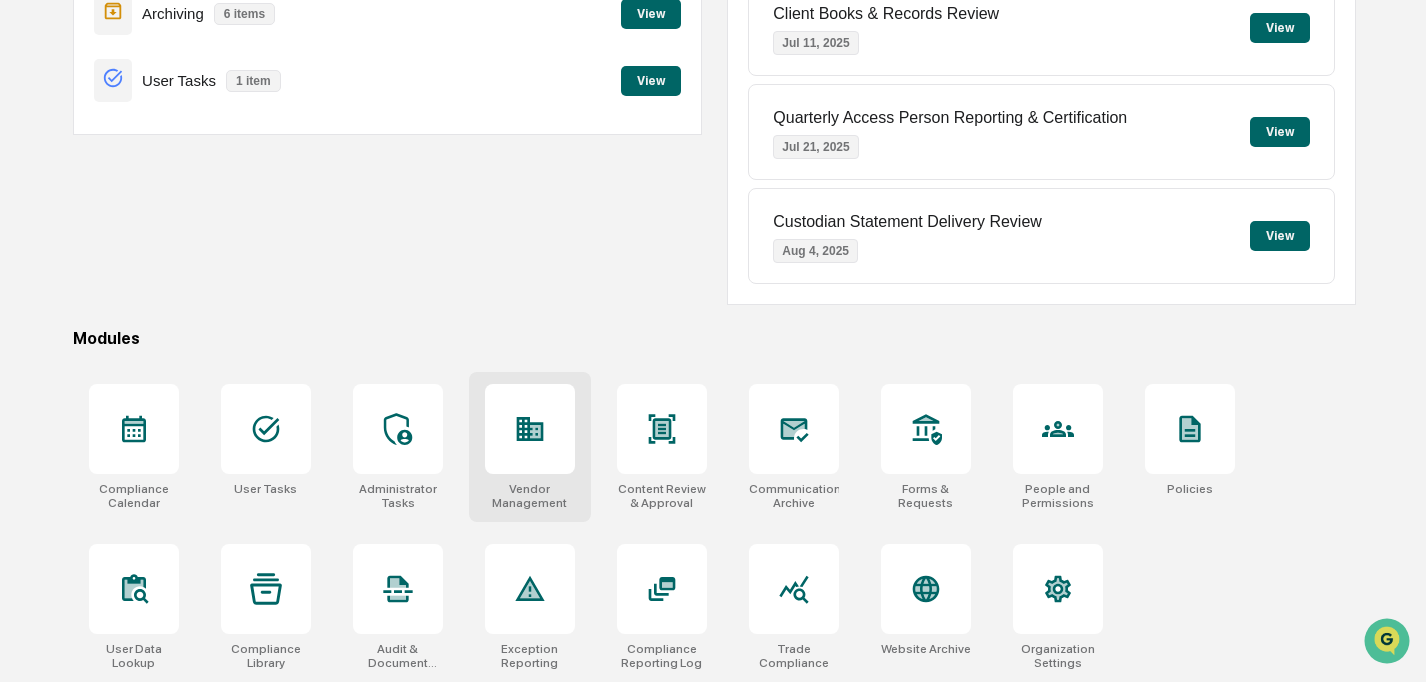 click at bounding box center (530, 429) 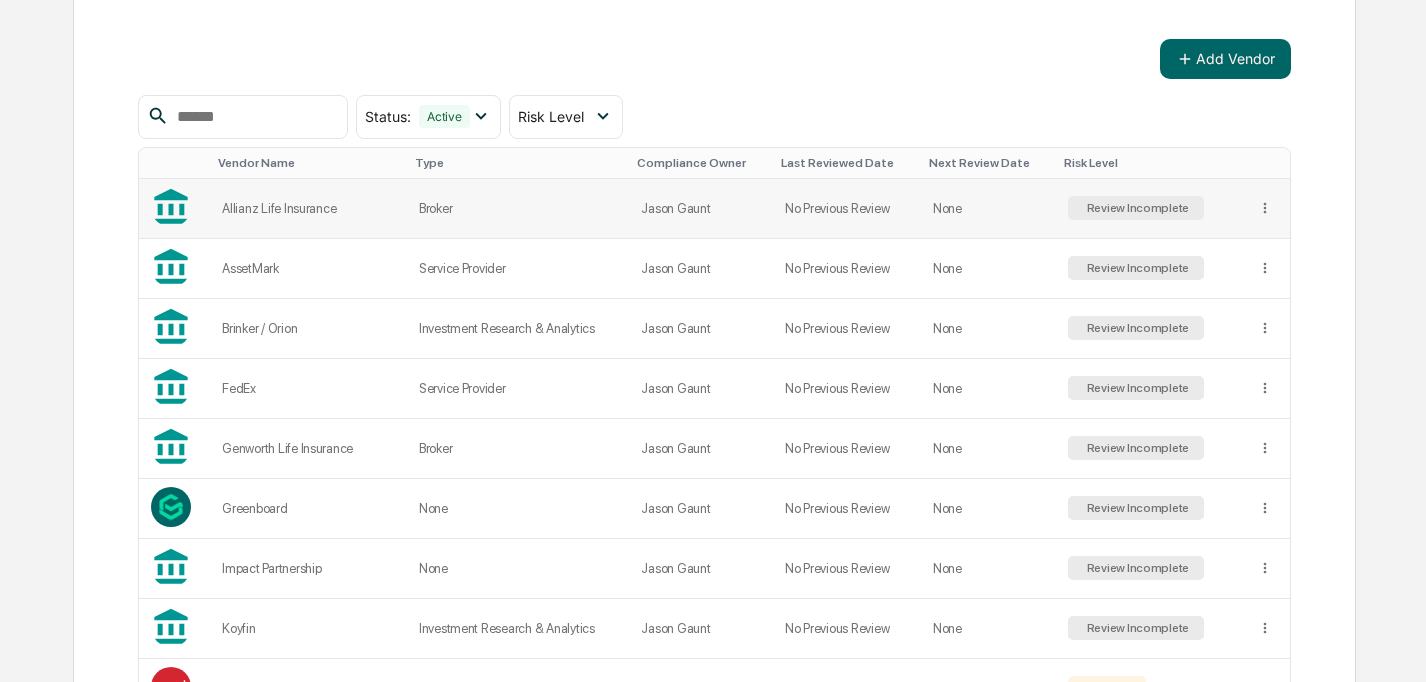 scroll, scrollTop: 0, scrollLeft: 0, axis: both 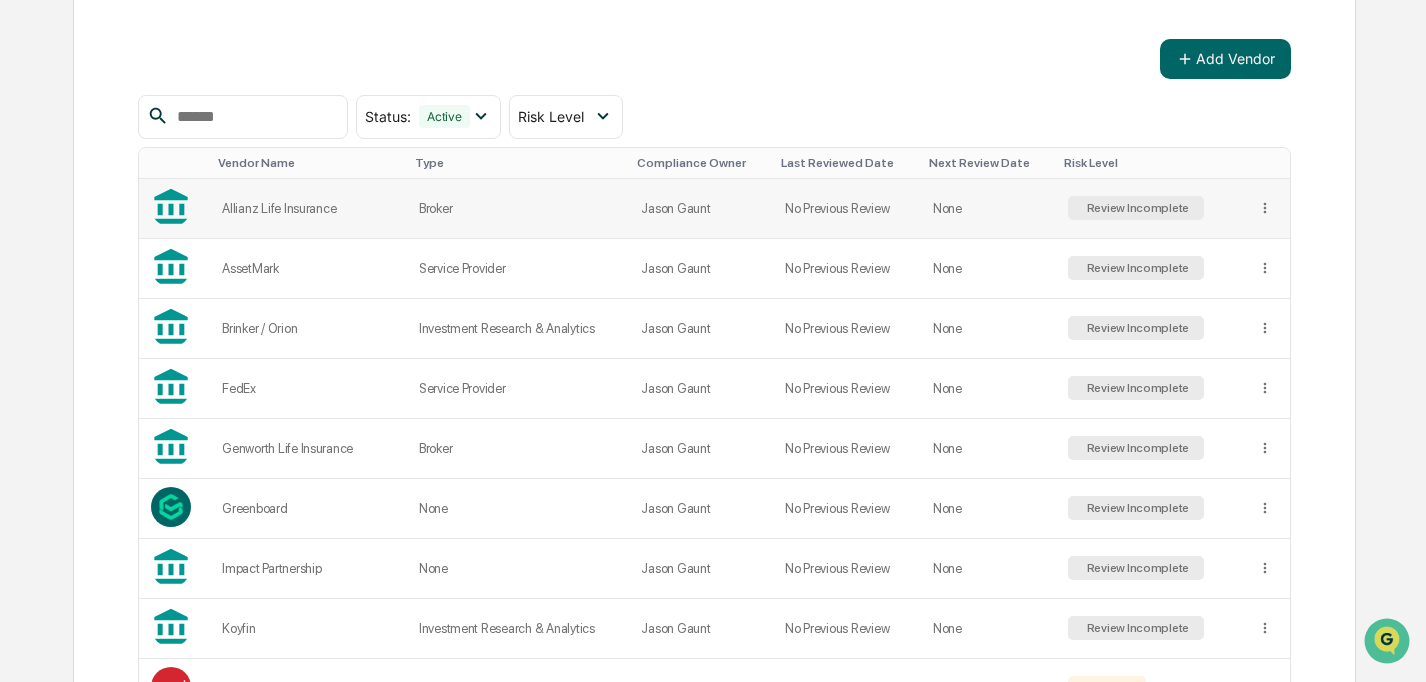click on "Allianz Life Insurance" at bounding box center [308, 208] 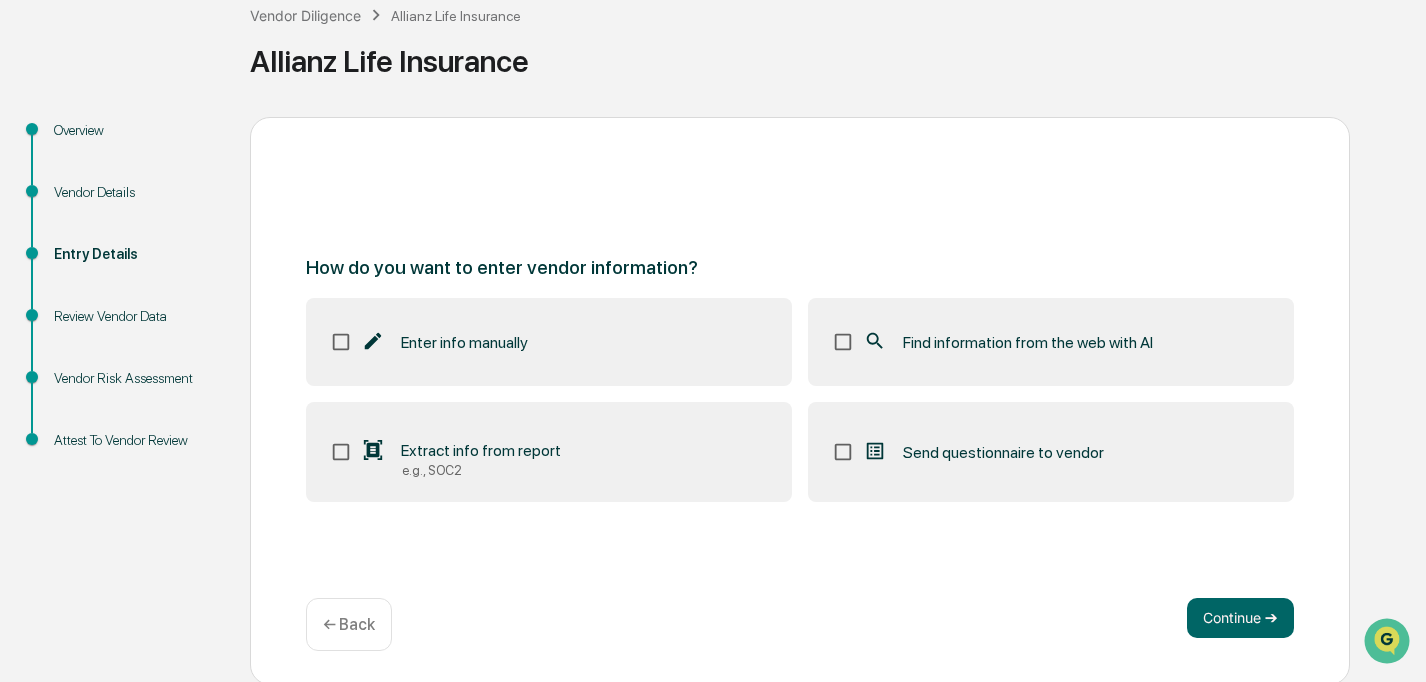 scroll, scrollTop: 123, scrollLeft: 0, axis: vertical 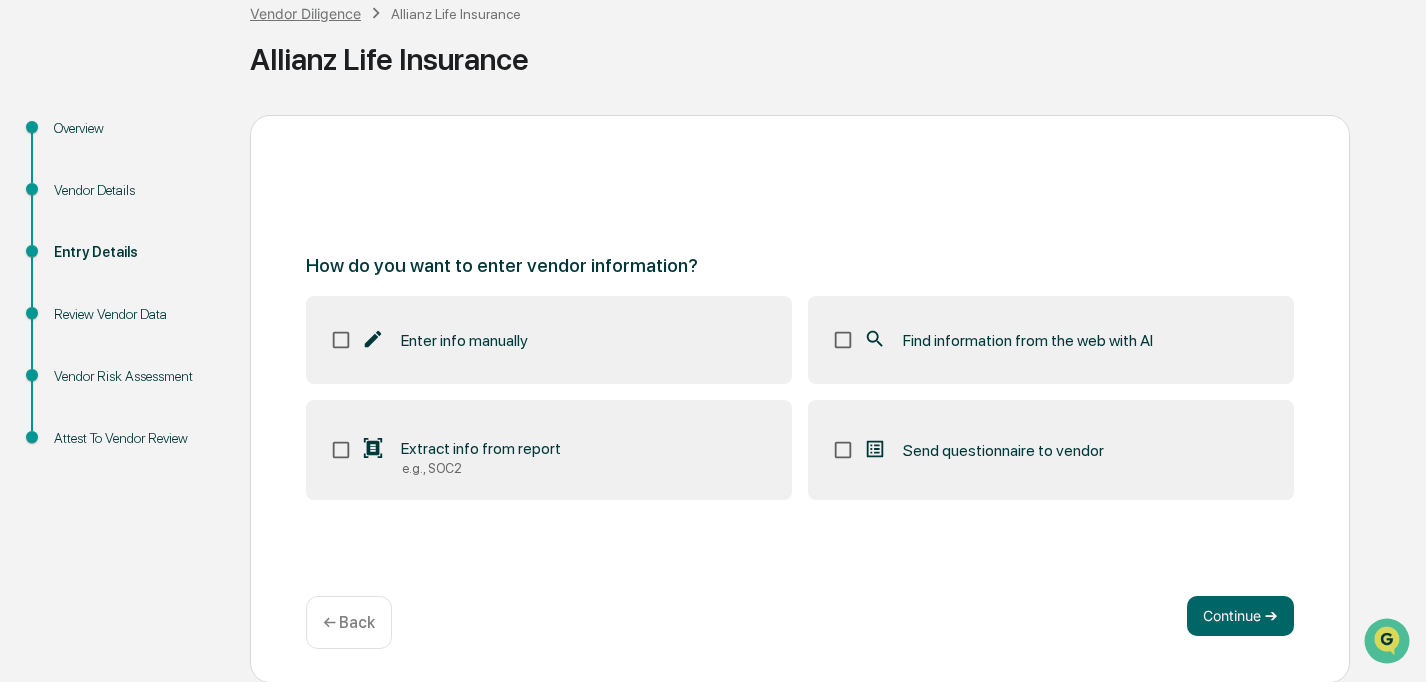 click on "Vendor Diligence" at bounding box center [305, 13] 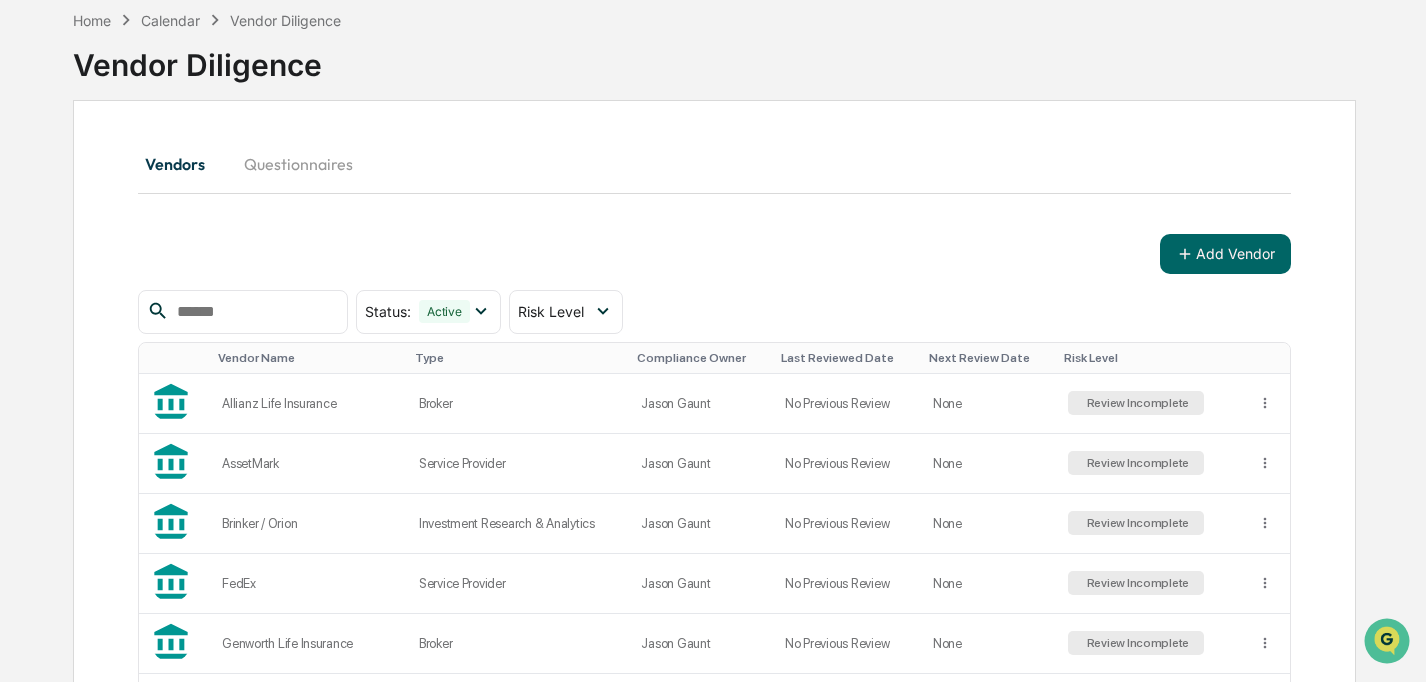 scroll, scrollTop: 123, scrollLeft: 0, axis: vertical 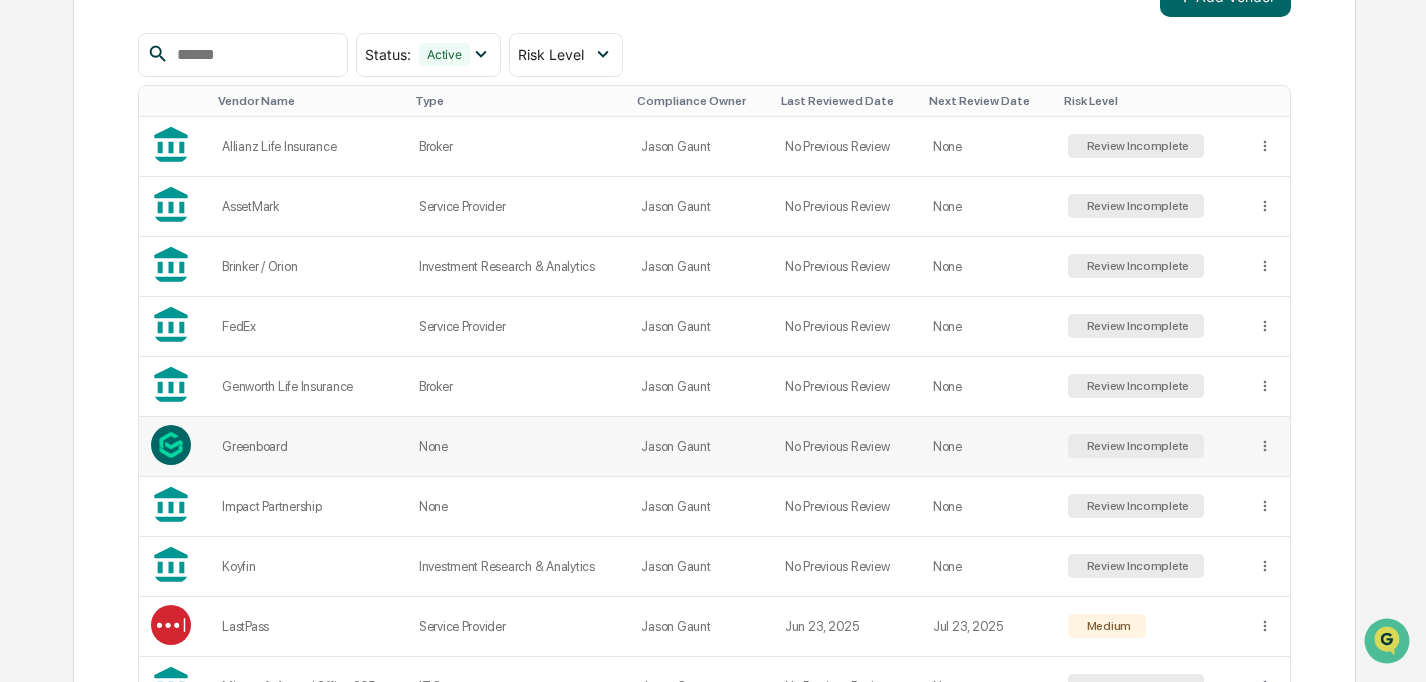 click on "Greenboard" at bounding box center (308, 446) 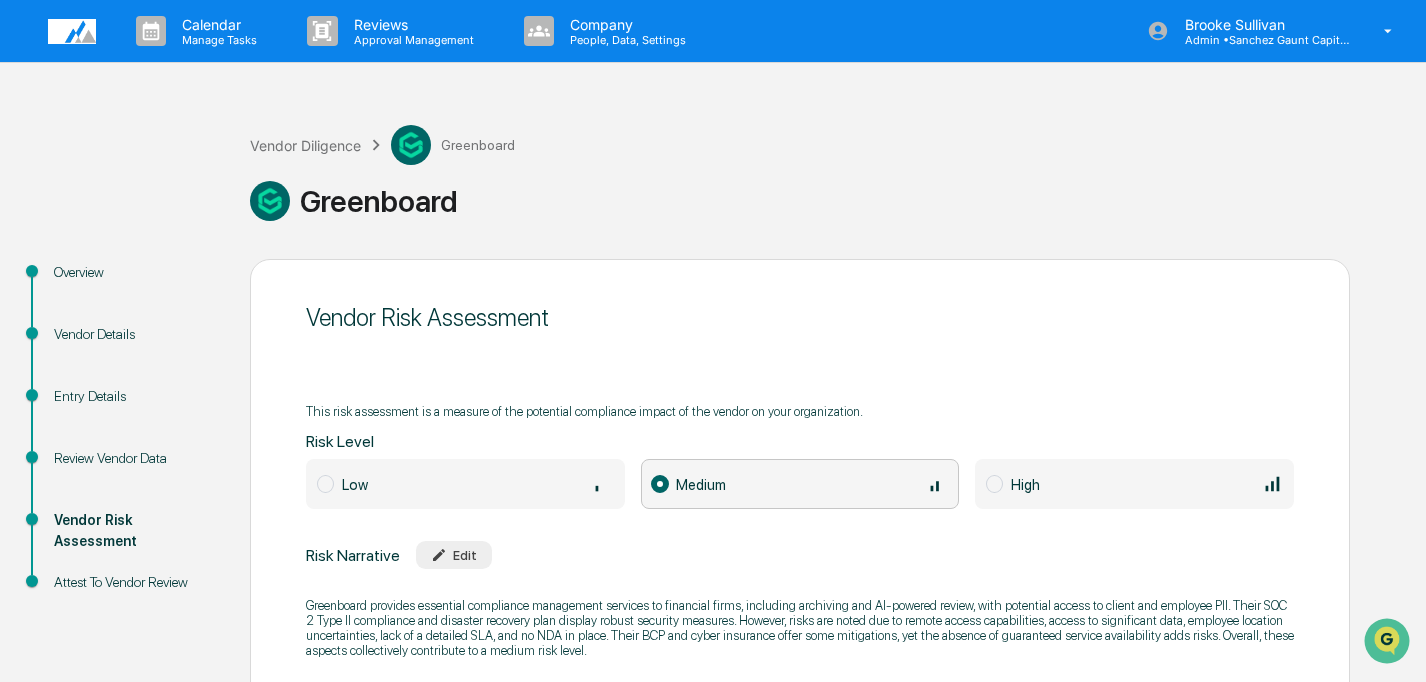 scroll, scrollTop: 3, scrollLeft: 0, axis: vertical 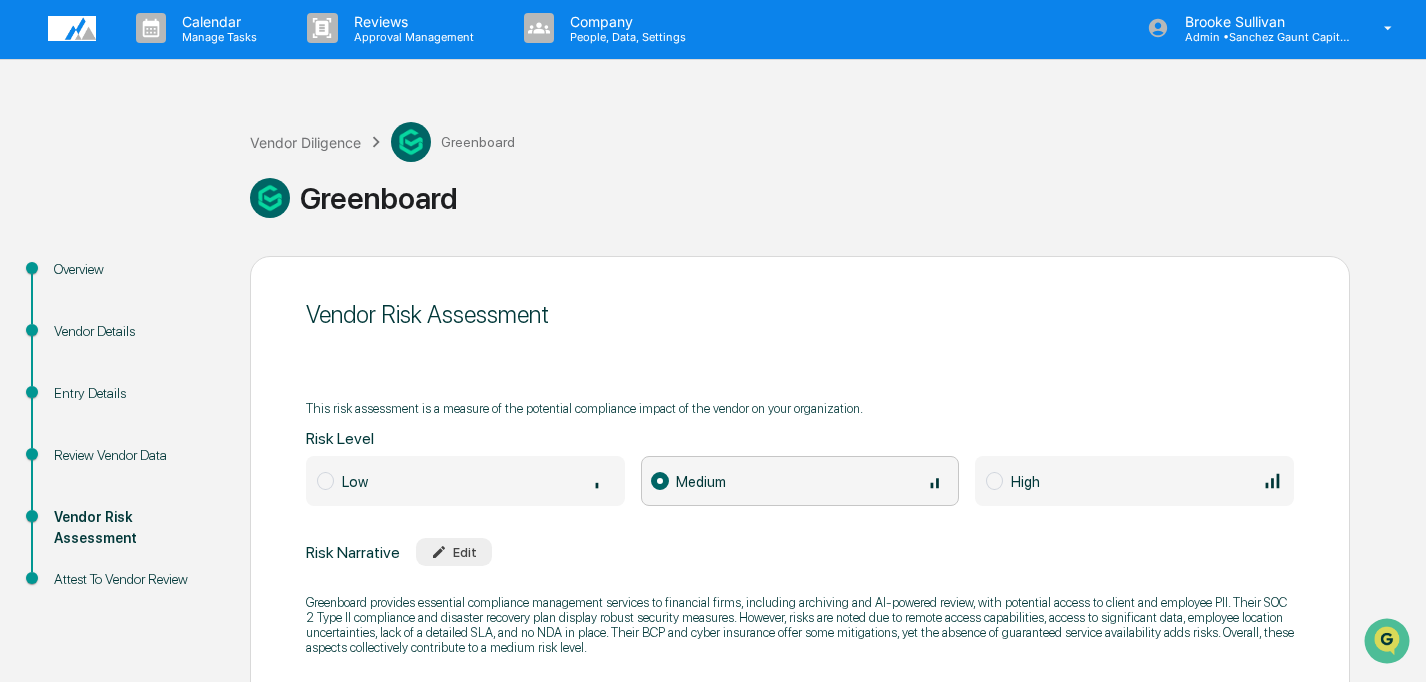 click on "Overview" at bounding box center (136, 269) 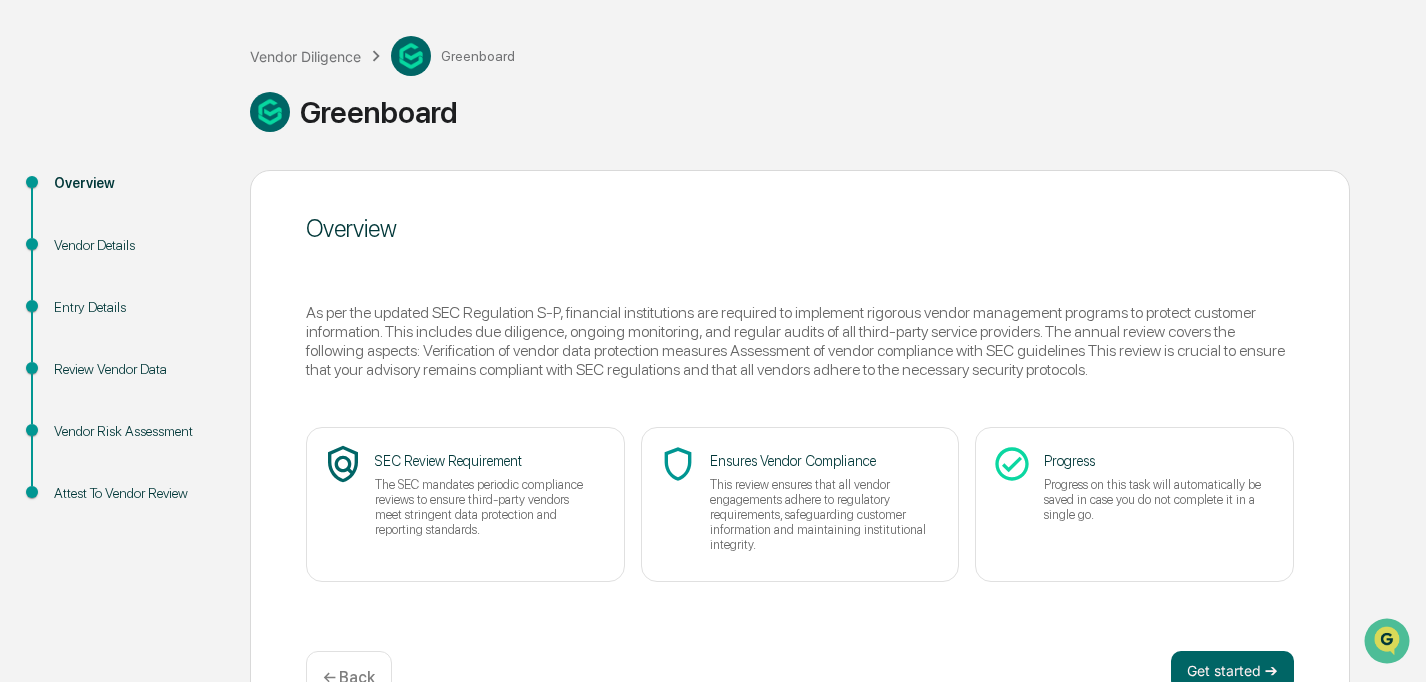 scroll, scrollTop: 110, scrollLeft: 0, axis: vertical 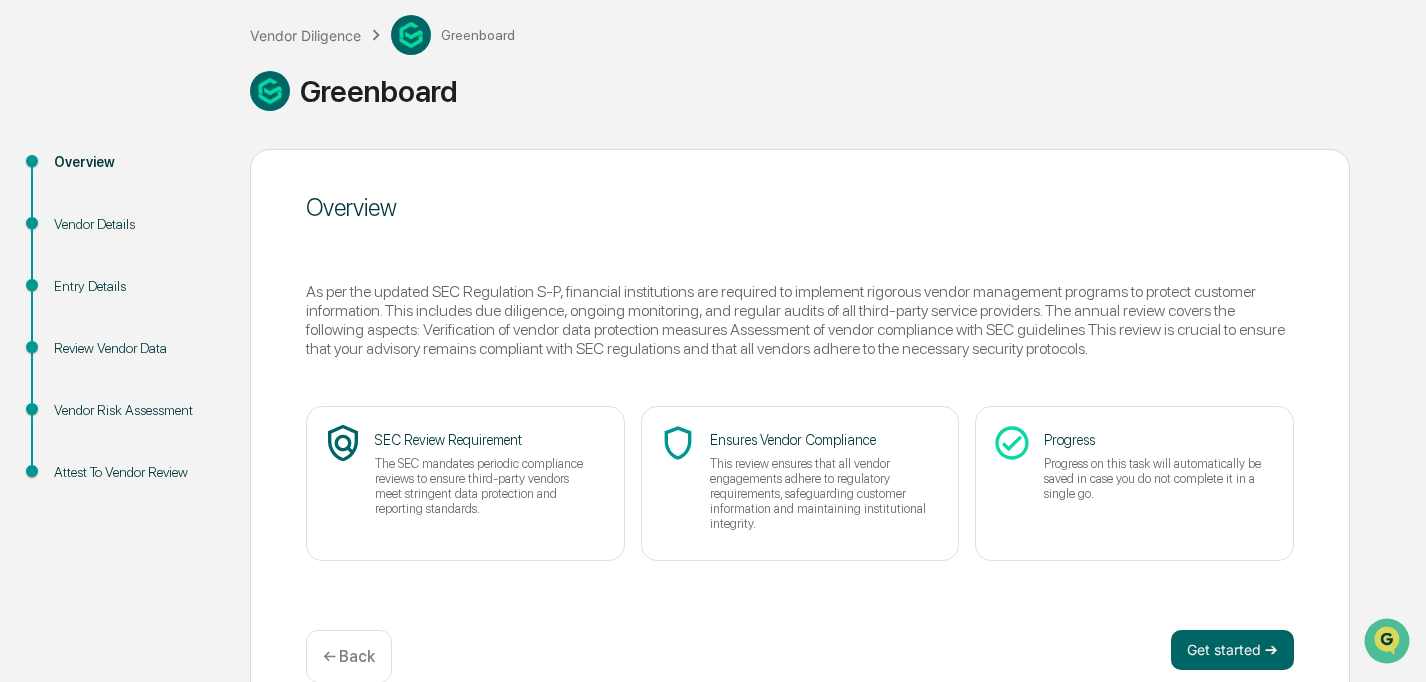click on "Vendor Details" at bounding box center (136, 224) 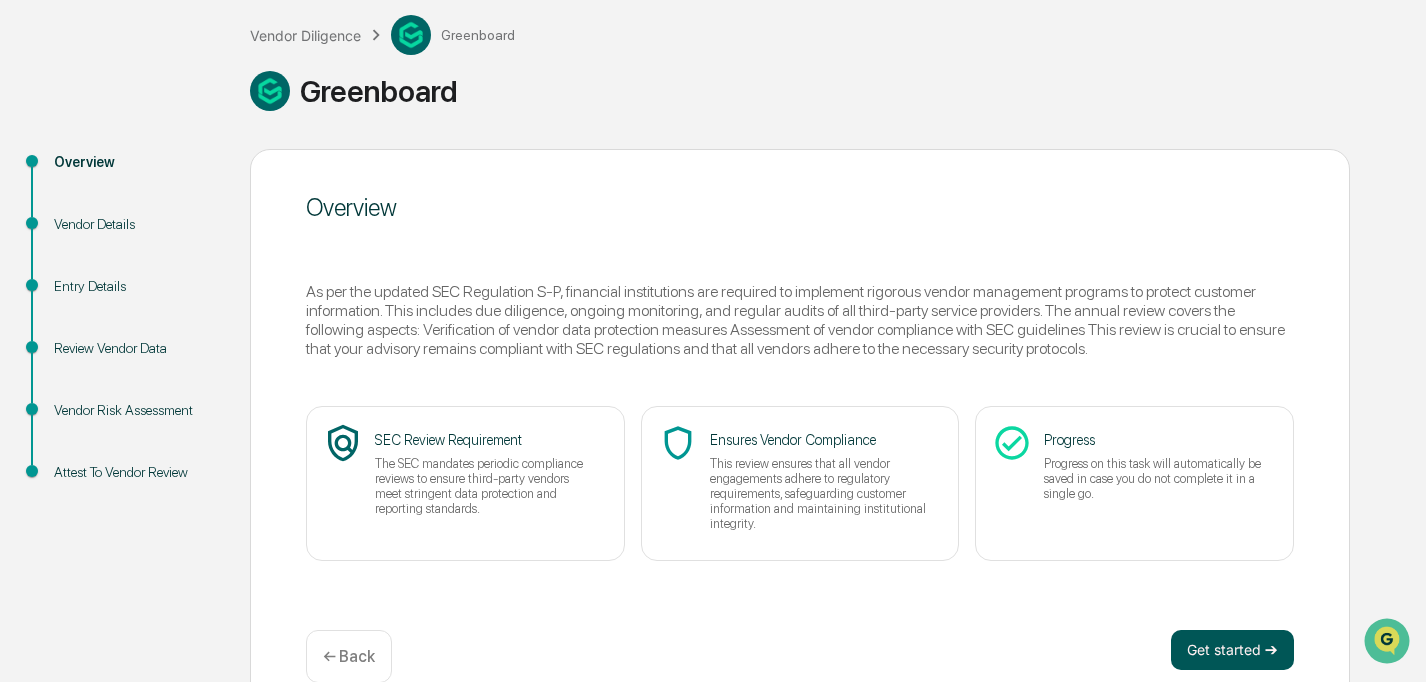 click on "Get started ➔" at bounding box center (1232, 650) 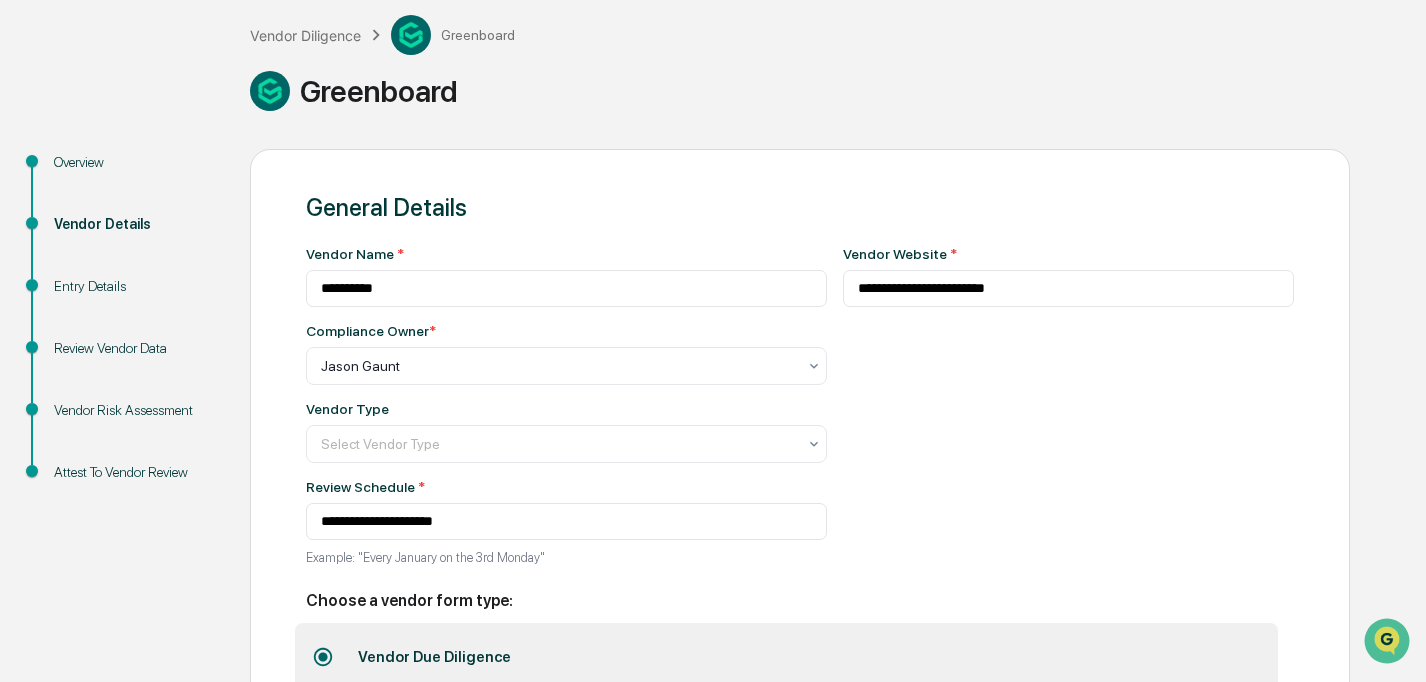 scroll, scrollTop: 228, scrollLeft: 0, axis: vertical 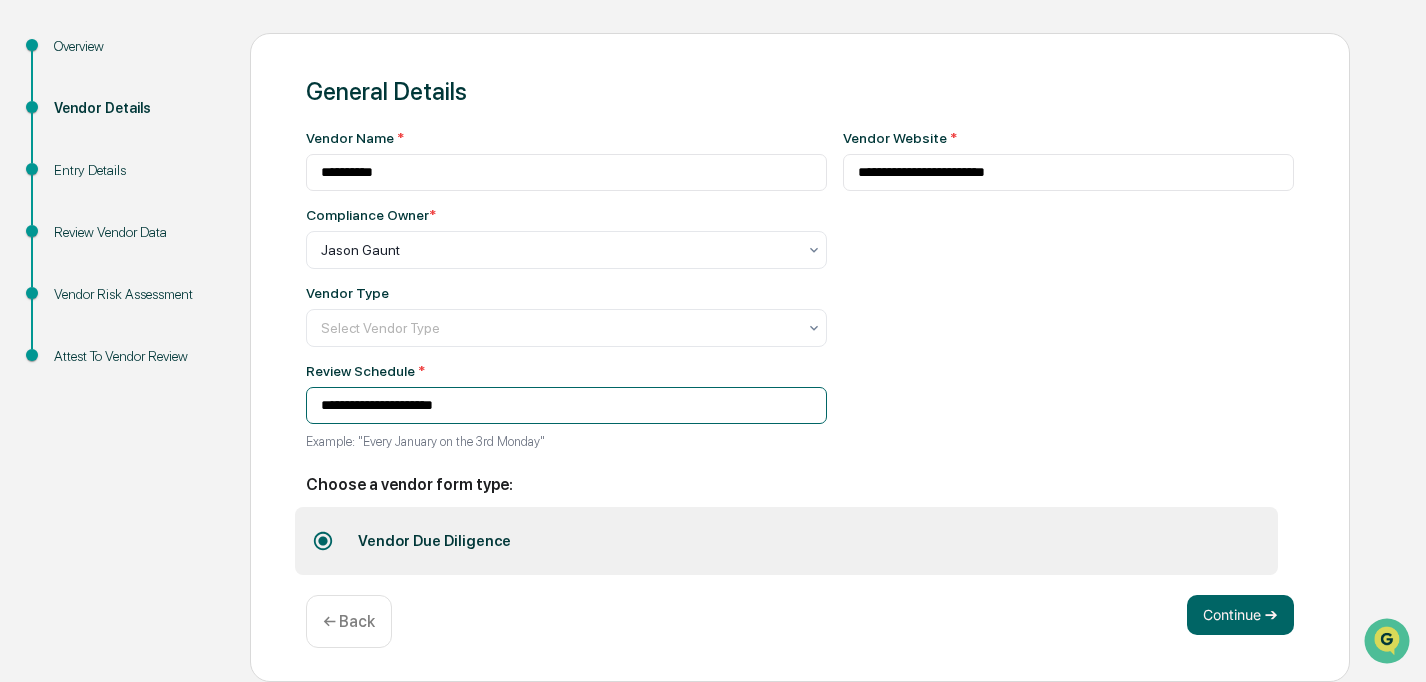 click on "**********" at bounding box center [566, 405] 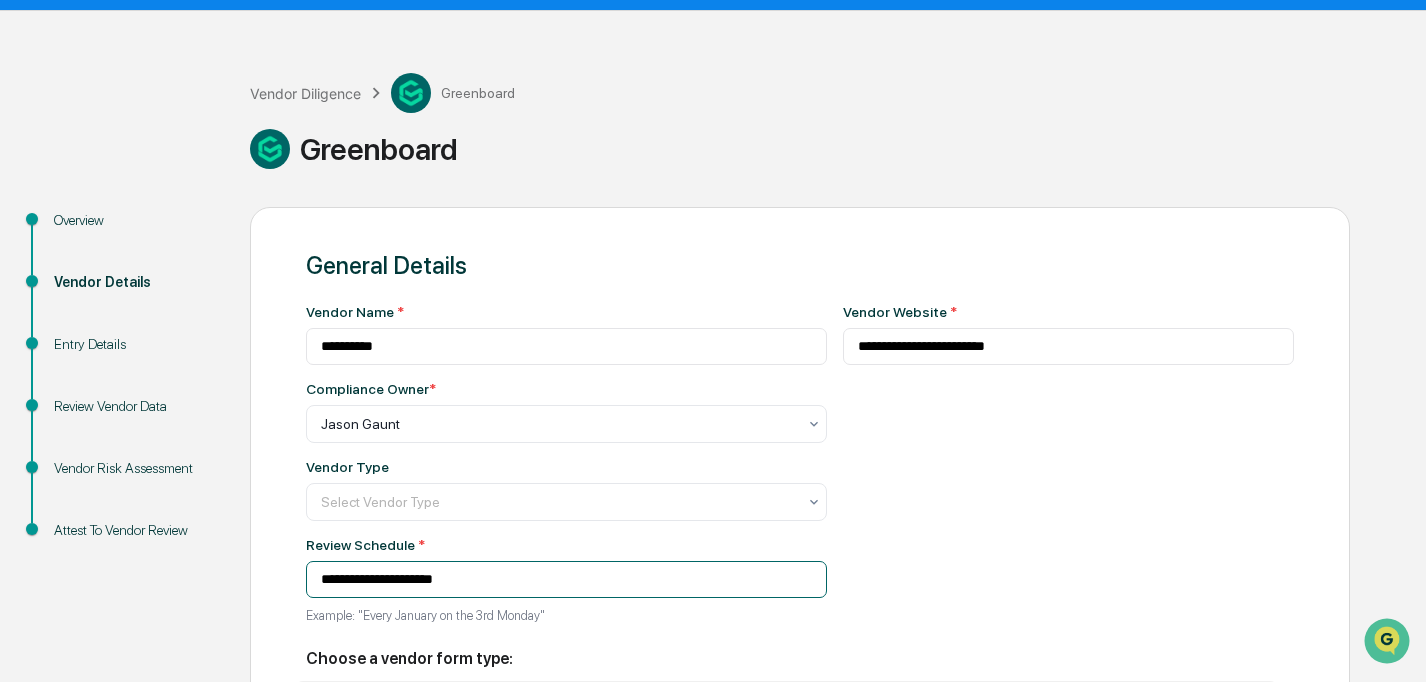 scroll, scrollTop: 0, scrollLeft: 0, axis: both 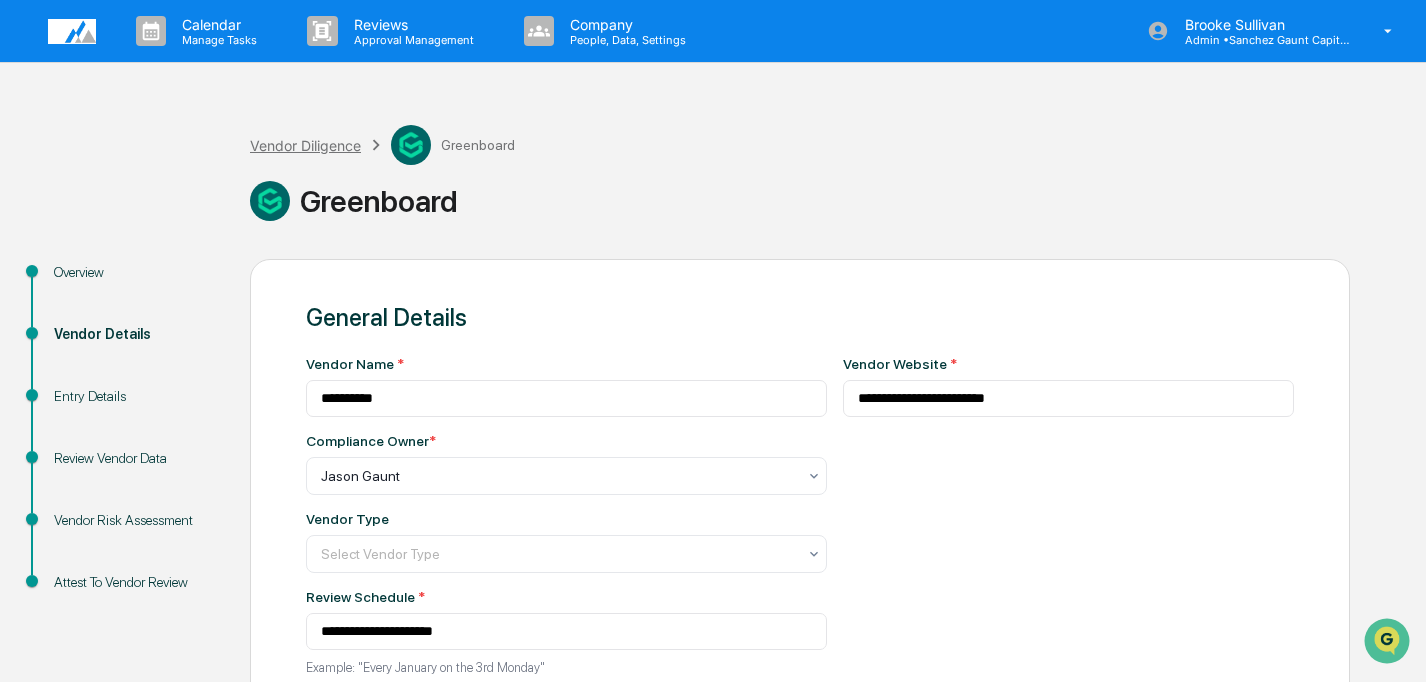 click on "Vendor Diligence" at bounding box center [305, 145] 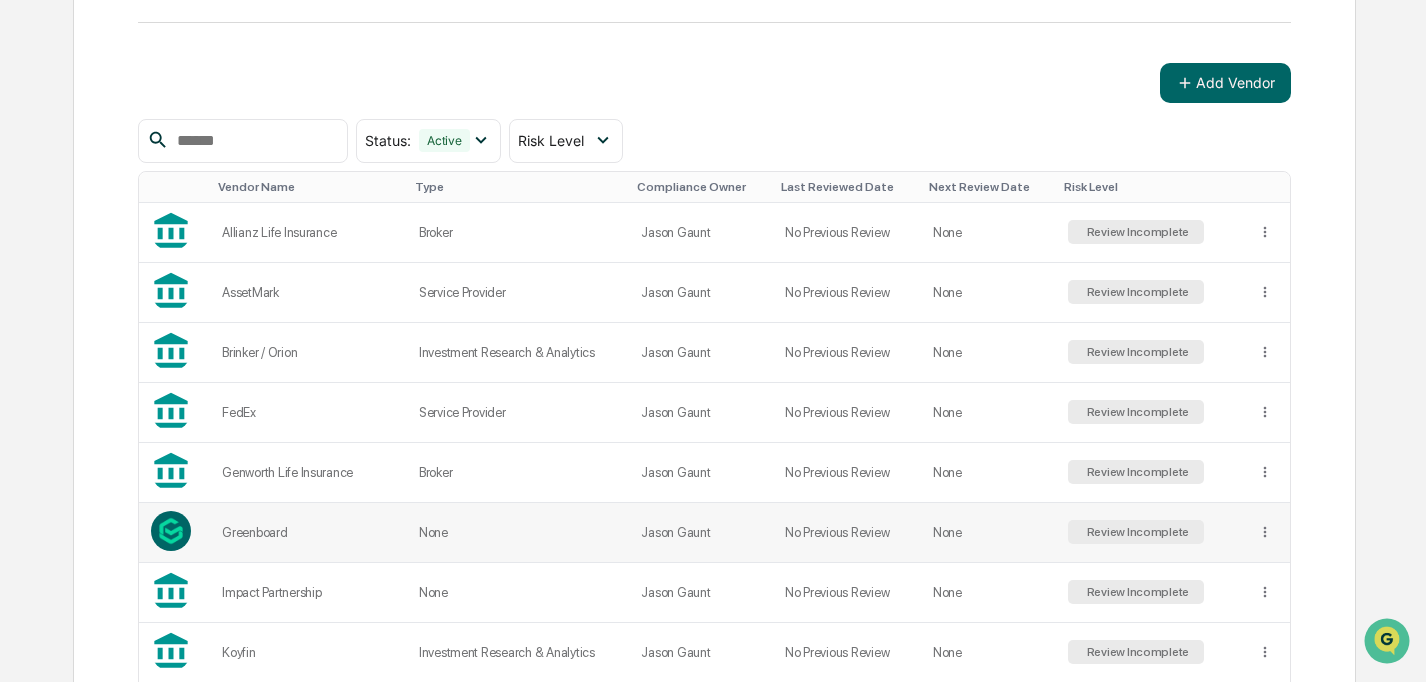 scroll, scrollTop: 268, scrollLeft: 0, axis: vertical 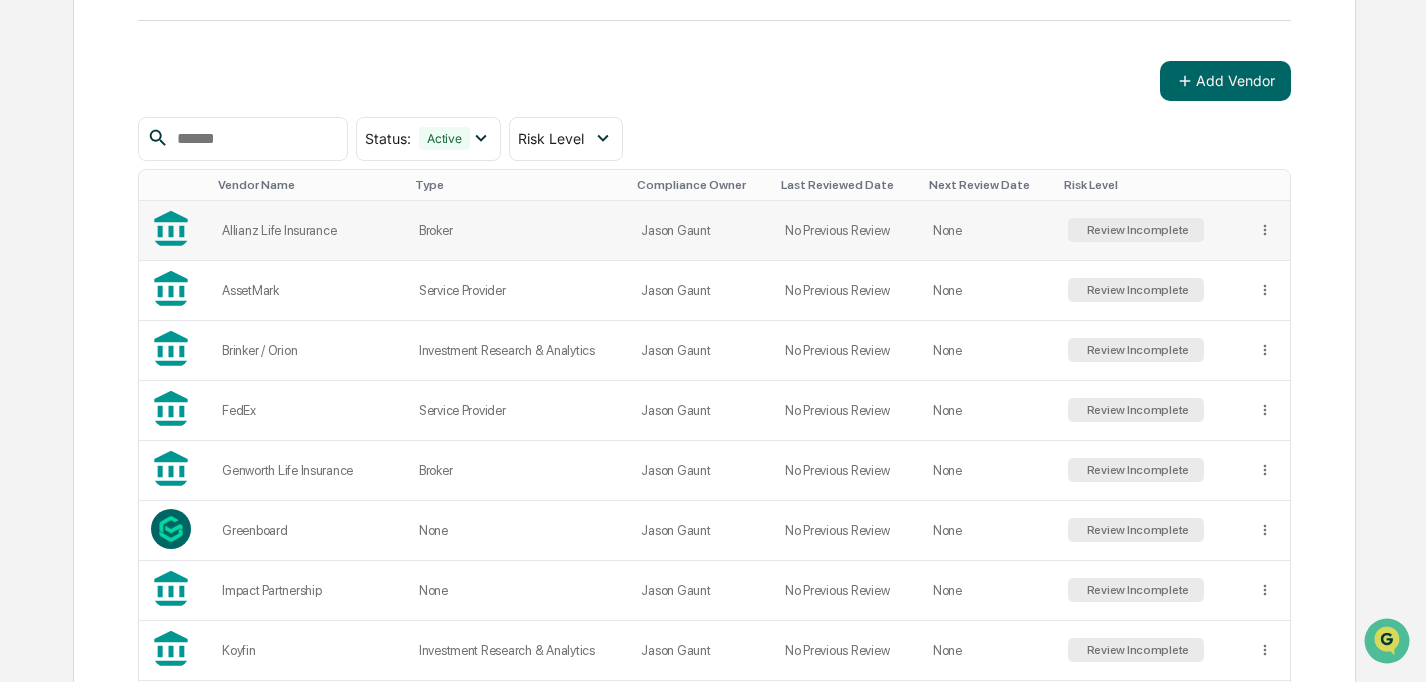 click on "Allianz Life Insurance" at bounding box center [308, 230] 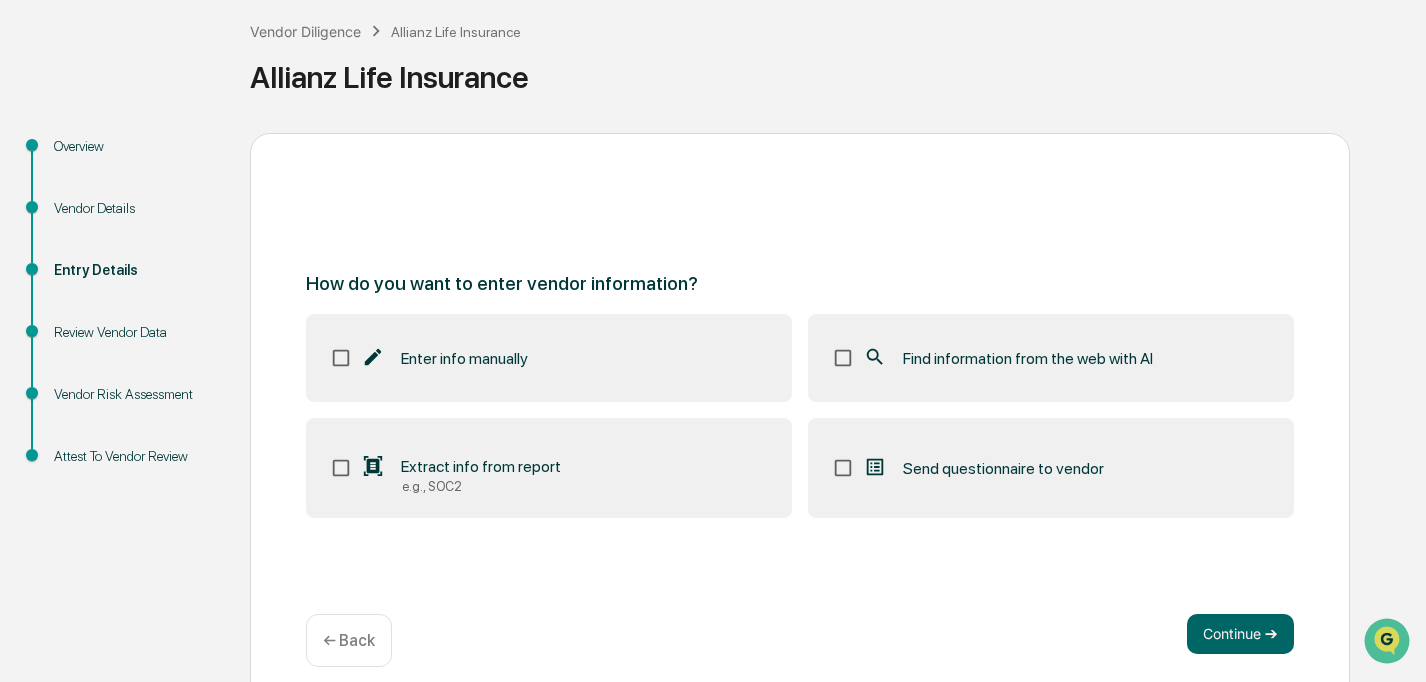 scroll, scrollTop: 124, scrollLeft: 0, axis: vertical 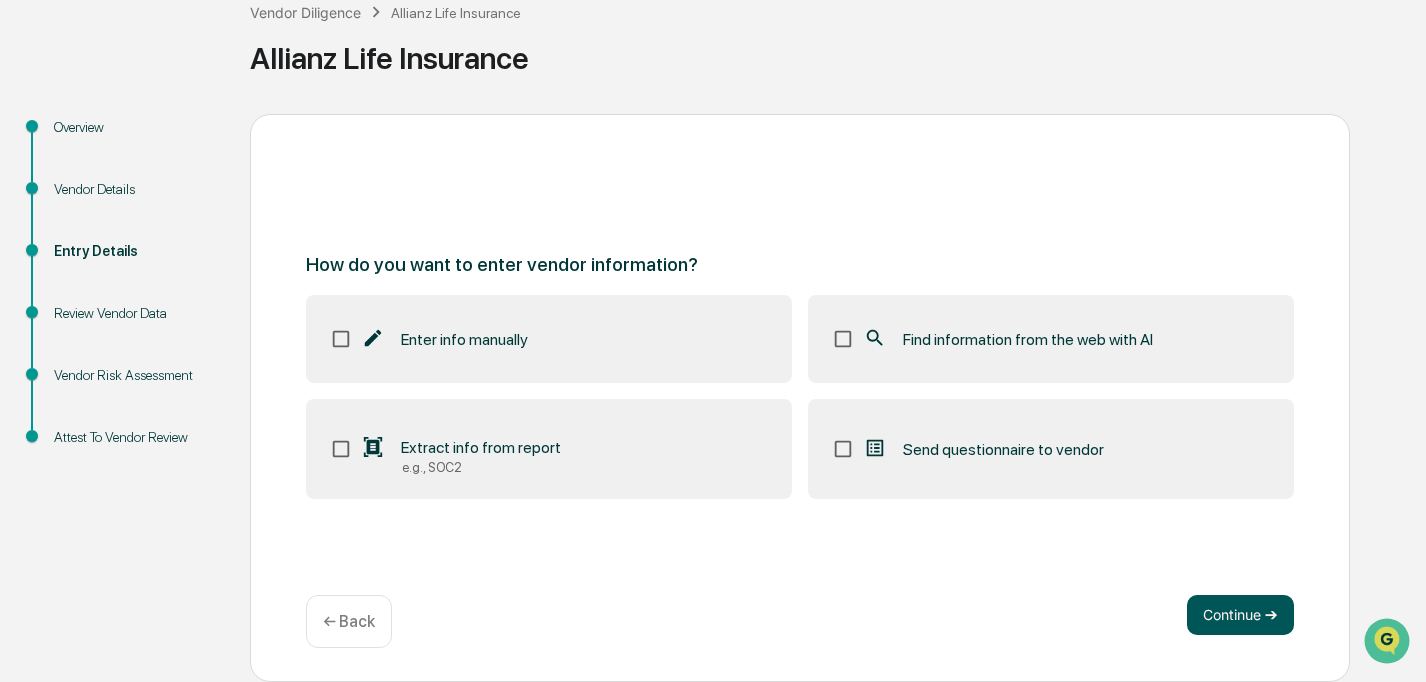 click on "Continue ➔" at bounding box center (1240, 615) 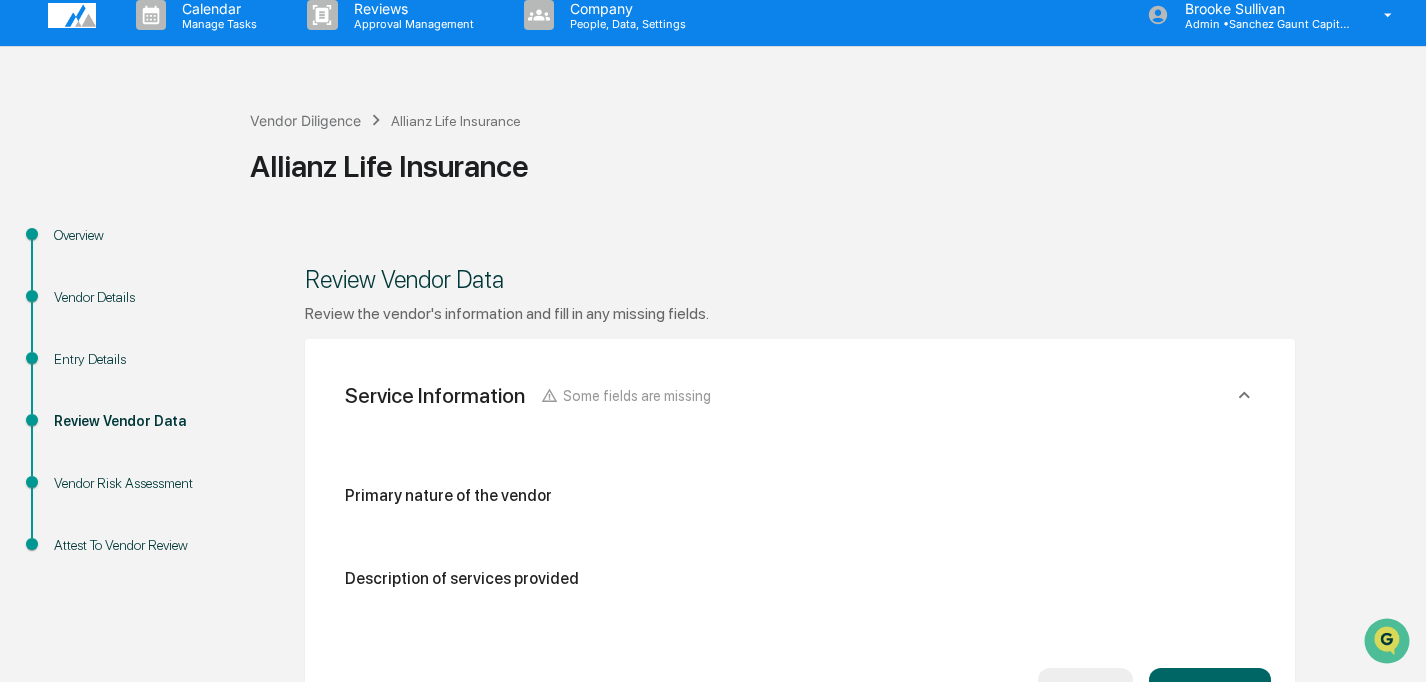 scroll, scrollTop: 0, scrollLeft: 0, axis: both 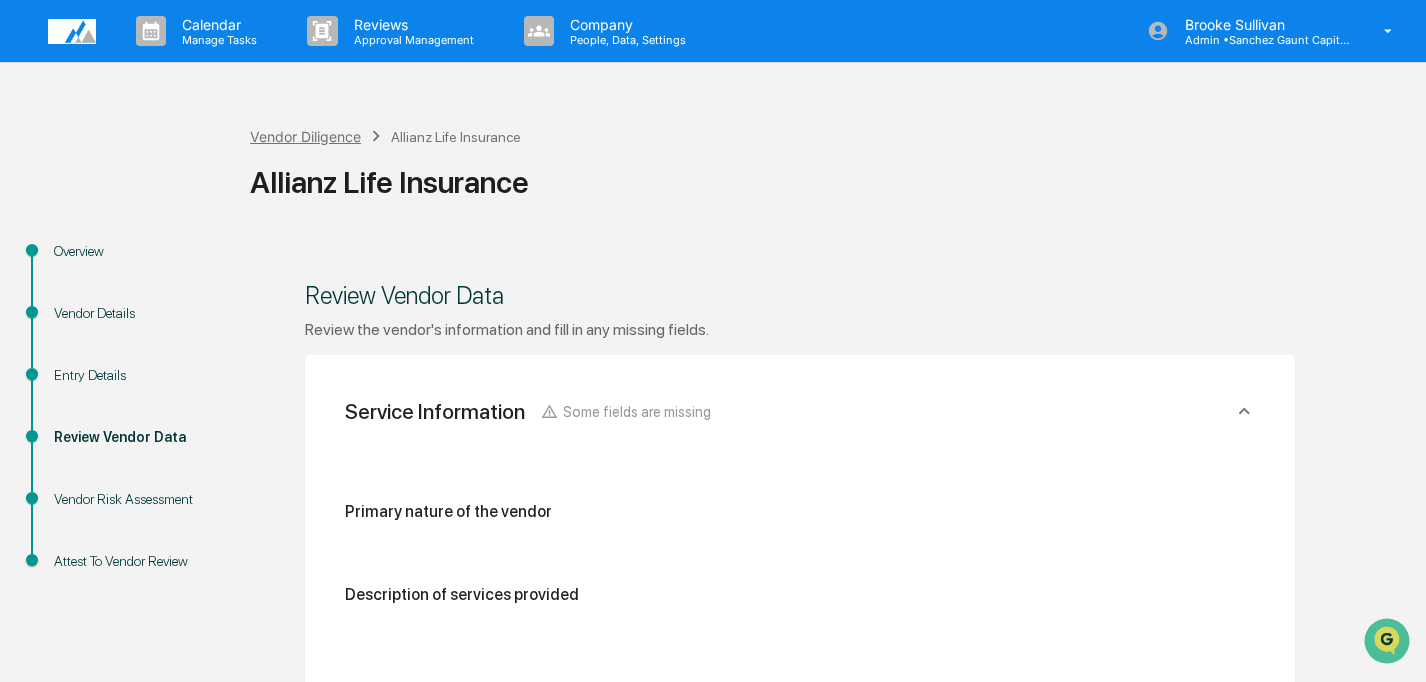 click on "Vendor Diligence" at bounding box center [305, 136] 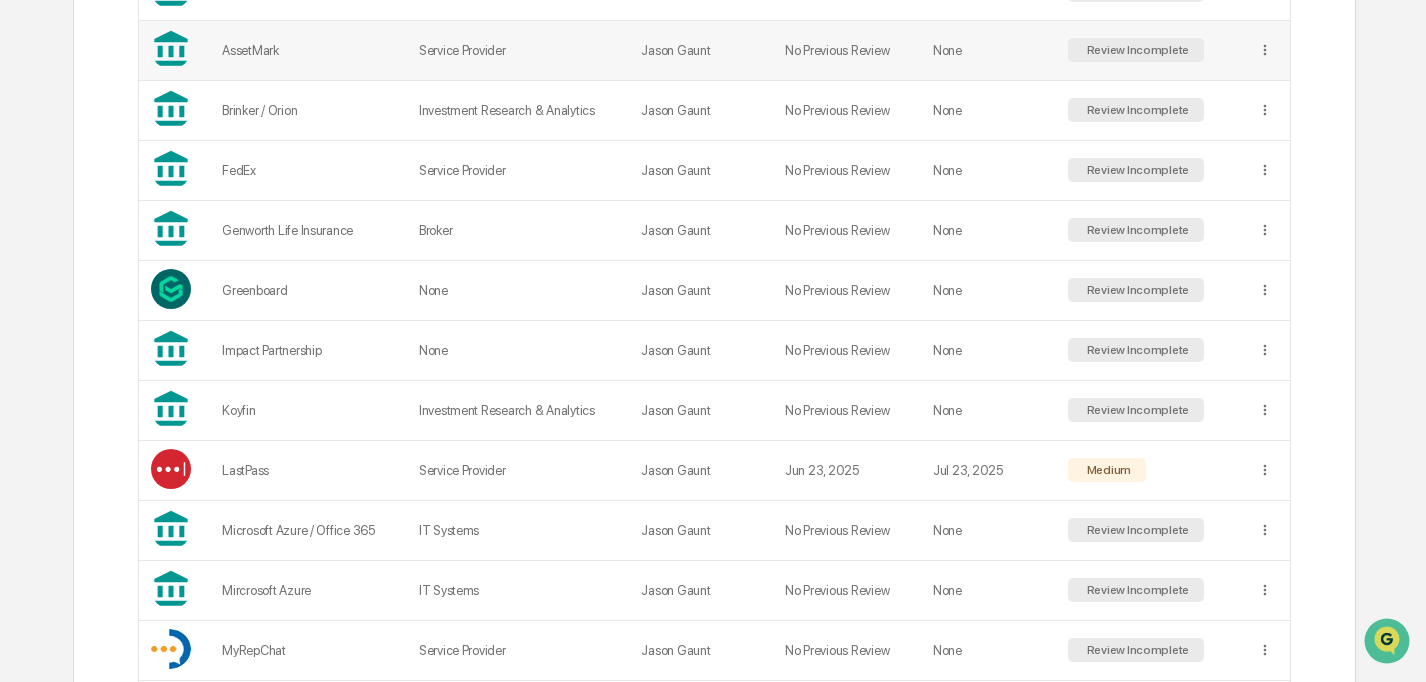scroll, scrollTop: 484, scrollLeft: 0, axis: vertical 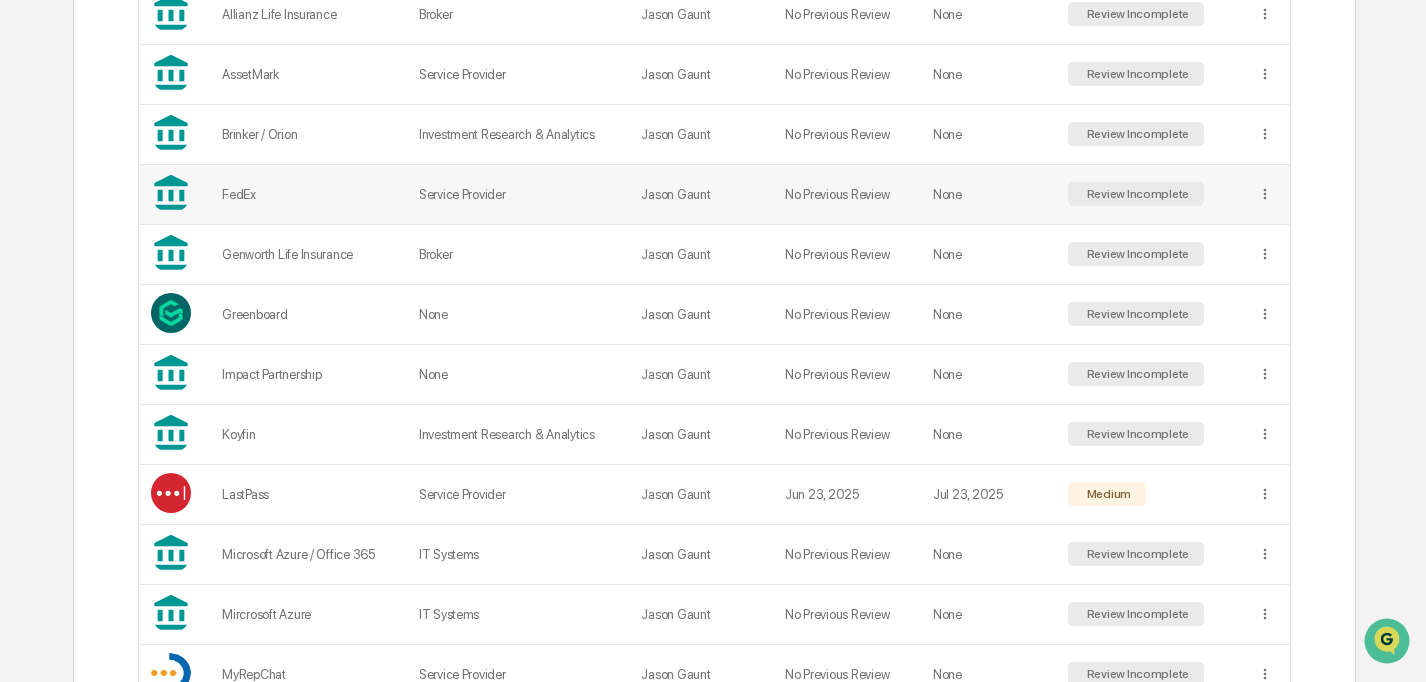 click on "Service Provider" at bounding box center [518, 195] 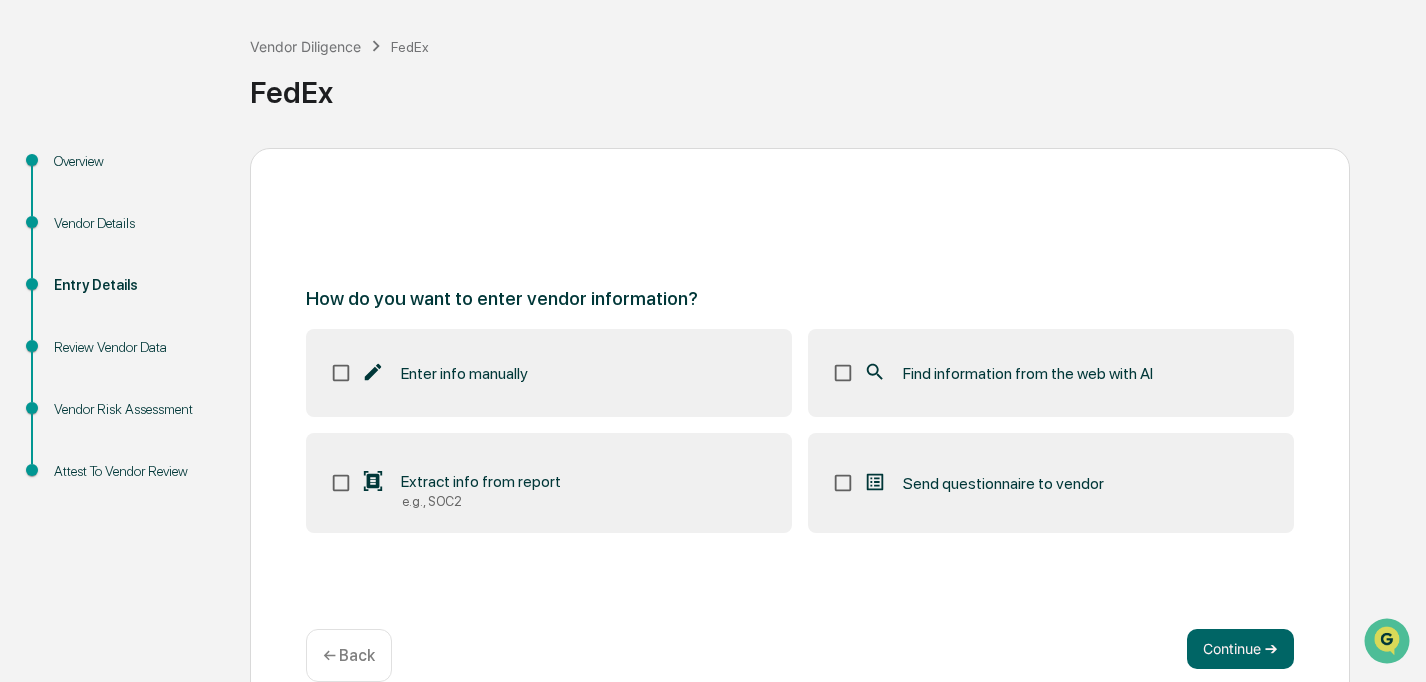 scroll, scrollTop: 124, scrollLeft: 0, axis: vertical 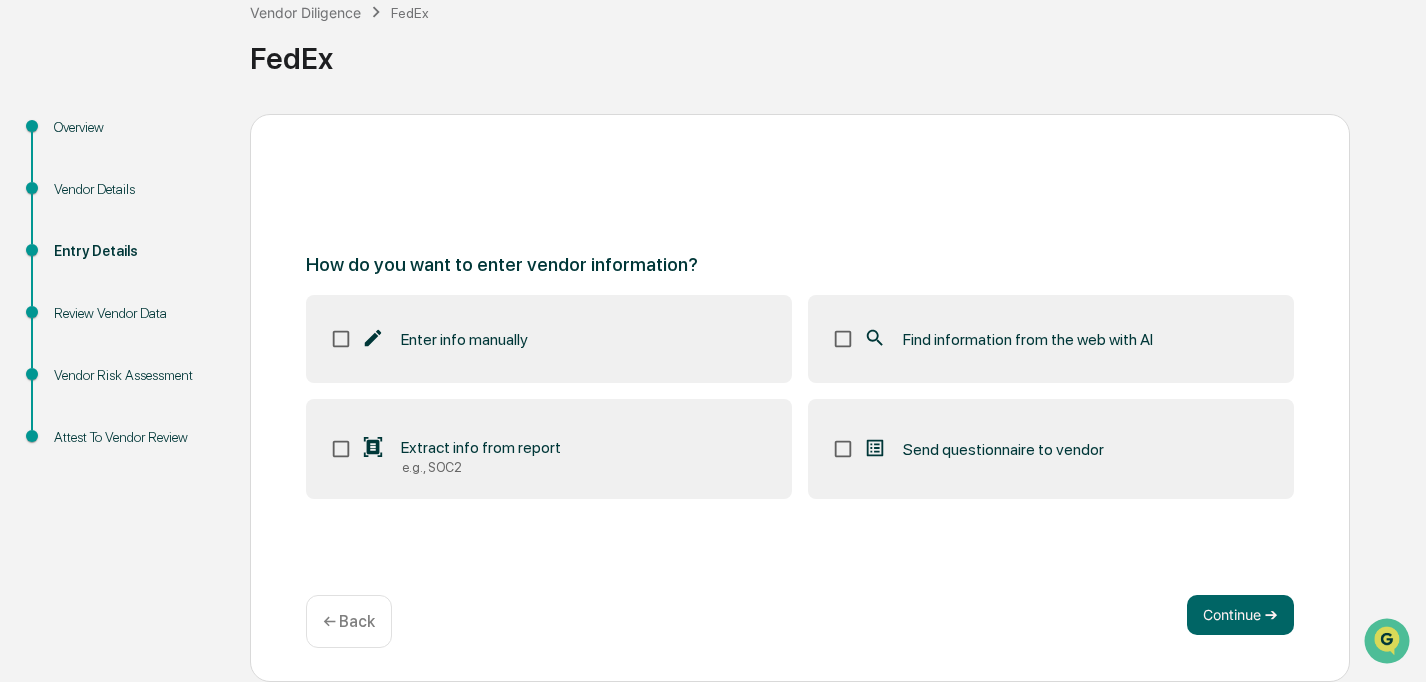 click on "Review Vendor Data" at bounding box center [136, 313] 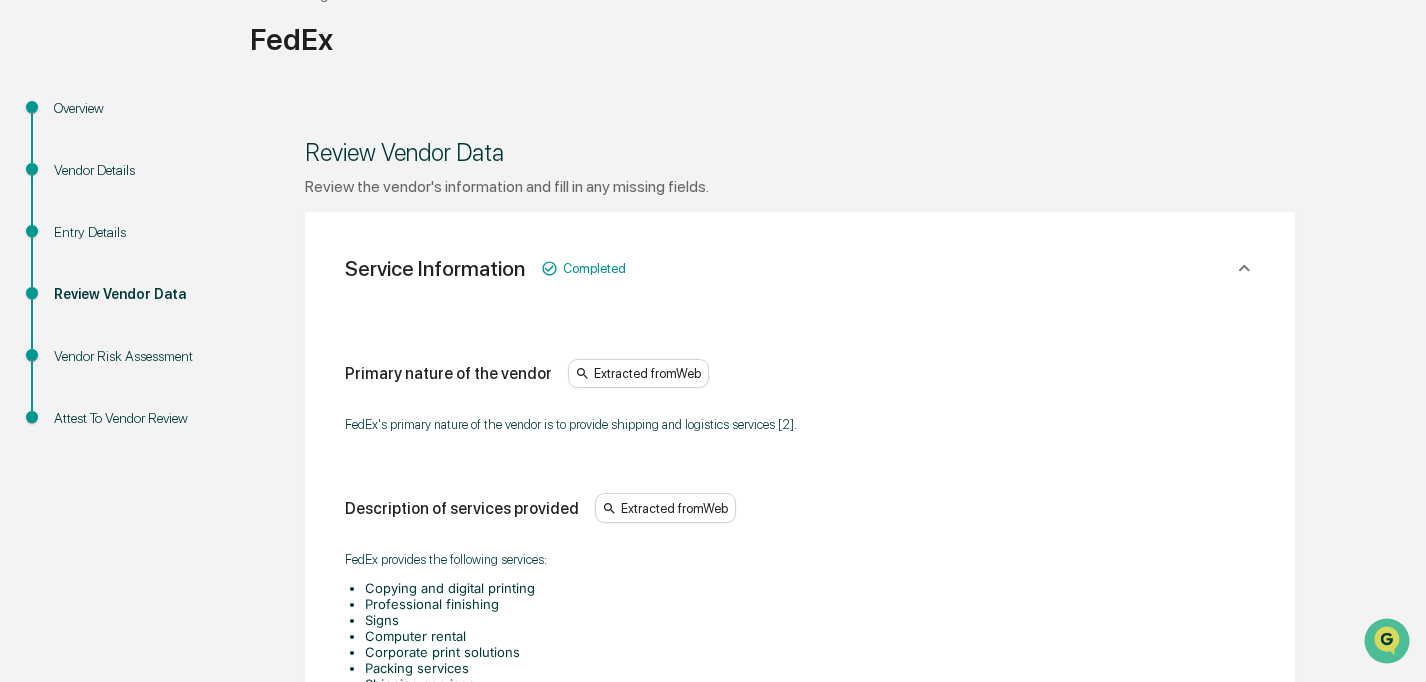 scroll, scrollTop: 0, scrollLeft: 0, axis: both 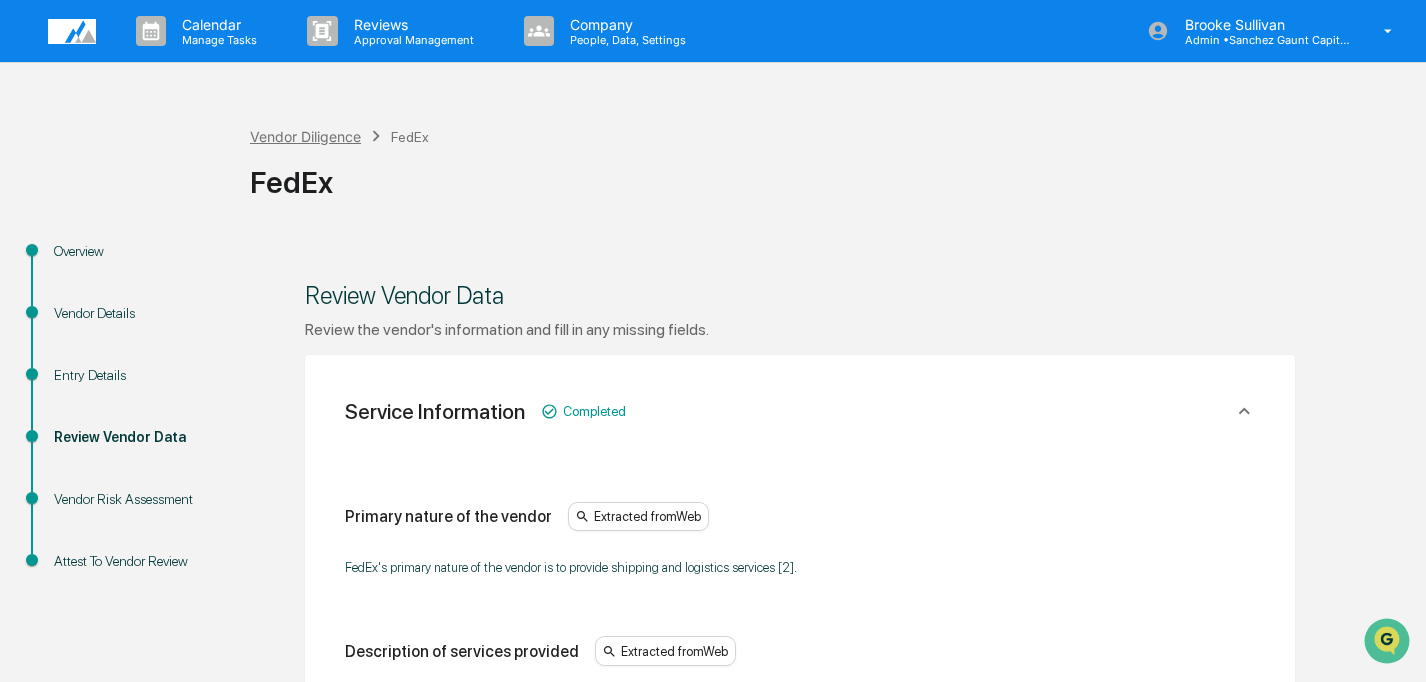 click on "Vendor Diligence" at bounding box center [305, 136] 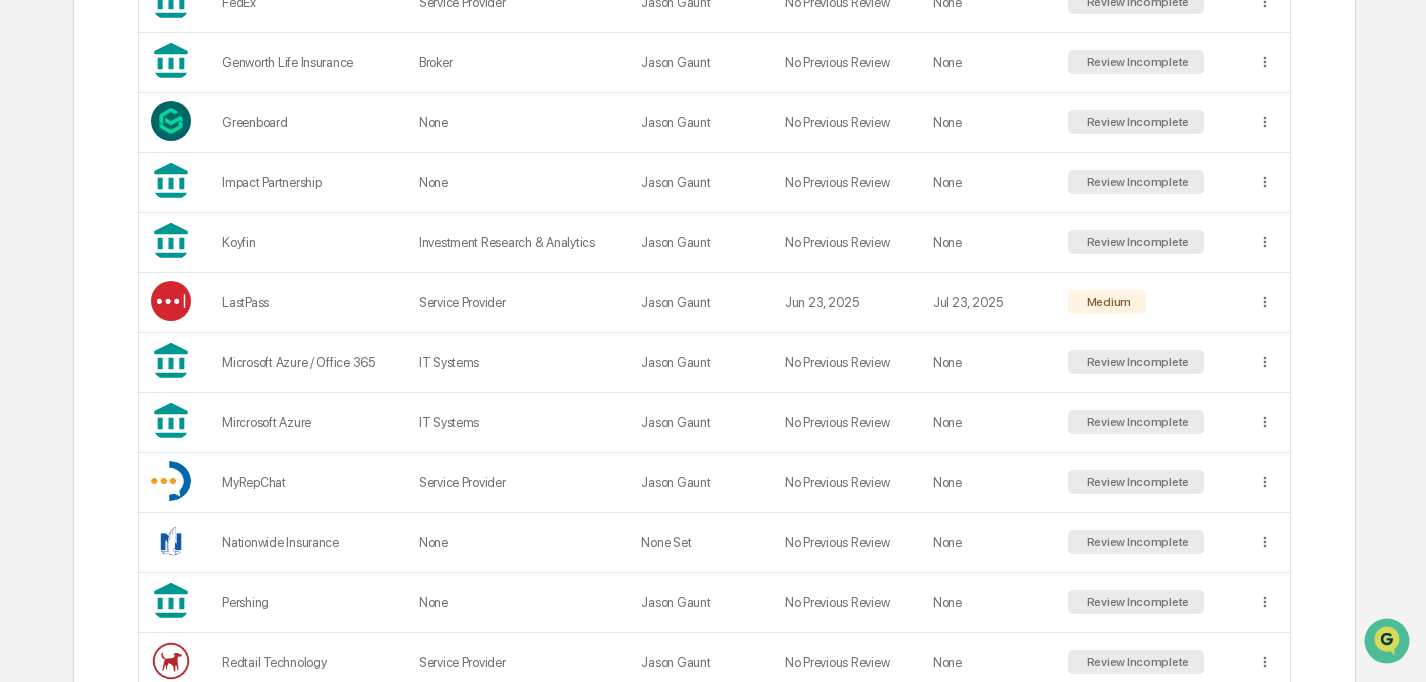 scroll, scrollTop: 765, scrollLeft: 0, axis: vertical 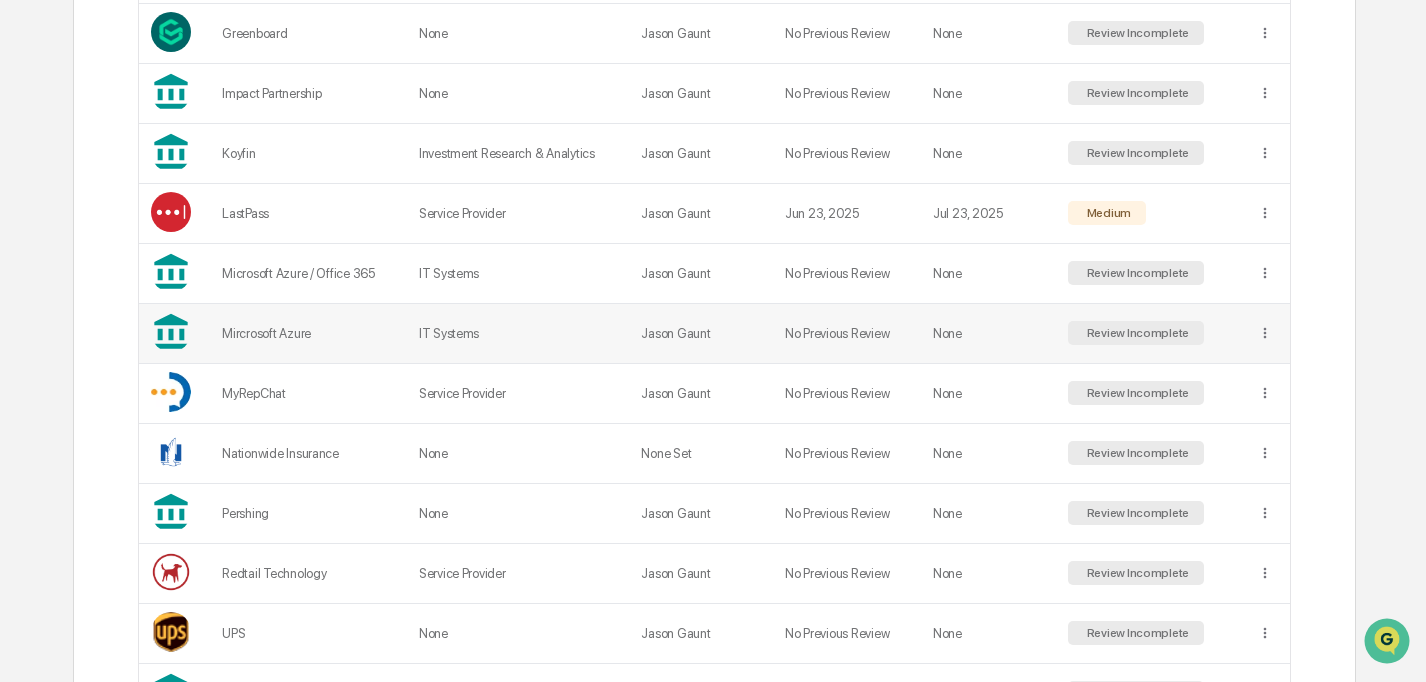 click on "Mircrosoft Azure" at bounding box center (308, 333) 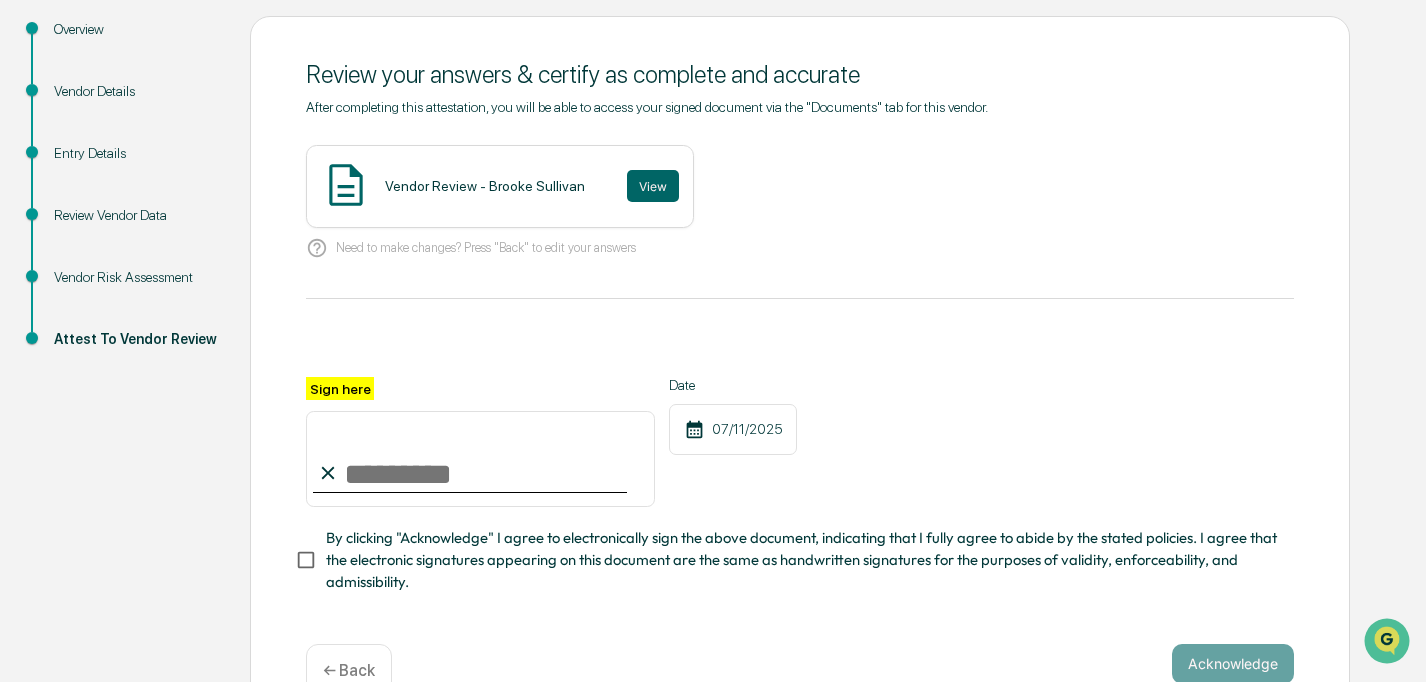 scroll, scrollTop: 219, scrollLeft: 0, axis: vertical 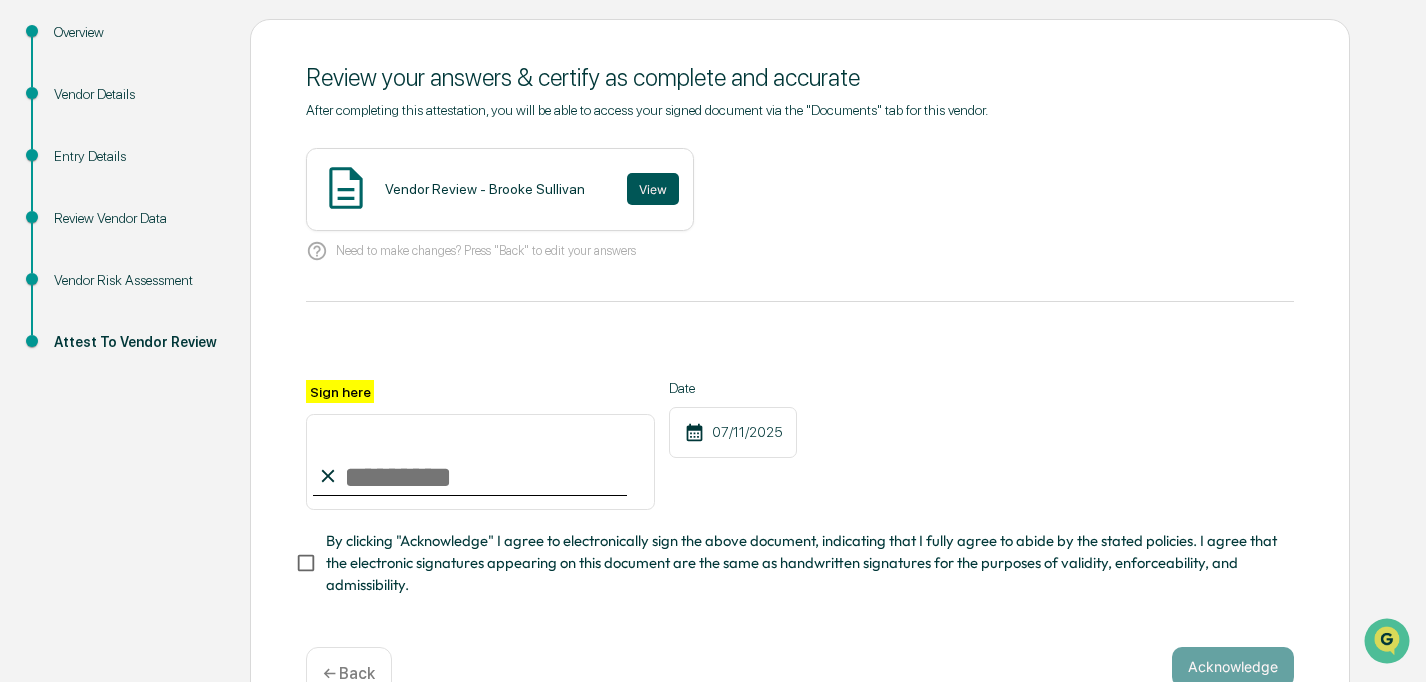 click on "View" at bounding box center (653, 189) 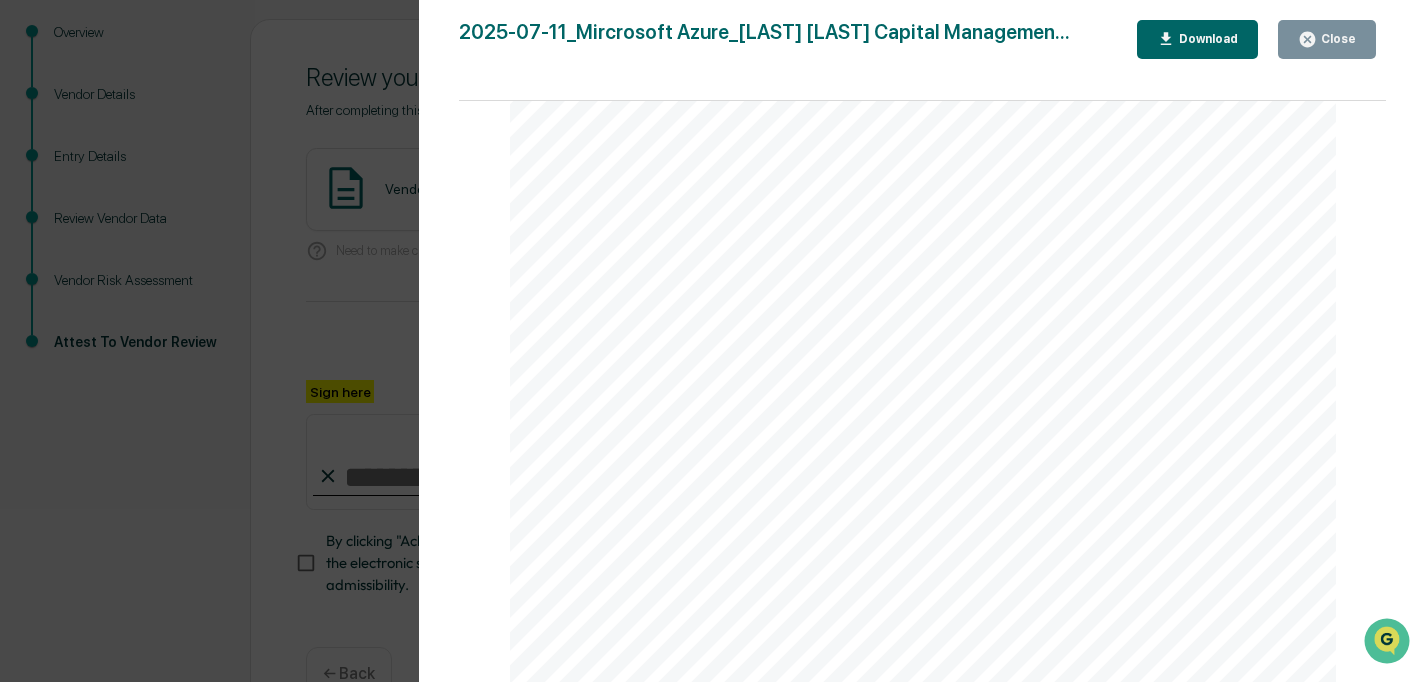 scroll, scrollTop: 3105, scrollLeft: 0, axis: vertical 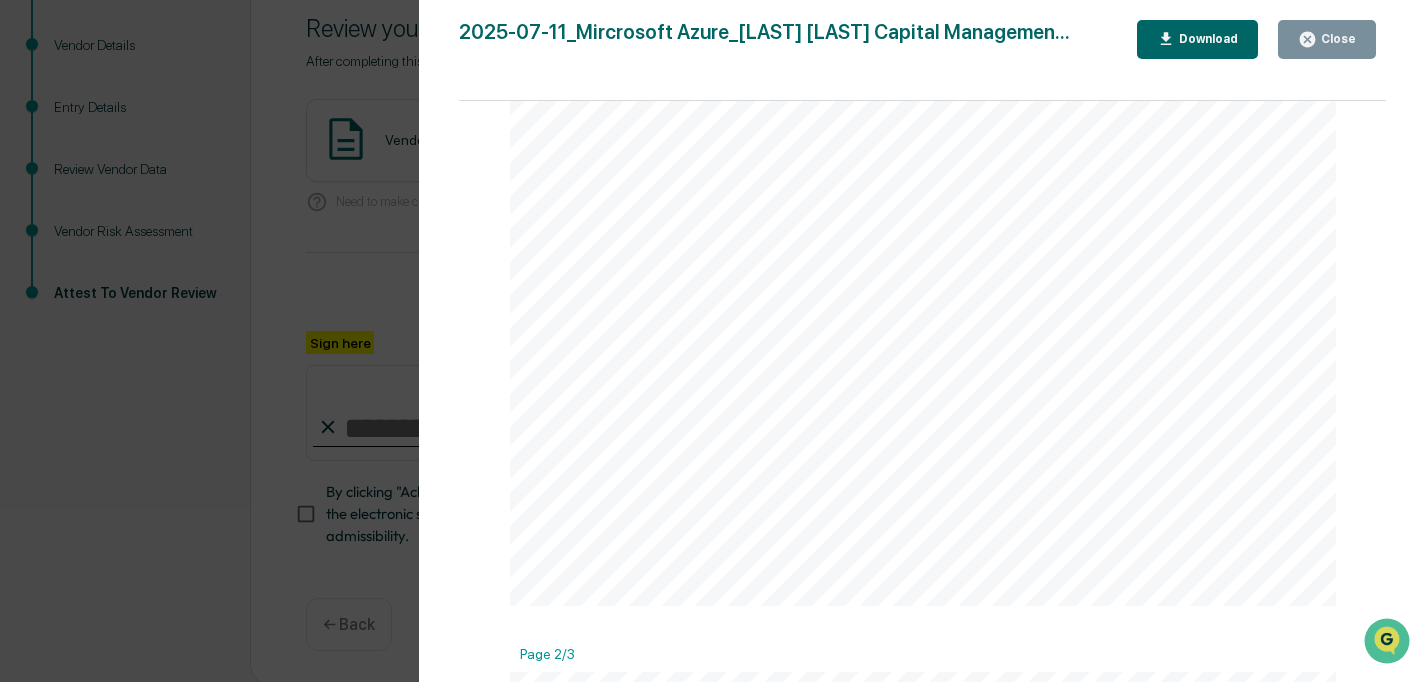 click 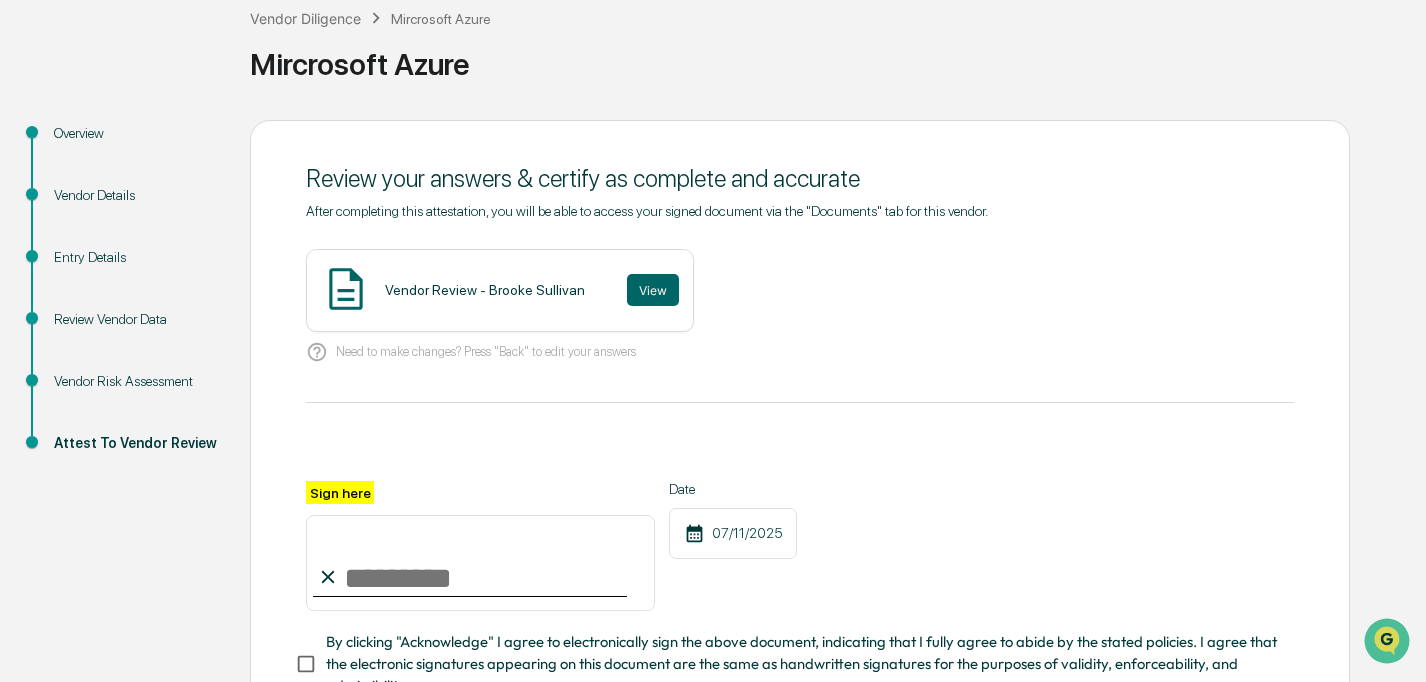 scroll, scrollTop: 0, scrollLeft: 0, axis: both 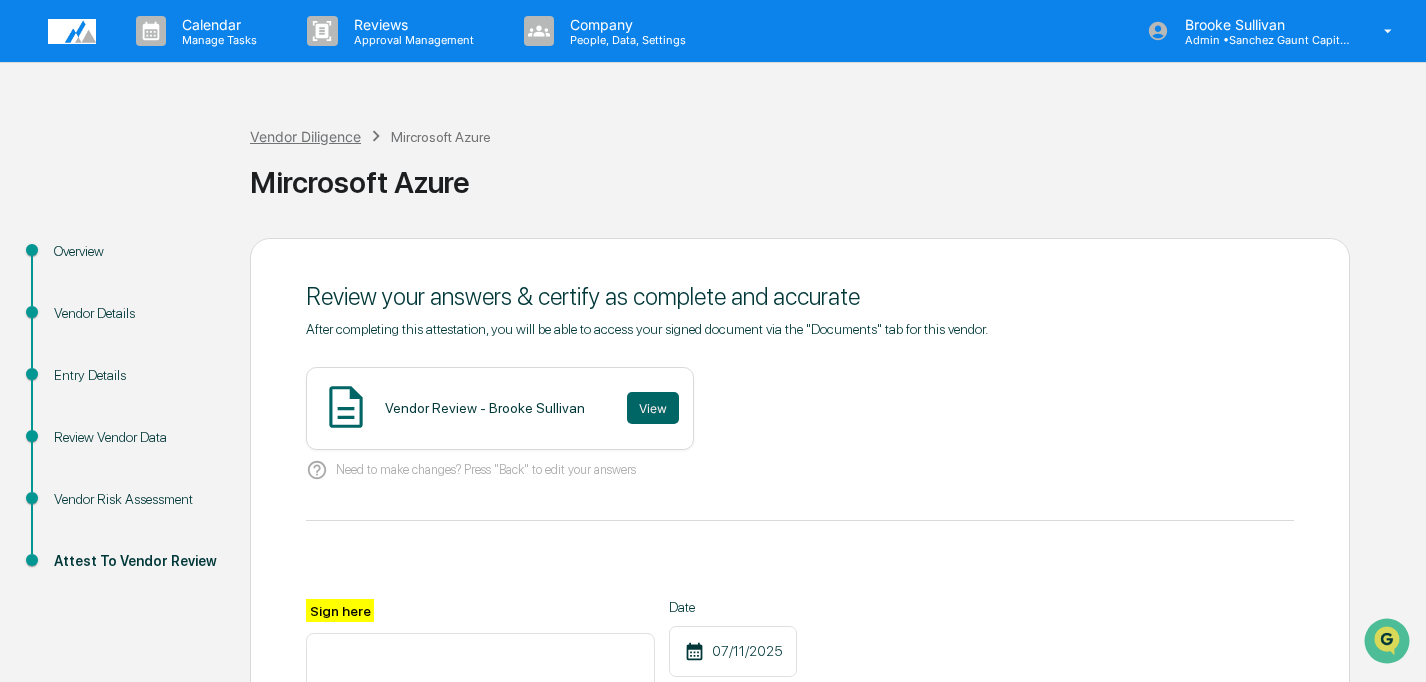 click on "Vendor Diligence" at bounding box center (305, 136) 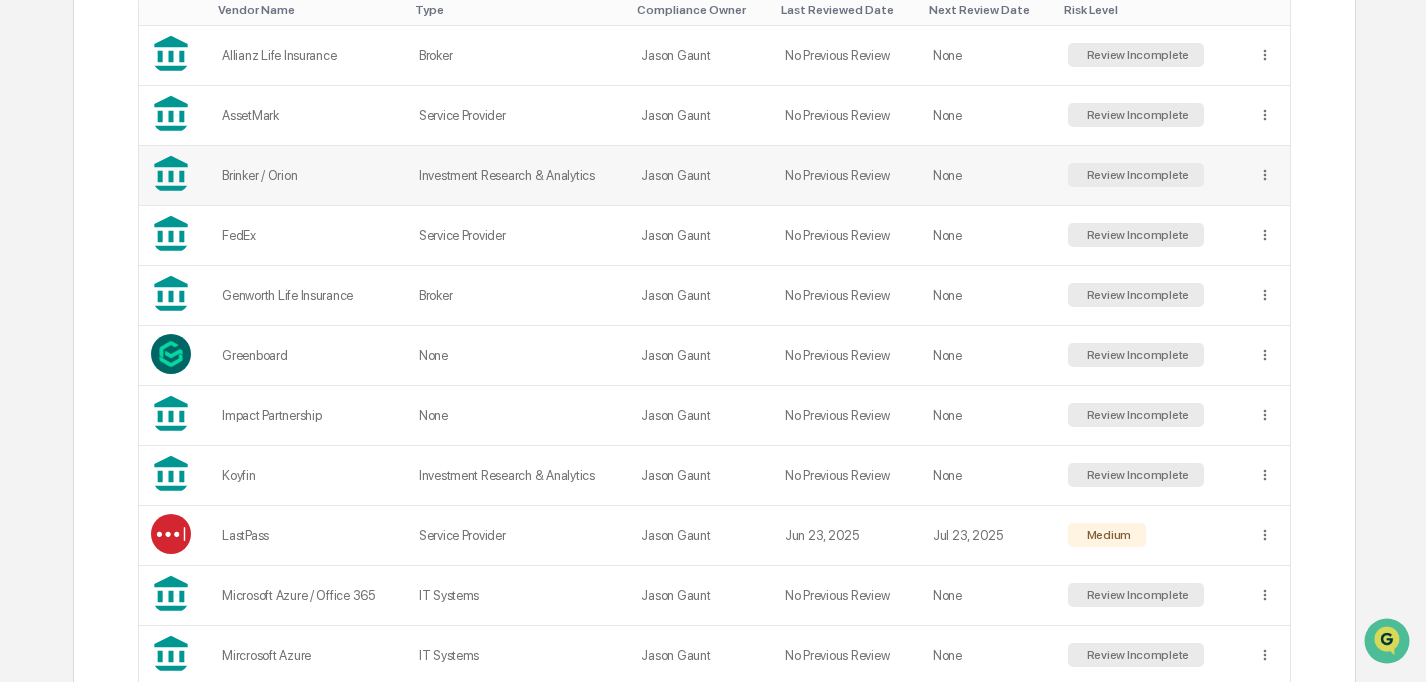 scroll, scrollTop: 0, scrollLeft: 0, axis: both 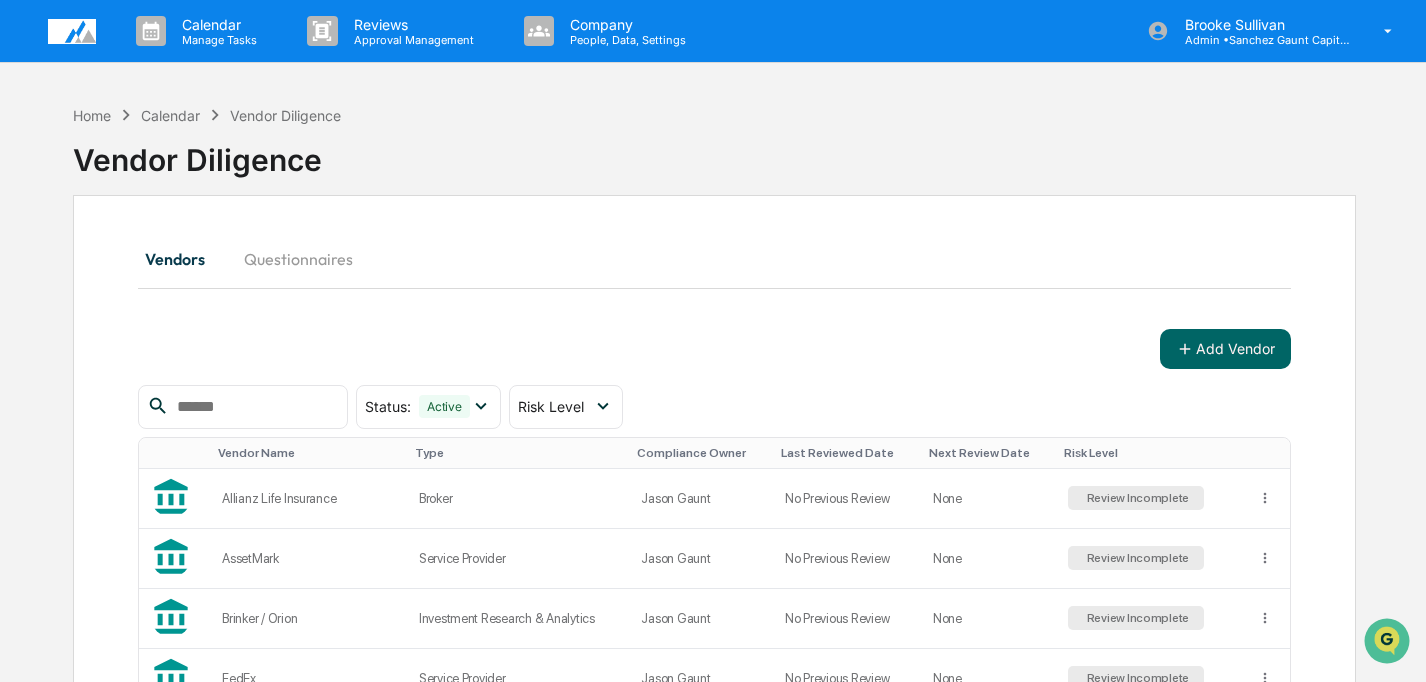 click on "Add Vendor" at bounding box center (714, 349) 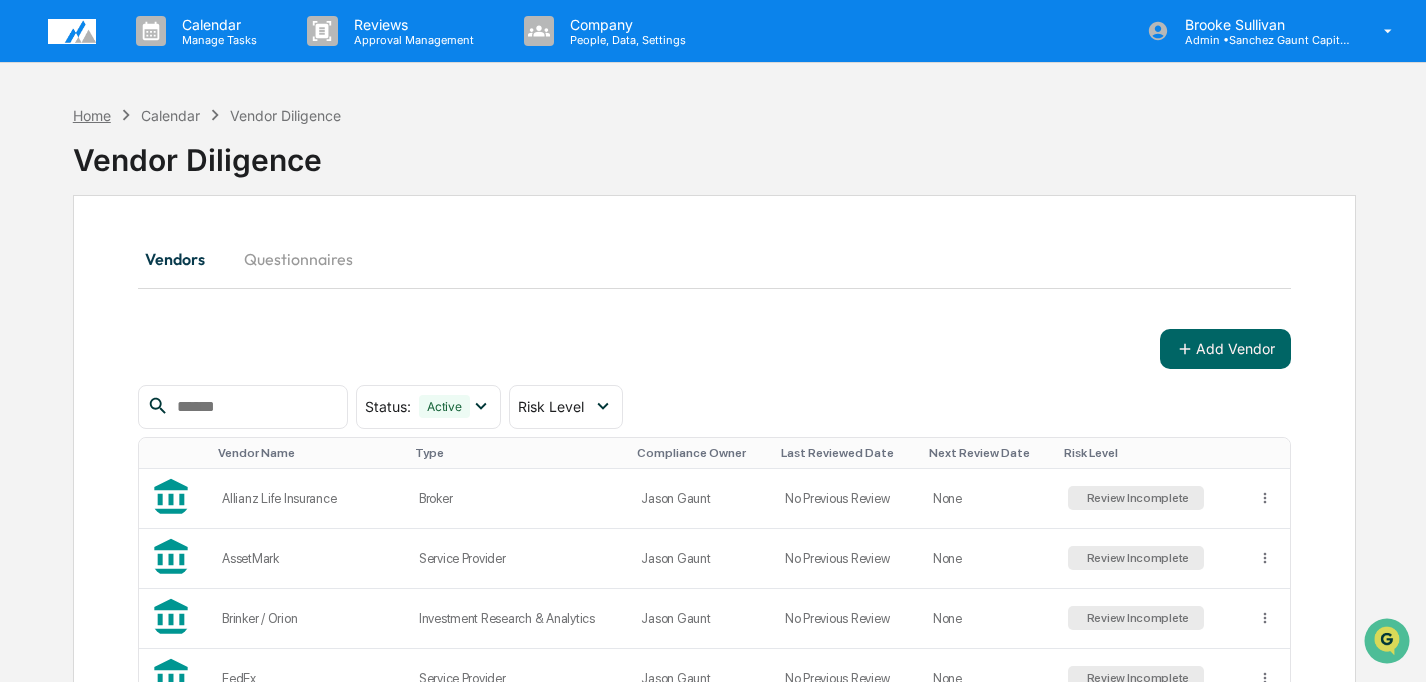 click on "Home" at bounding box center [92, 115] 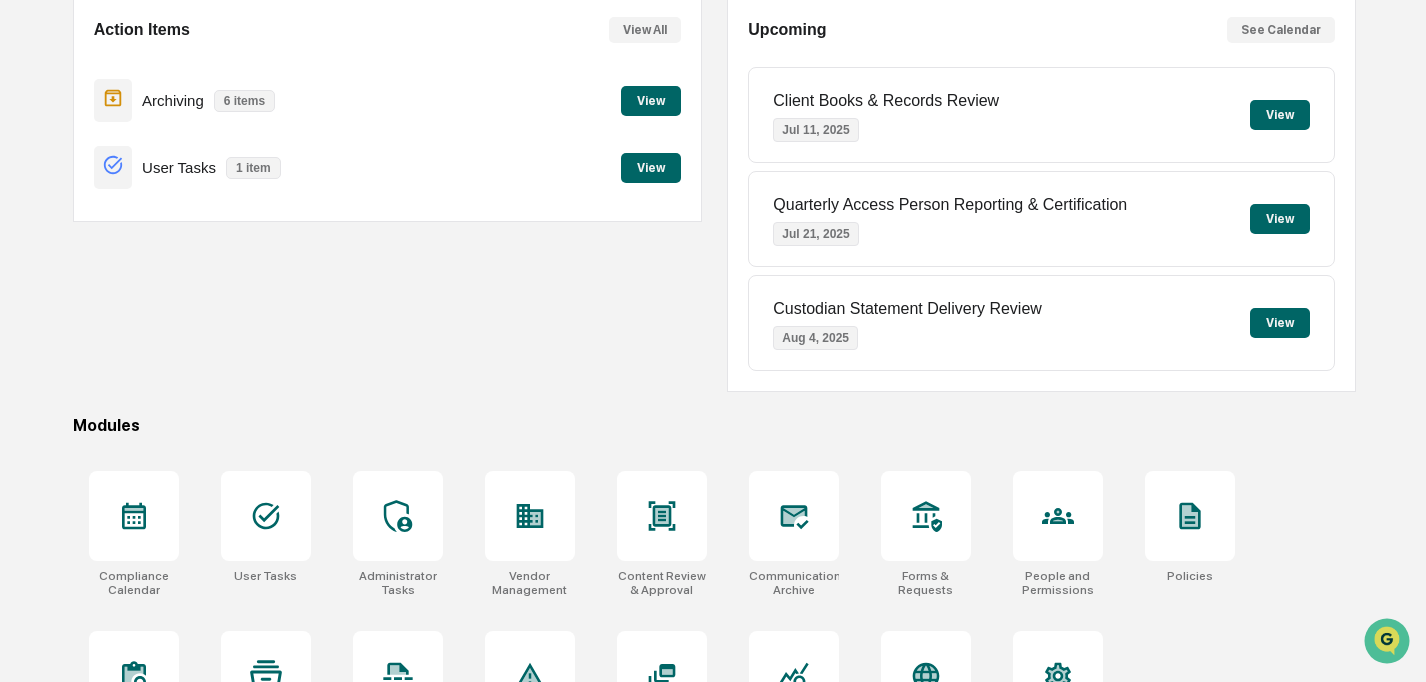 scroll, scrollTop: 287, scrollLeft: 0, axis: vertical 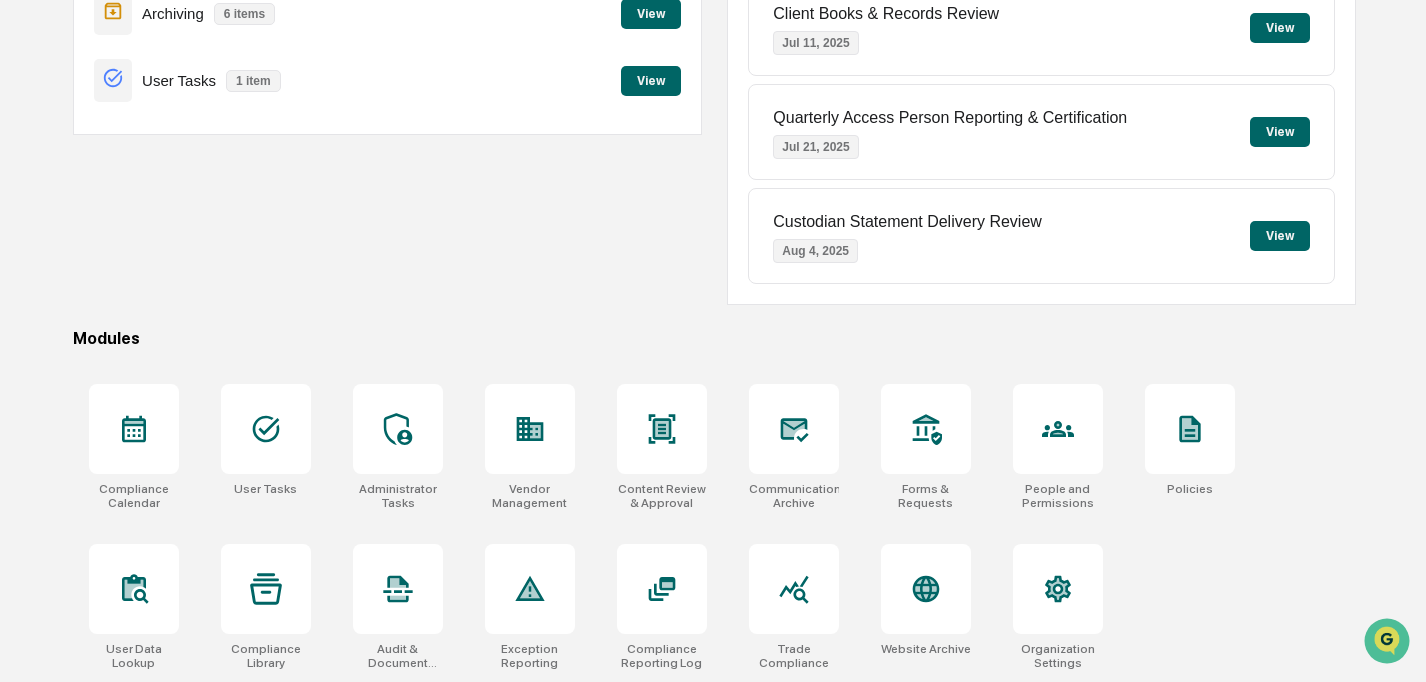 click on "Compliance Calendar User Tasks Administrator Tasks Vendor Management Content Review & Approval Communications Archive Forms & Requests People and Permissions Policies User Data Lookup Compliance Library Audit & Document Logs Exception Reporting Compliance Reporting Log Trade Compliance Website Archive Organization Settings" at bounding box center [714, 527] 